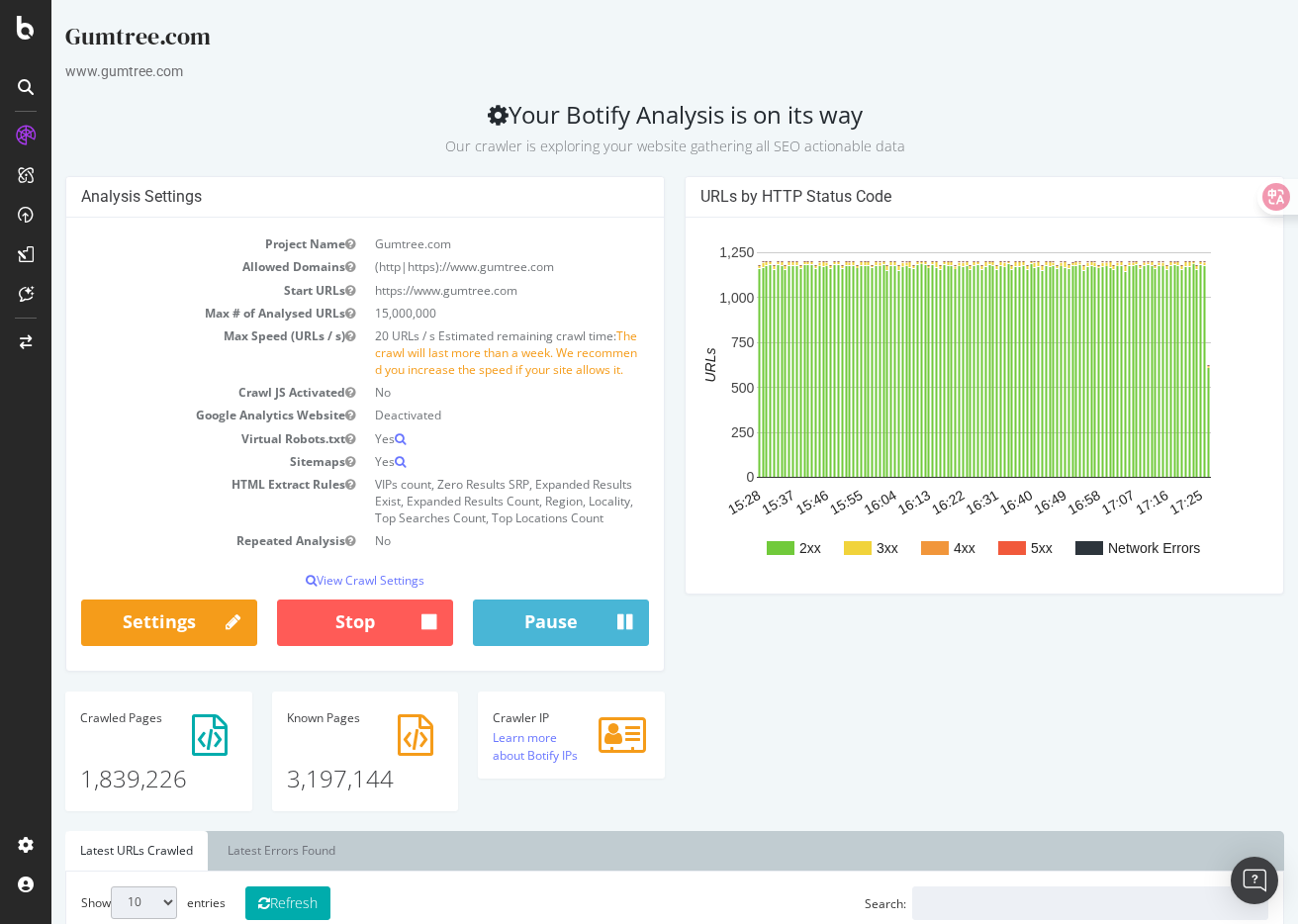 scroll, scrollTop: 0, scrollLeft: 0, axis: both 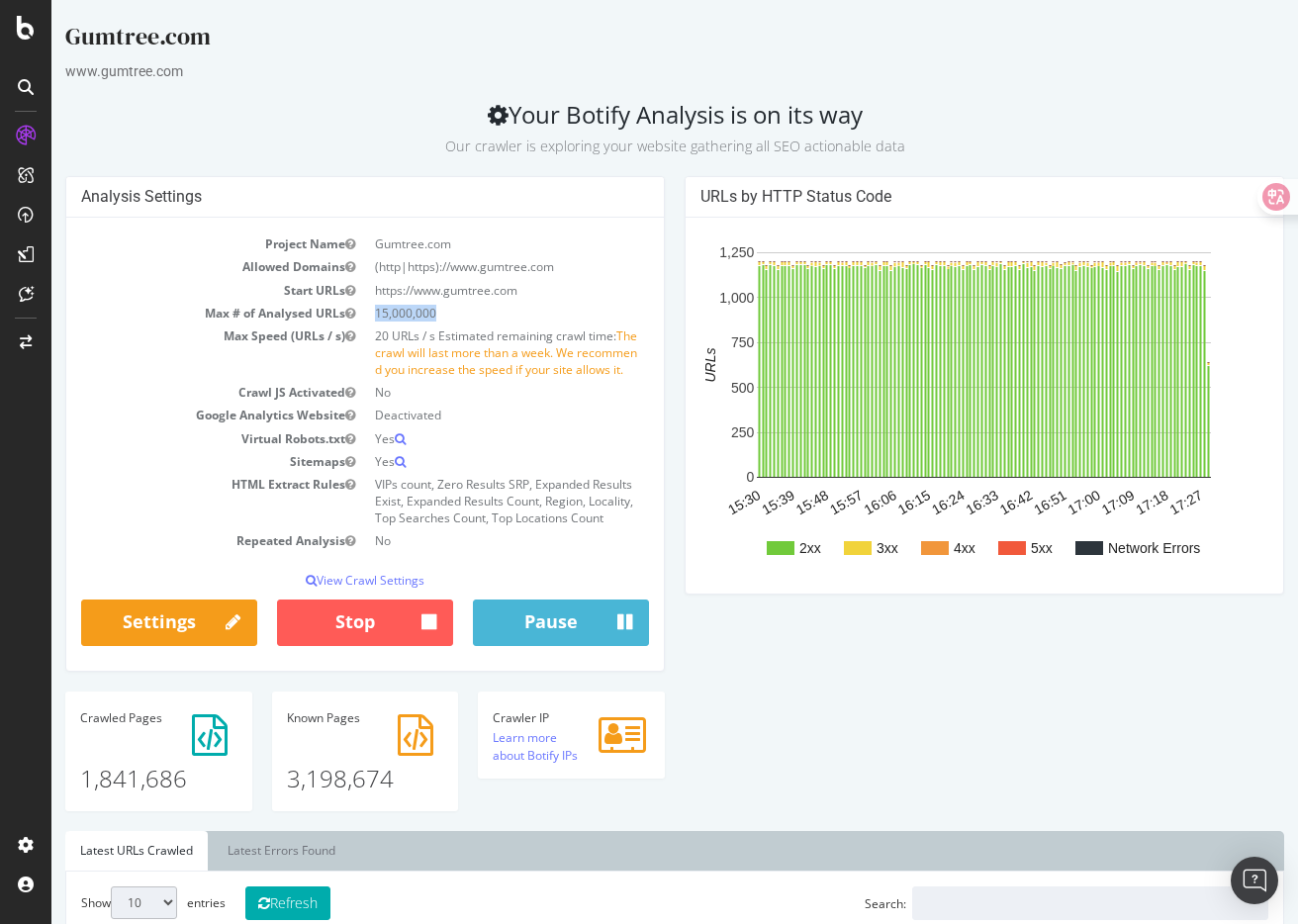 drag, startPoint x: 437, startPoint y: 317, endPoint x: 375, endPoint y: 311, distance: 62.28965 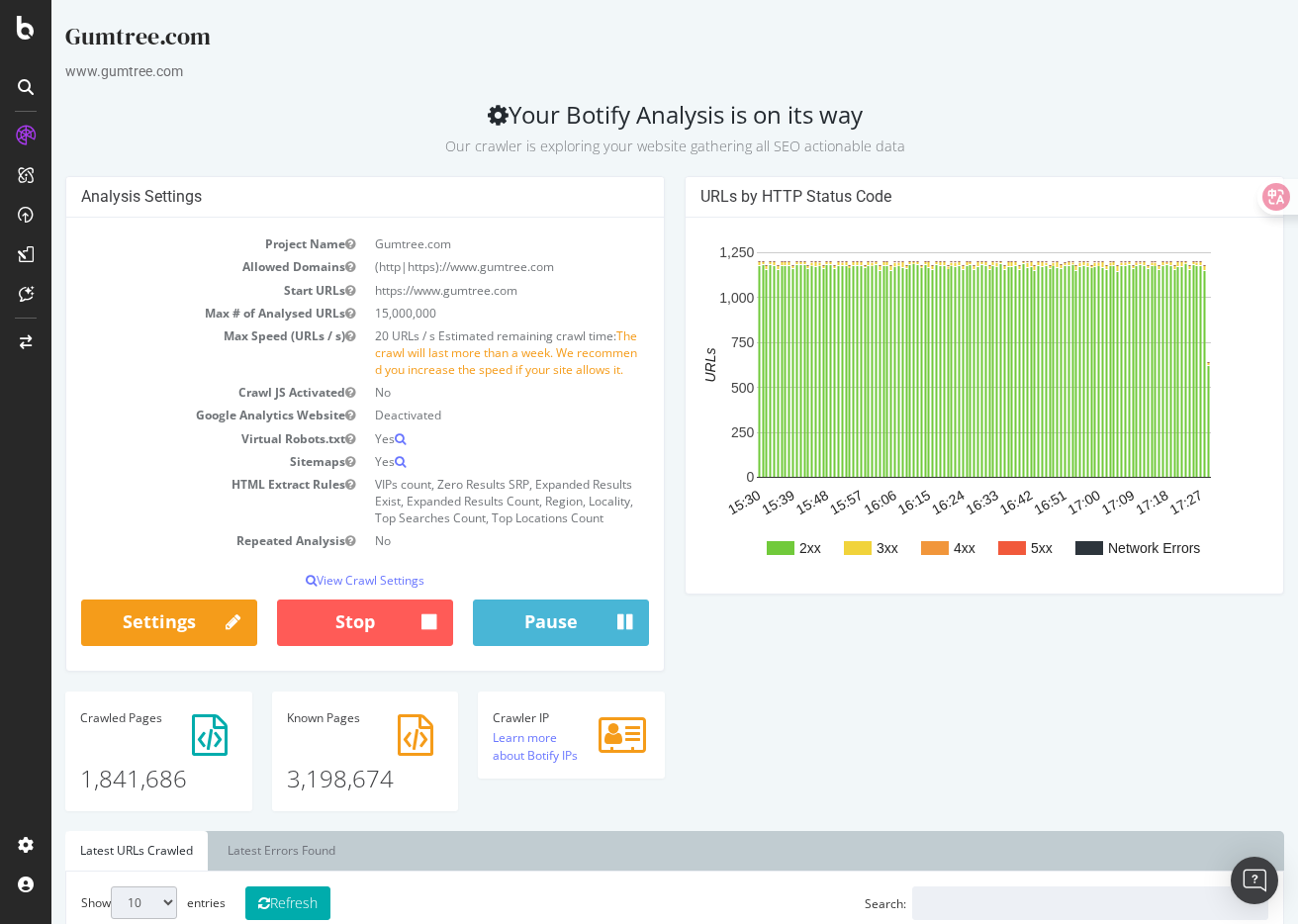 click on "Our crawler is exploring your website gathering all SEO actionable data" at bounding box center (675, 142) 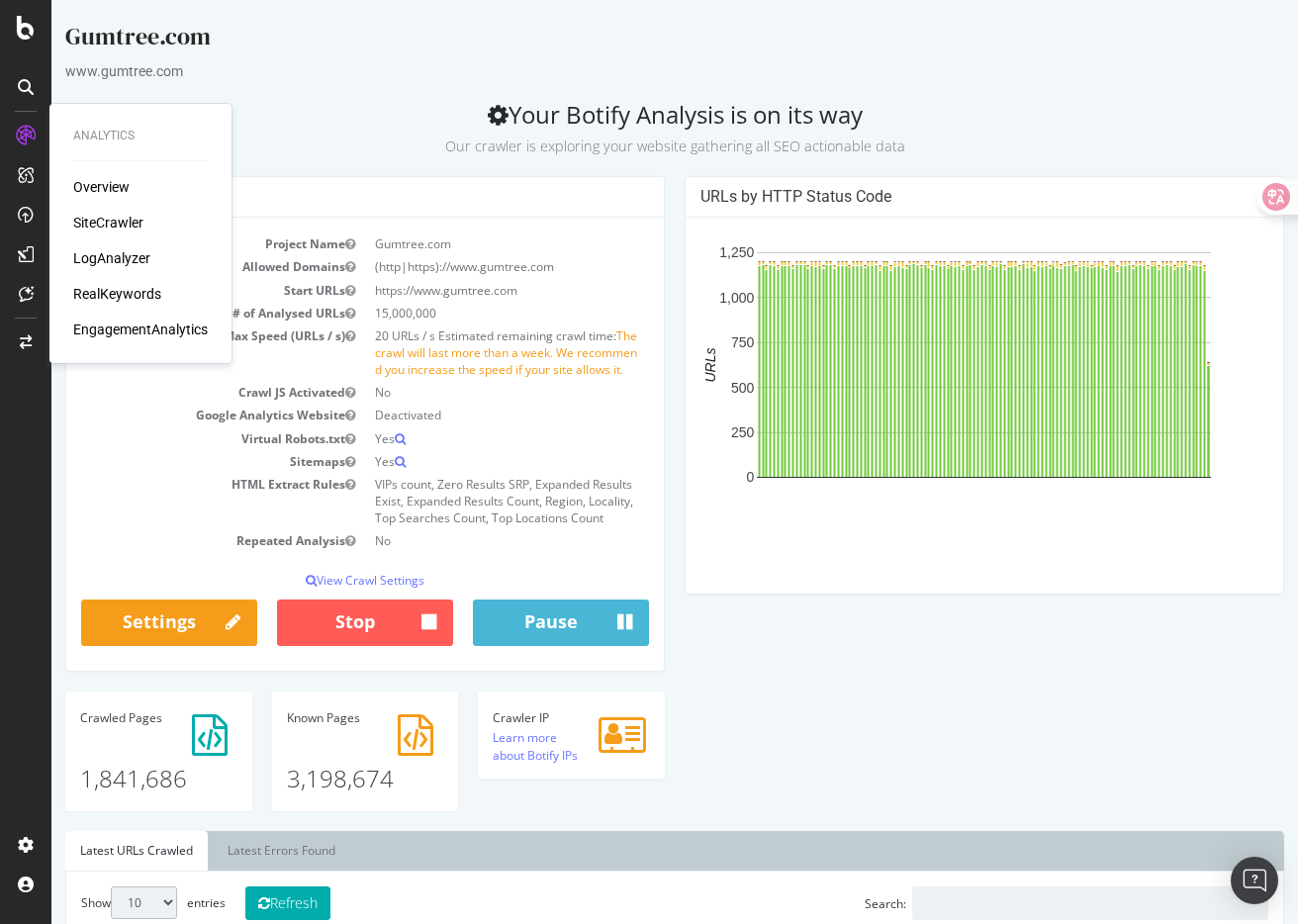 click on "Our crawler is exploring your website gathering all SEO actionable data" at bounding box center [675, 142] 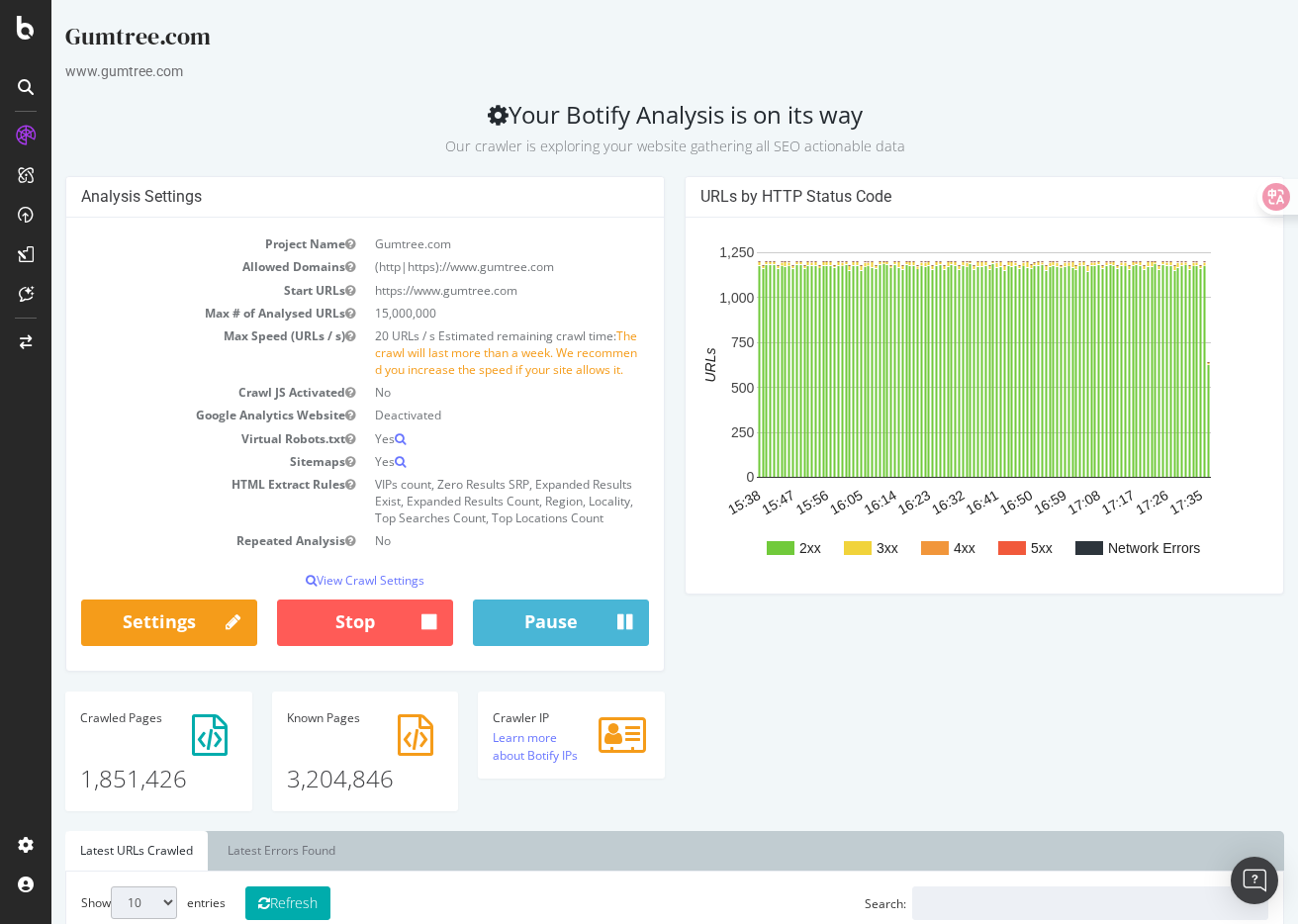 click on "URLs by HTTP Status Code 2xx 3xx 4xx 5xx Network Errors 15:38 15:47 15:56 16:05 16:14 16:23 16:32 16:41 16:50 16:59 17:08 17:17 17:26 17:35 0 250 500 750 1,000 1,250 URLs 17:35" at bounding box center [984, 395] 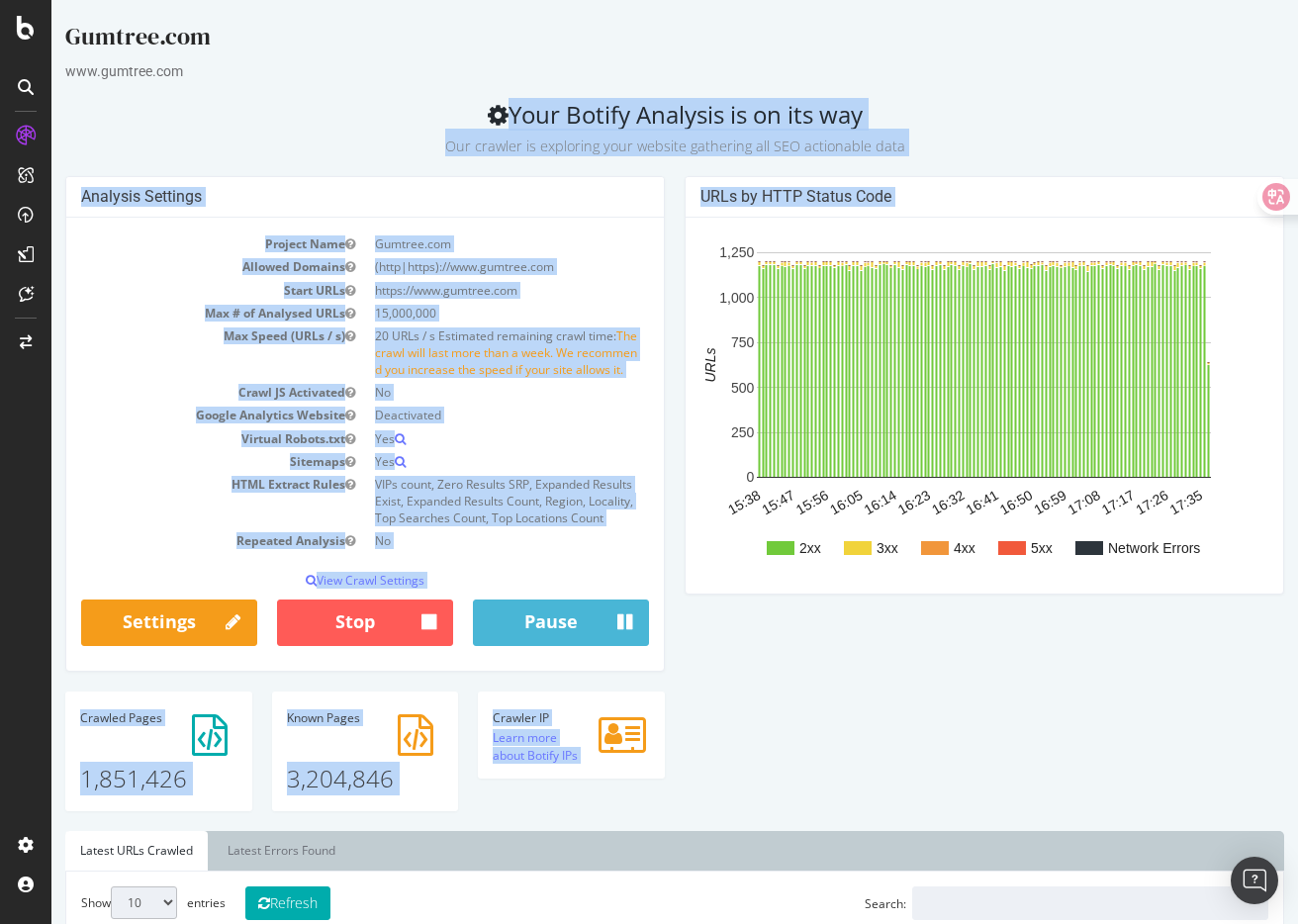 drag, startPoint x: 804, startPoint y: 731, endPoint x: 366, endPoint y: 94, distance: 773.0543 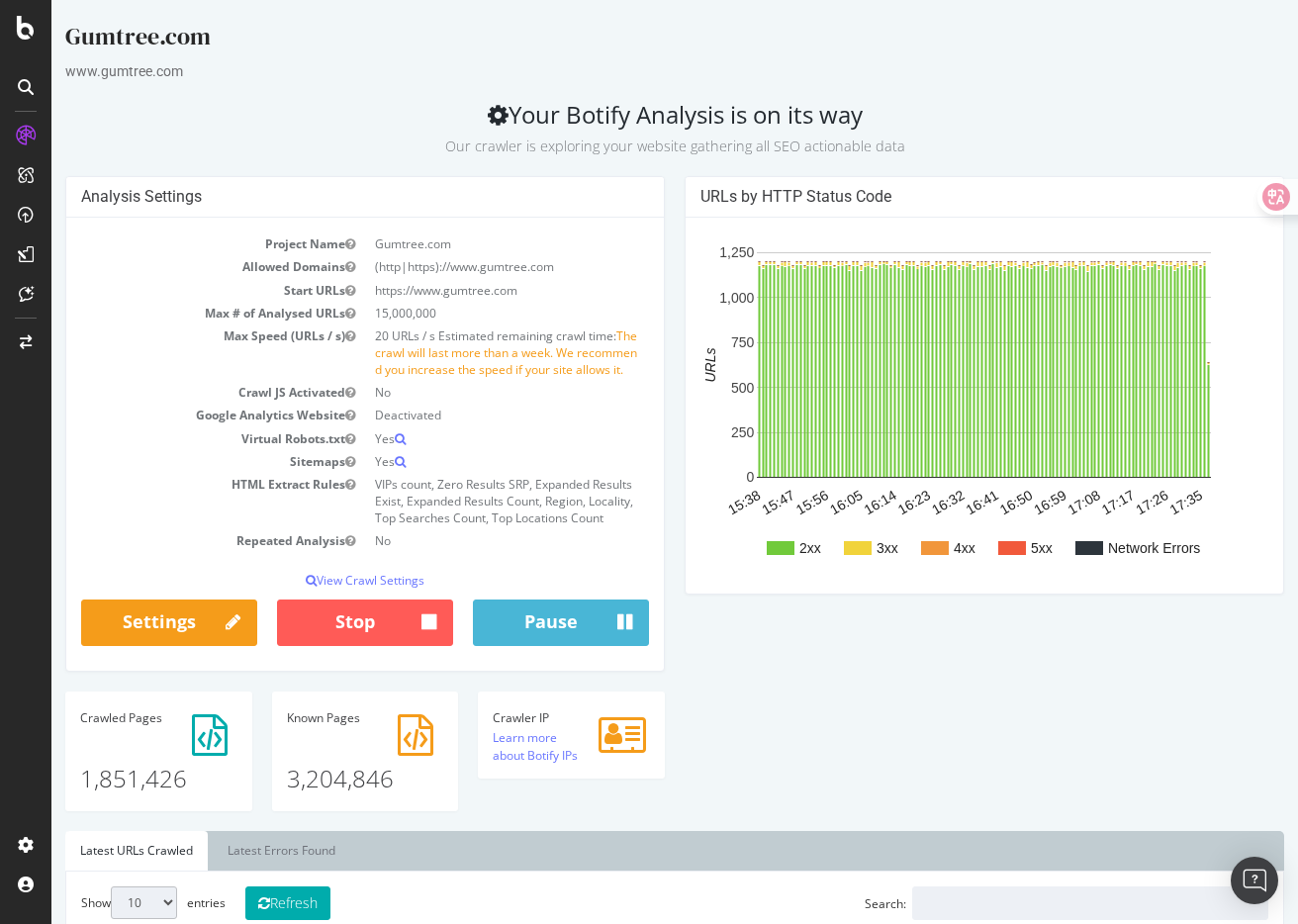 drag, startPoint x: 901, startPoint y: 728, endPoint x: 521, endPoint y: 64, distance: 765.0464 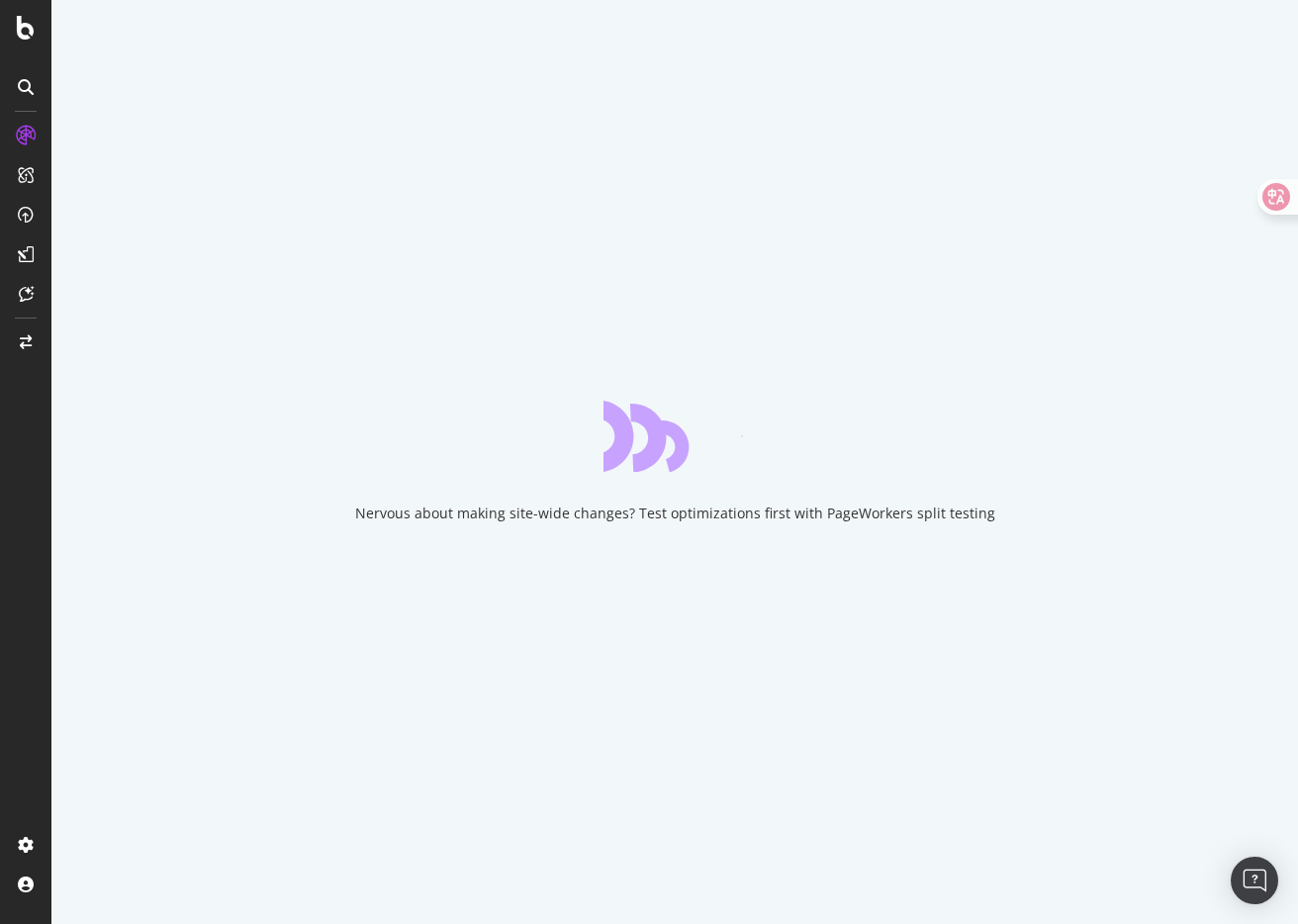 scroll, scrollTop: 0, scrollLeft: 0, axis: both 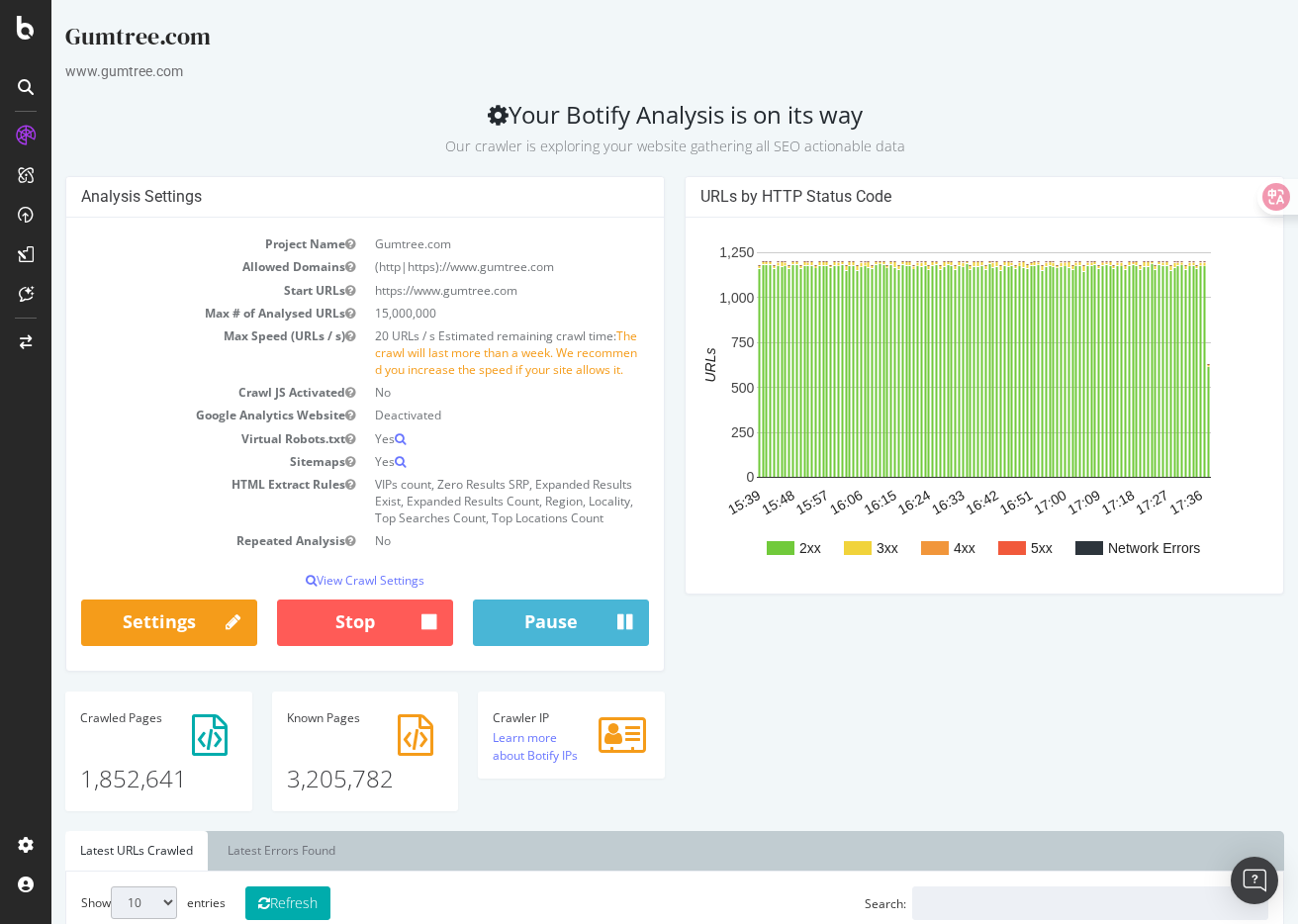 click on "Analysis Settings Project Name
Gumtree.com Allowed Domains
(http|https)://www.gumtree.com
Start URLs
https://www.gumtree.com
Max # of Analysed URLs
15,000,000 Max Speed (URLs / s)
20 URLs / s
Estimated remaining crawl time:  The crawl will last more than a week. We recommend you increase the speed if your site allows it. Crawl JS Activated
No Google Analytics Website
Deactivated
Virtual Robots.txt
Yes
Sitemaps
Yes
HTML Extract Rules
VIPs count, Zero Results SRP, Expanded Results Exist, Expanded Results Count, Region, Locality, Top Searches Count, Top Locations Count
Repeated Analysis
No  View Crawl Settings
× Close Main Project Name
Gumtree.com No Yes" at bounding box center [675, 503] 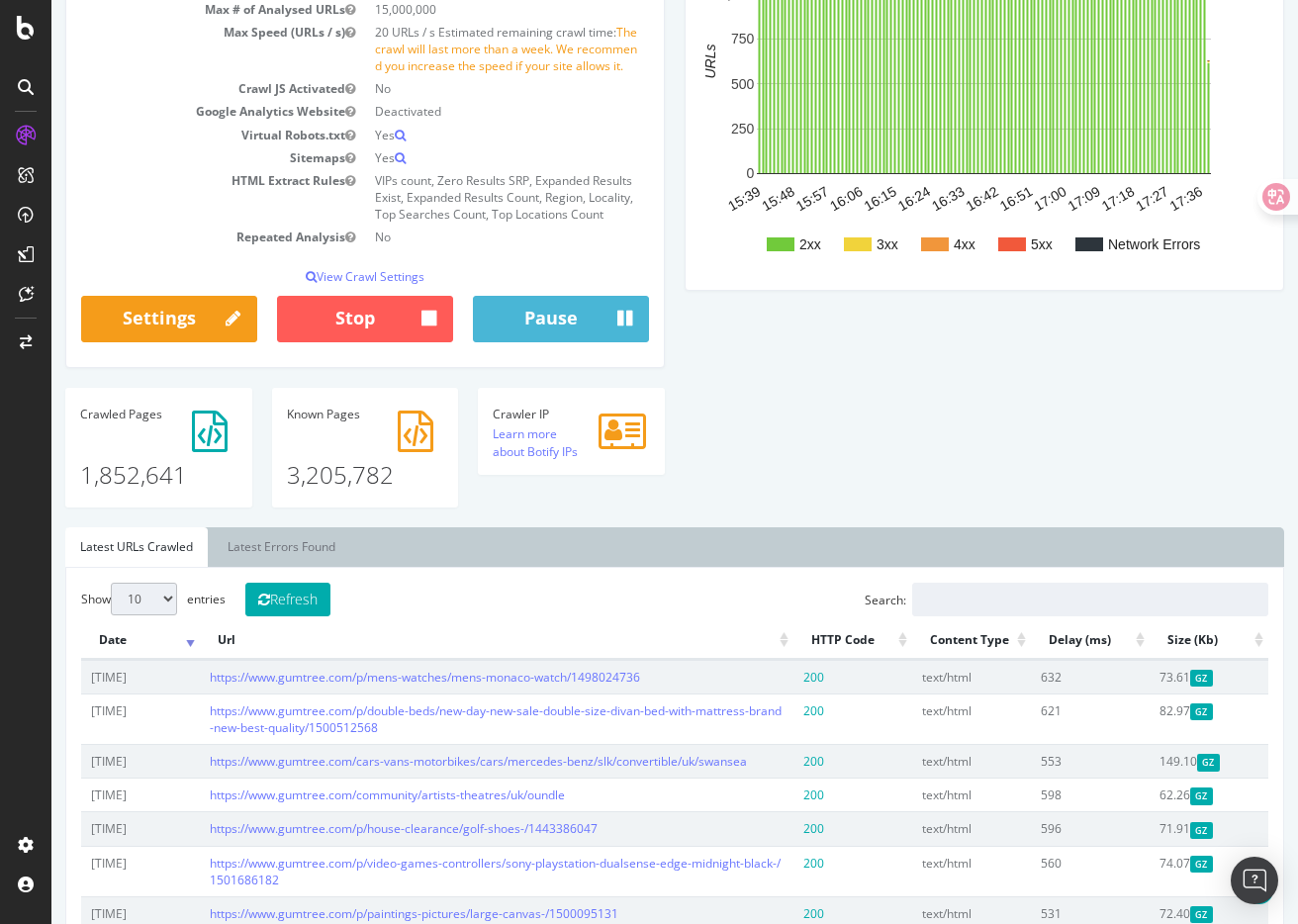 scroll, scrollTop: 300, scrollLeft: 0, axis: vertical 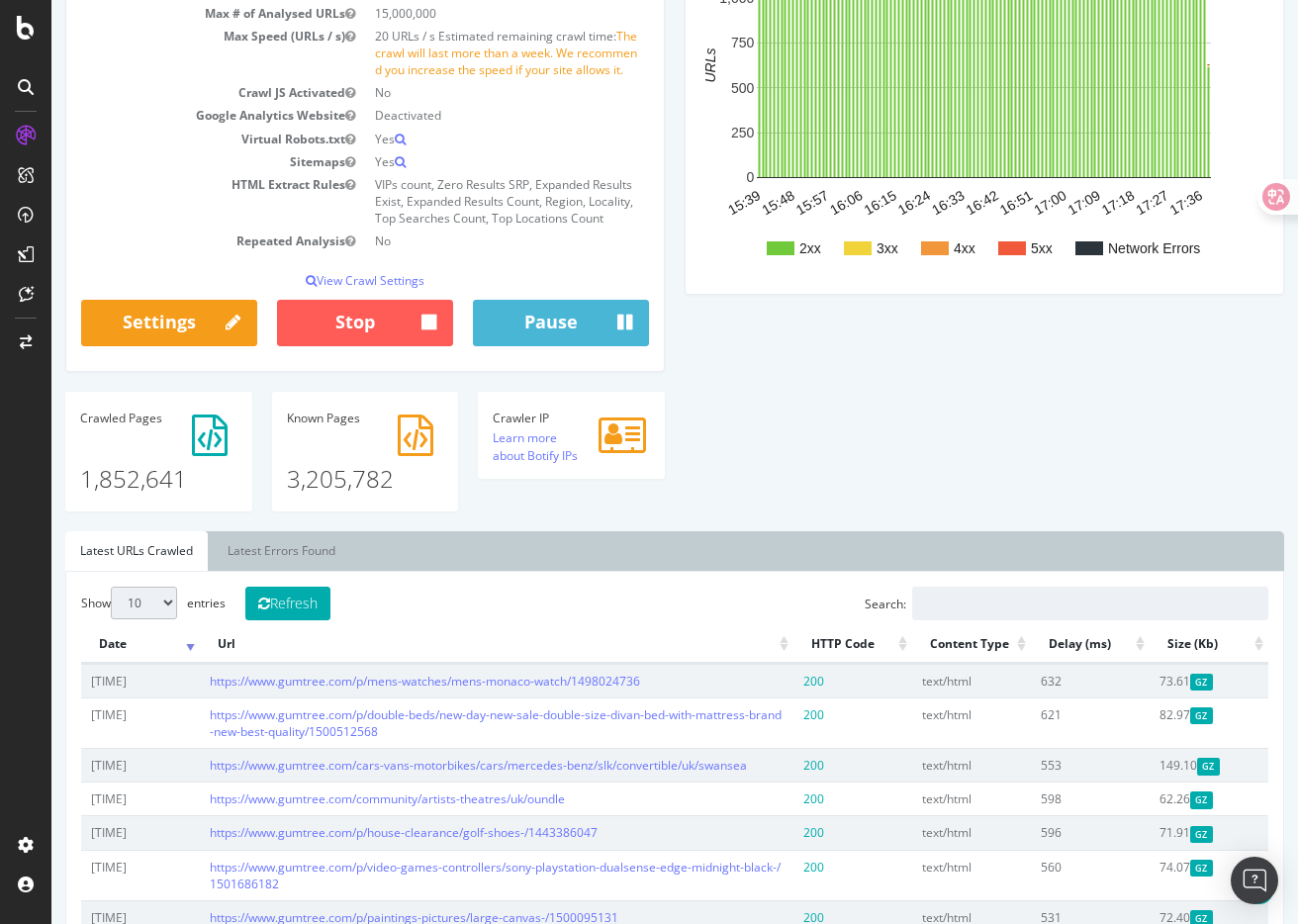 click on "Analysis Settings Project Name
Gumtree.com Allowed Domains
(http|https)://www.gumtree.com
Start URLs
https://www.gumtree.com
Max # of Analysed URLs
15,000,000 Max Speed (URLs / s)
20 URLs / s
Estimated remaining crawl time:  The crawl will last more than a week. We recommend you increase the speed if your site allows it. Crawl JS Activated
No Google Analytics Website
Deactivated
Virtual Robots.txt
Yes
Sitemaps
Yes
HTML Extract Rules
VIPs count, Zero Results SRP, Expanded Results Exist, Expanded Results Count, Region, Locality, Top Searches Count, Top Locations Count
Repeated Analysis
No  View Crawl Settings
× Close Main Project Name
Gumtree.com No Yes" at bounding box center [675, 203] 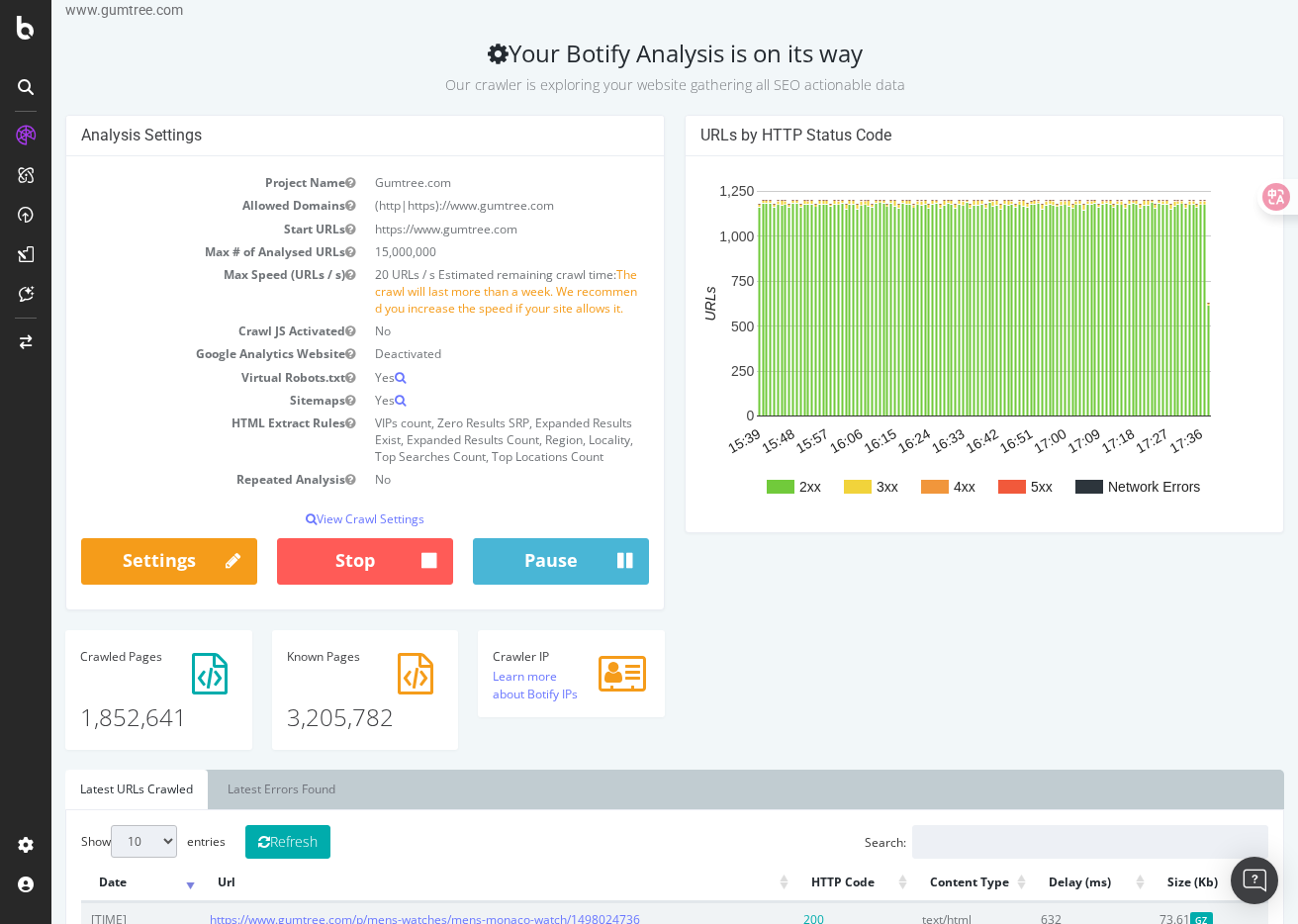 scroll, scrollTop: 0, scrollLeft: 0, axis: both 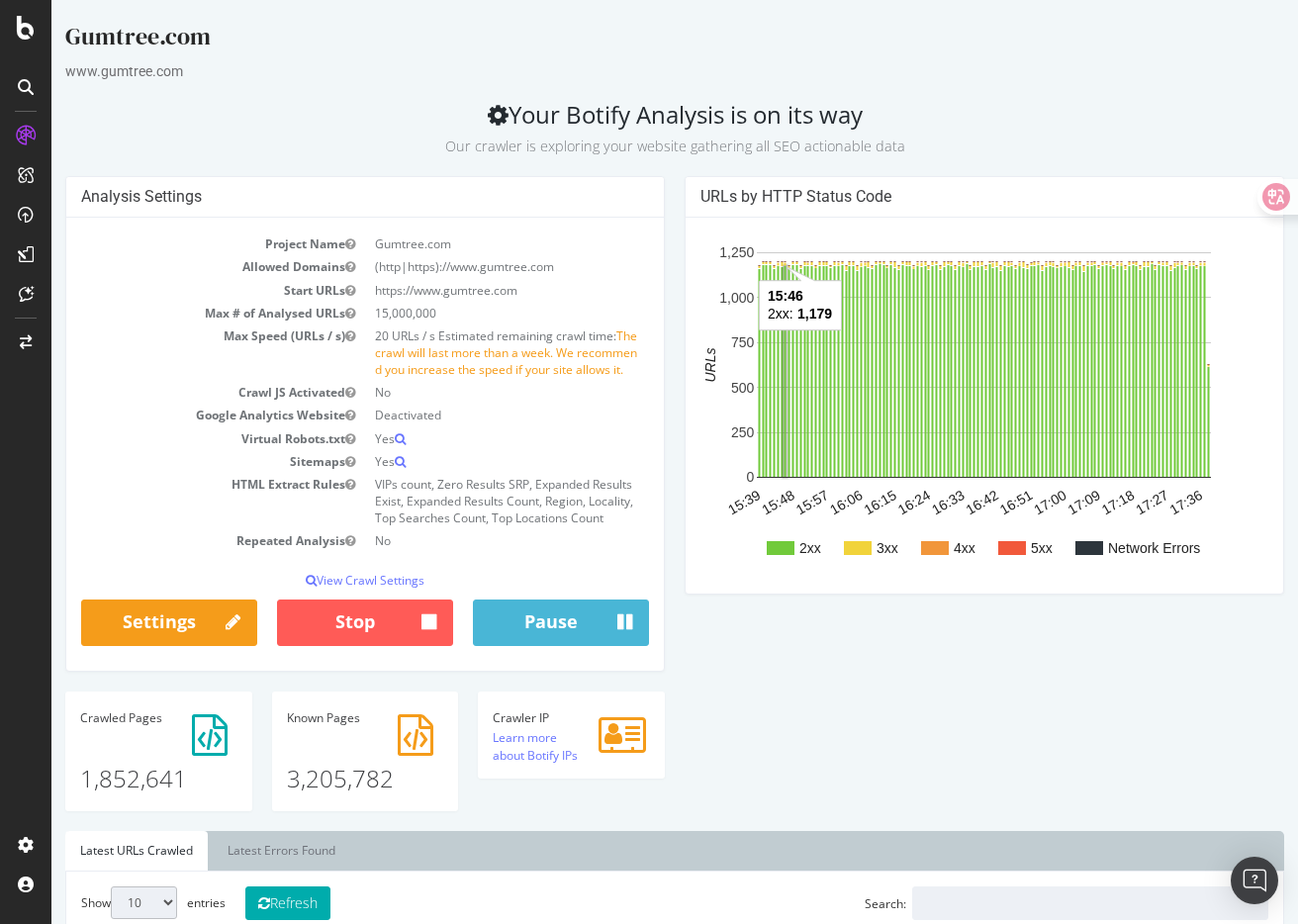 drag, startPoint x: 616, startPoint y: 114, endPoint x: 912, endPoint y: 114, distance: 296 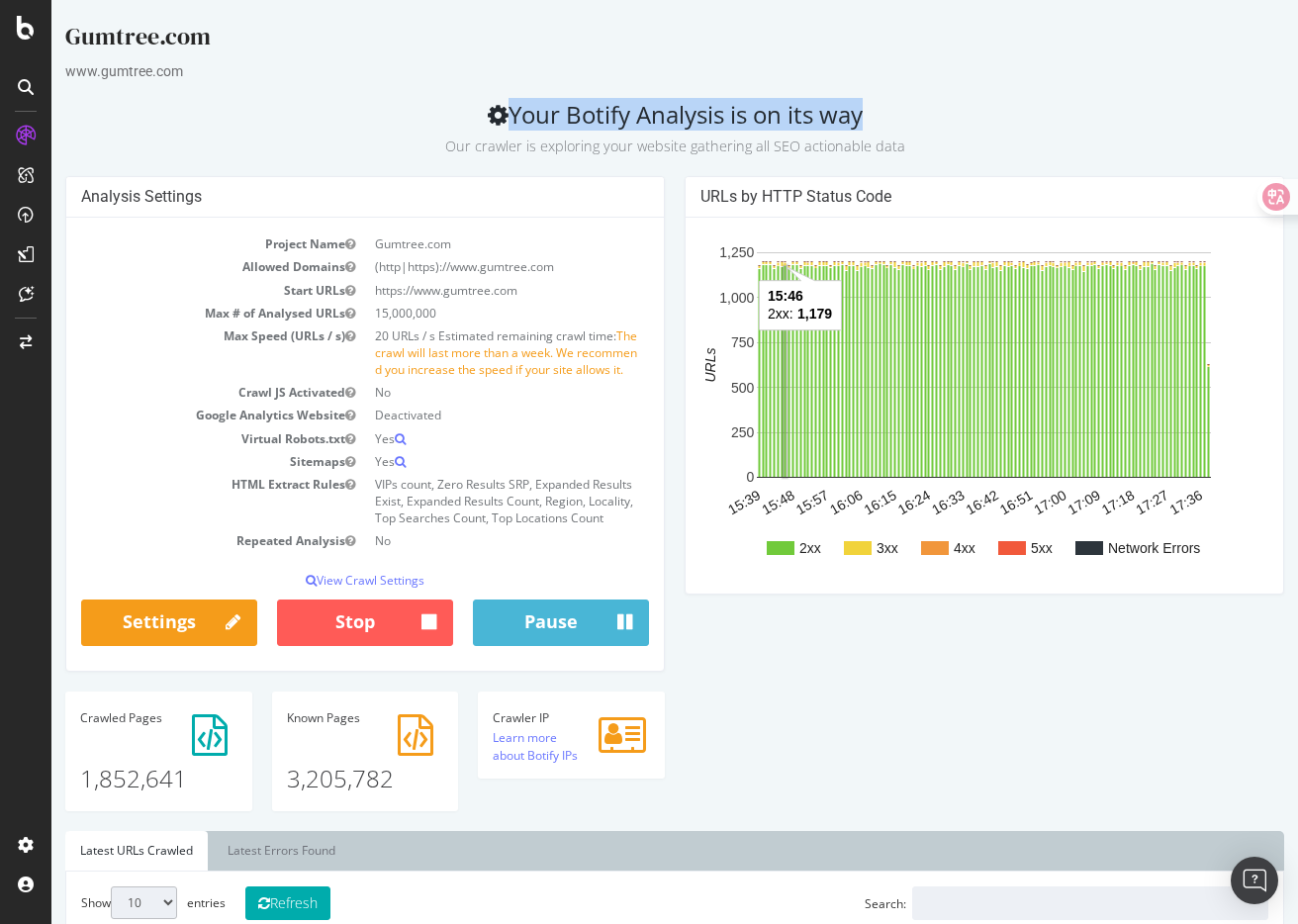drag, startPoint x: 450, startPoint y: 111, endPoint x: 892, endPoint y: 121, distance: 442.11311 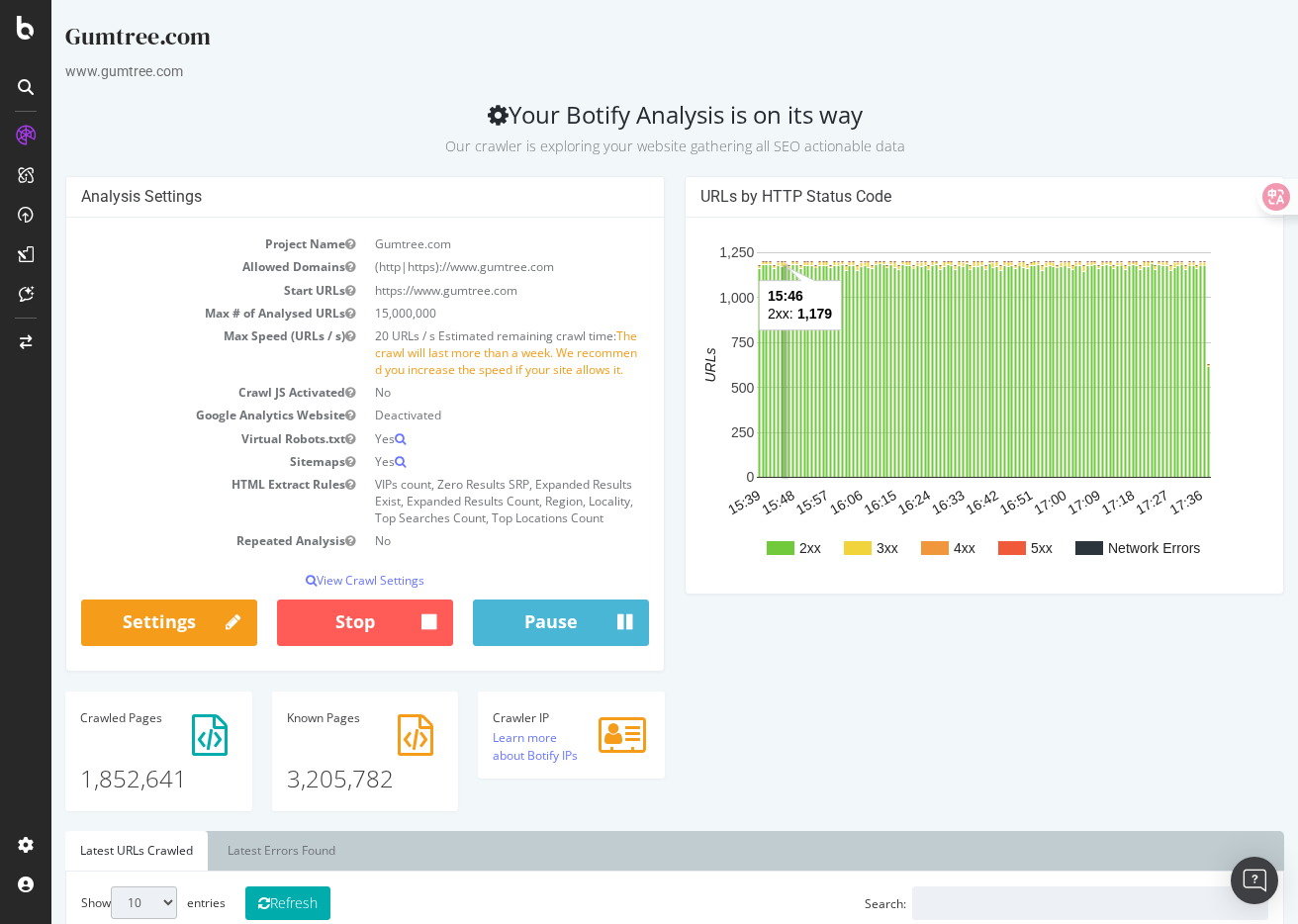 click on "Your Botify Analysis is on its way
Our crawler is exploring your website gathering all SEO actionable data" at bounding box center [675, 129] 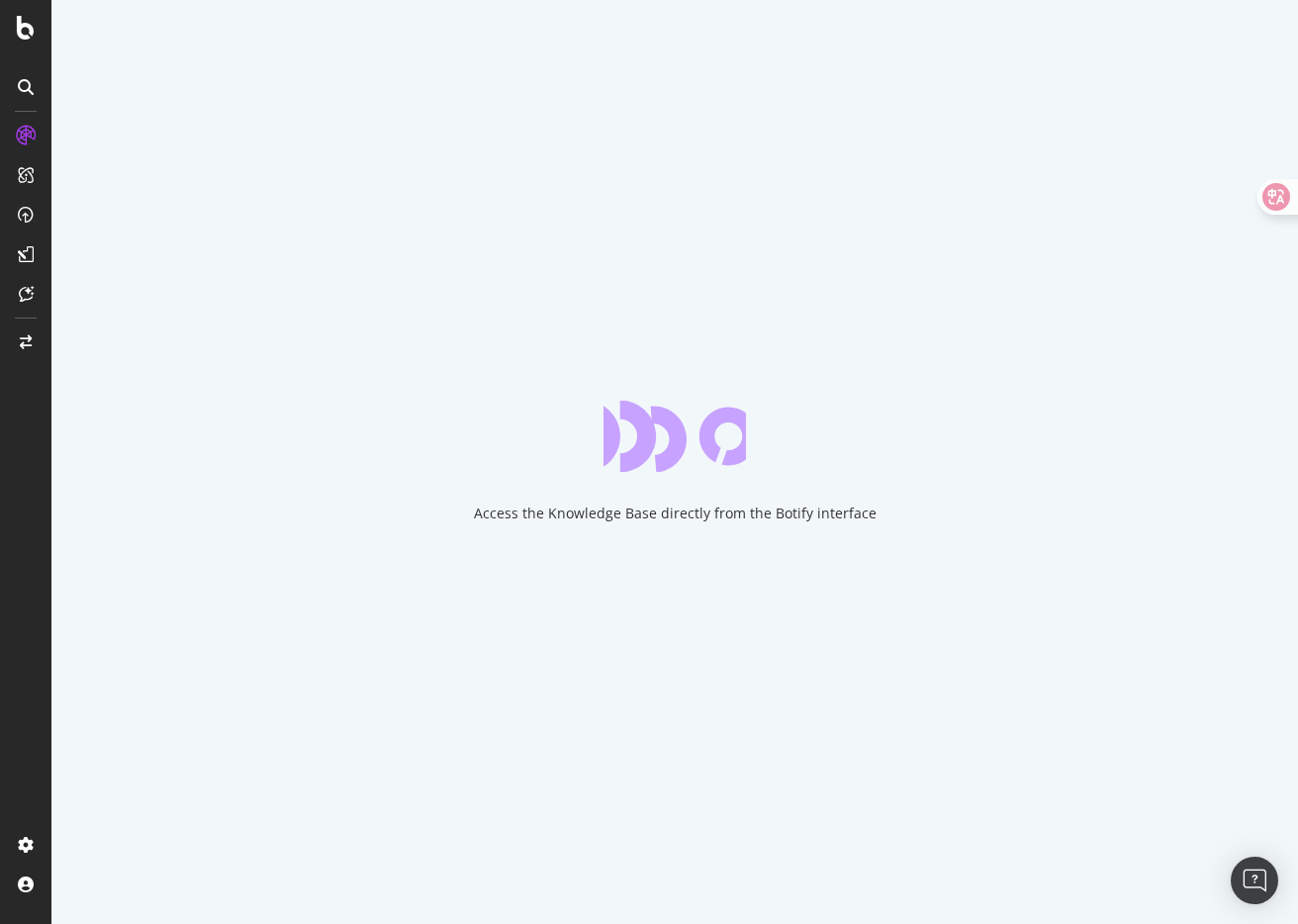 scroll, scrollTop: 0, scrollLeft: 0, axis: both 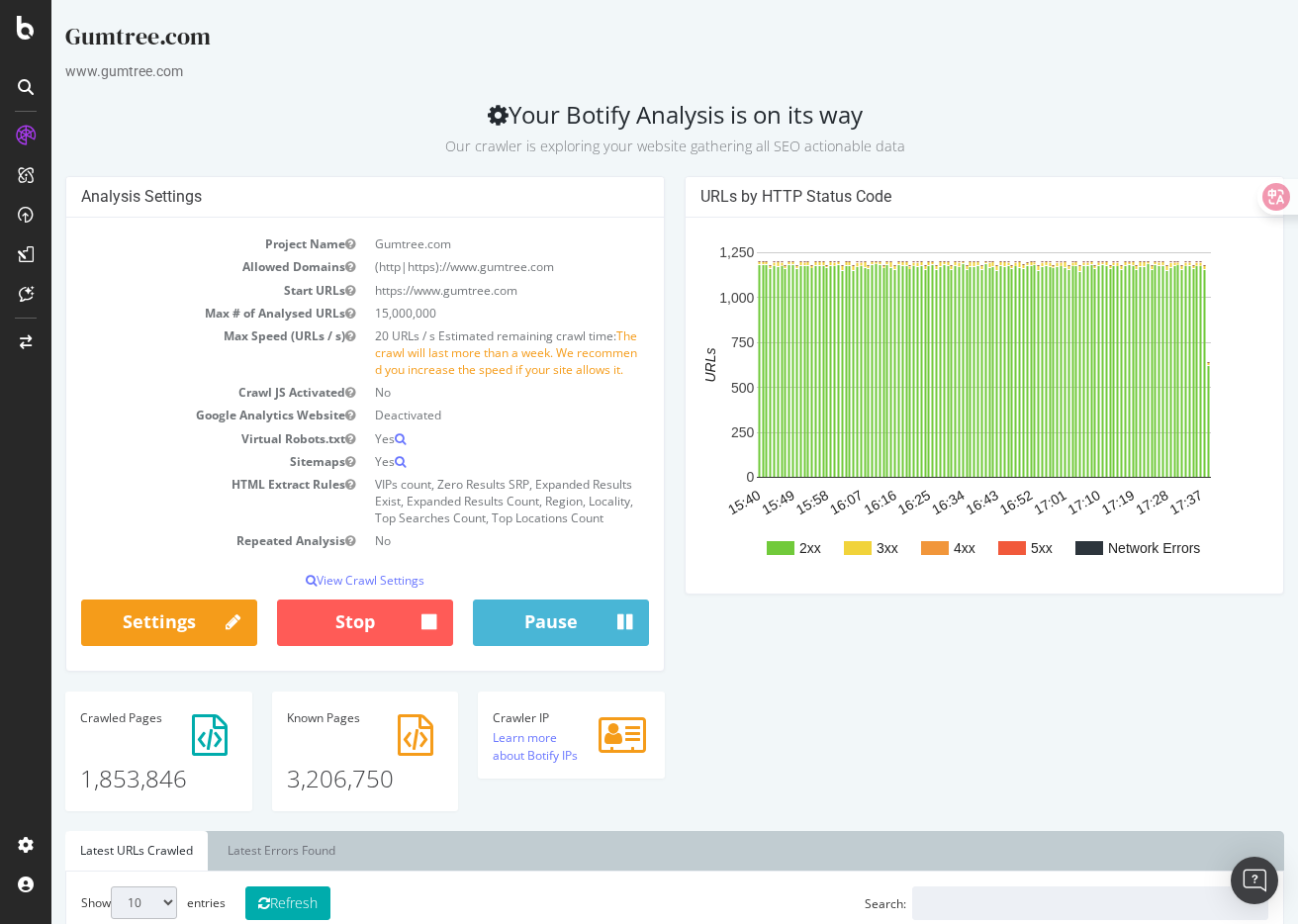 click on "Analysis Settings Project Name
Gumtree.com Allowed Domains
(http|https)://www.gumtree.com
Start URLs
https://www.gumtree.com
Max # of Analysed URLs
15,000,000 Max Speed (URLs / s)
20 URLs / s
Estimated remaining crawl time:  The crawl will last more than a week. We recommend you increase the speed if your site allows it. Crawl JS Activated
No Google Analytics Website
Deactivated
Virtual Robots.txt
Yes
Sitemaps
Yes
HTML Extract Rules
VIPs count, Zero Results SRP, Expanded Results Exist, Expanded Results Count, Region, Locality, Top Searches Count, Top Locations Count
Repeated Analysis
No  View Crawl Settings
× Close Main Project Name
Gumtree.com No Yes" at bounding box center [675, 503] 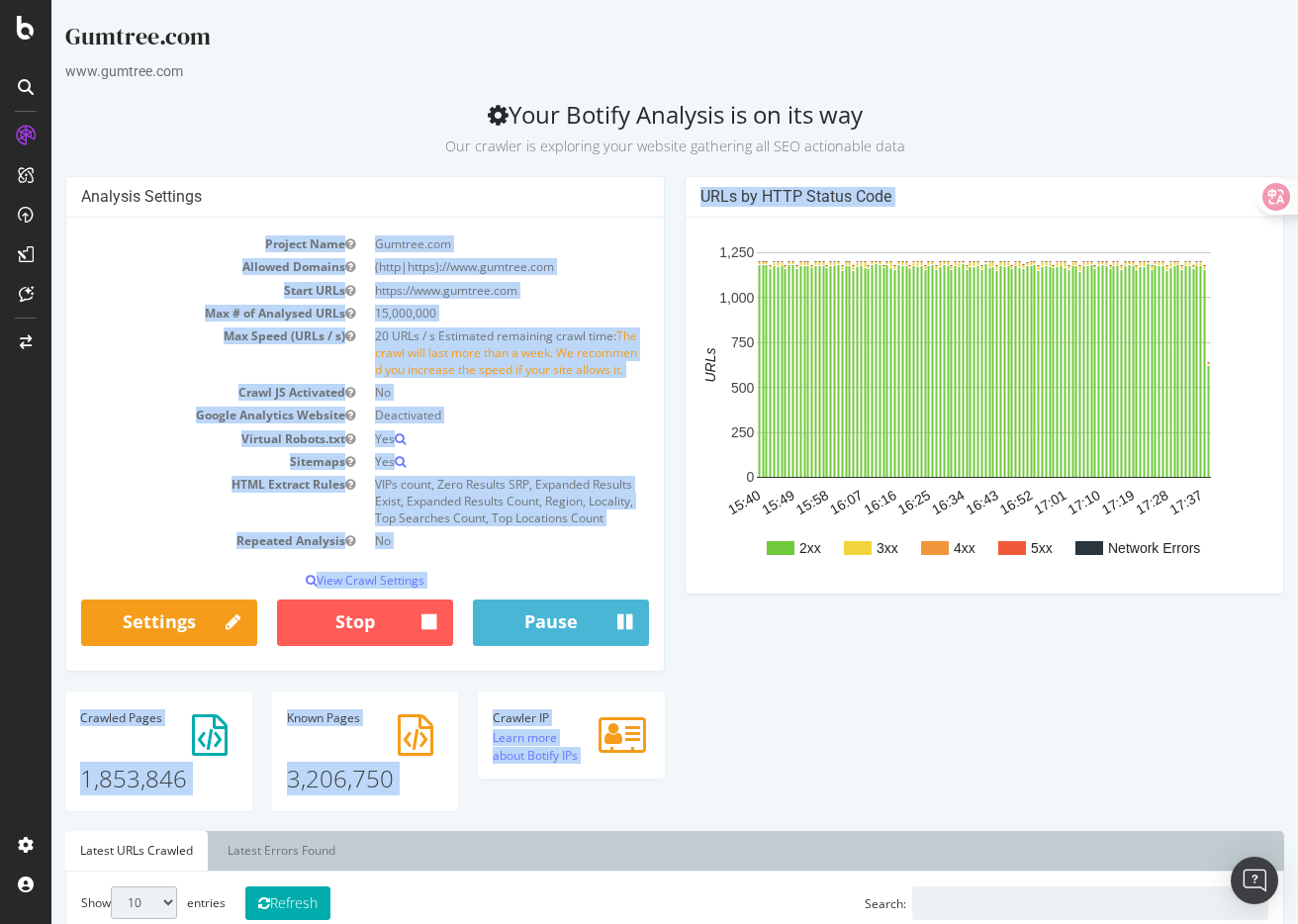 drag, startPoint x: 783, startPoint y: 675, endPoint x: 388, endPoint y: 221, distance: 601.78152 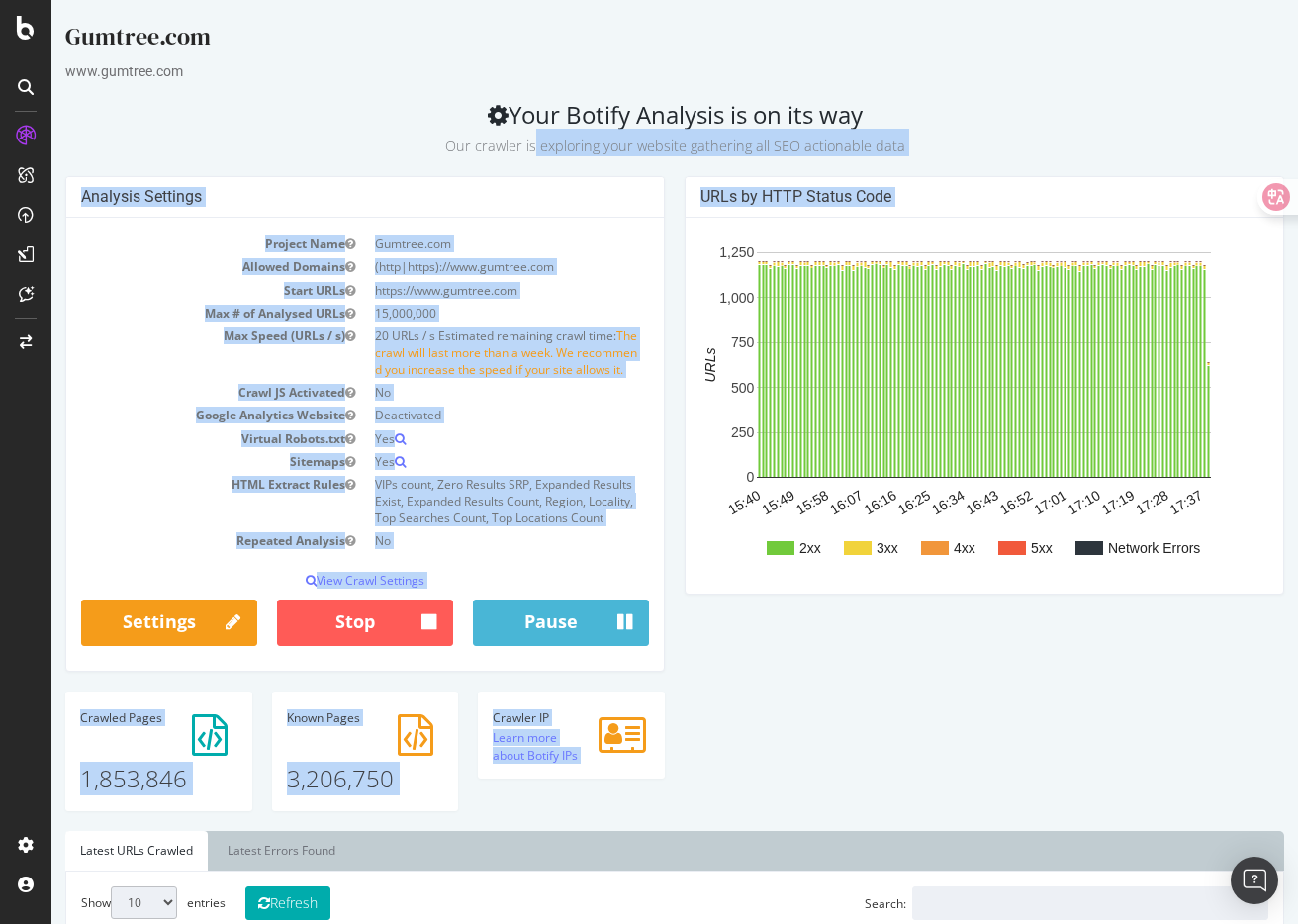 drag, startPoint x: 827, startPoint y: 693, endPoint x: 383, endPoint y: 152, distance: 699.8693 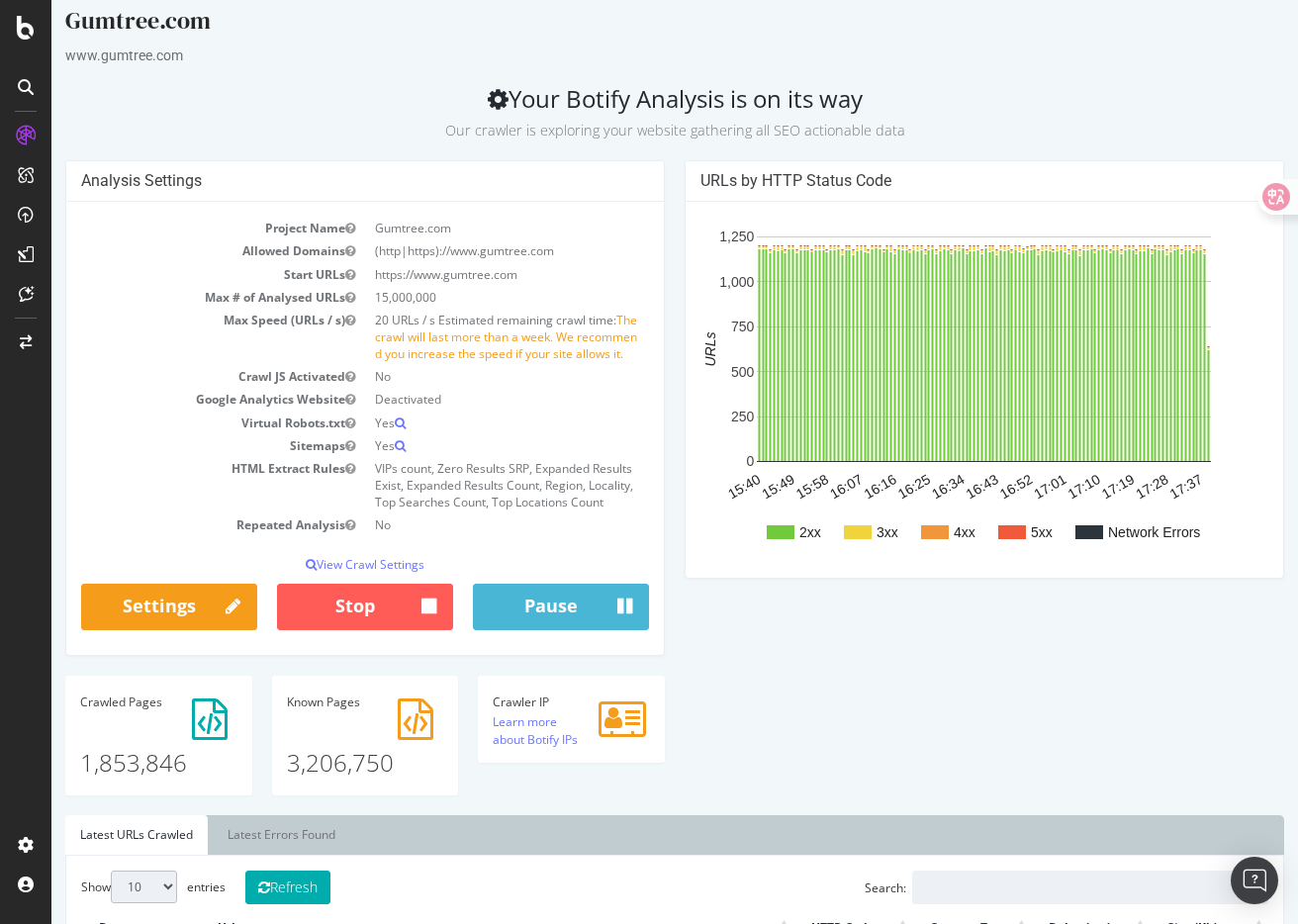 scroll, scrollTop: 0, scrollLeft: 0, axis: both 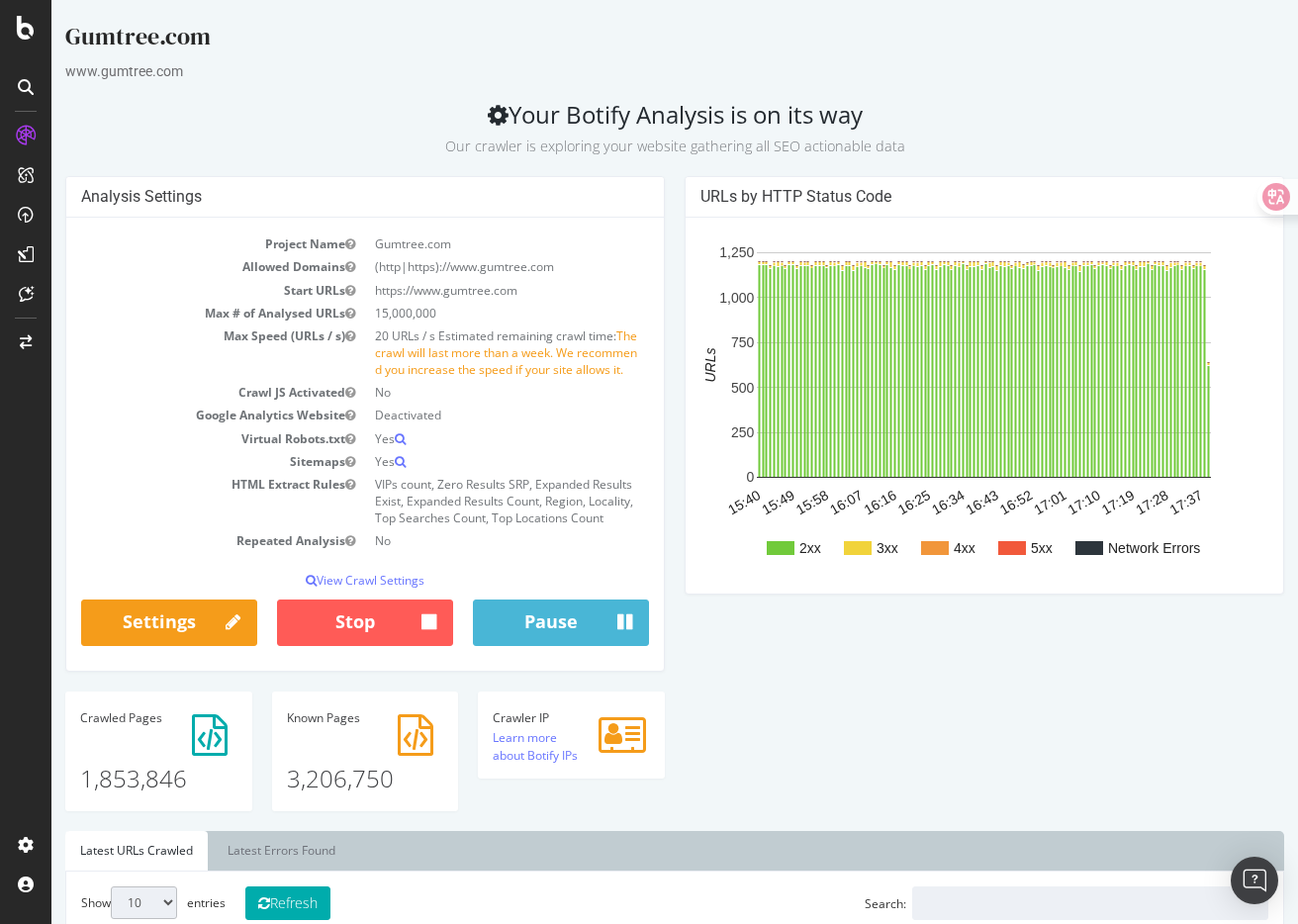 click on "Analysis Settings Project Name
Gumtree.com Allowed Domains
(http|https)://www.gumtree.com
Start URLs
https://www.gumtree.com
Max # of Analysed URLs
15,000,000 Max Speed (URLs / s)
20 URLs / s
Estimated remaining crawl time:  The crawl will last more than a week. We recommend you increase the speed if your site allows it. Crawl JS Activated
No Google Analytics Website
Deactivated
Virtual Robots.txt
Yes
Sitemaps
Yes
HTML Extract Rules
VIPs count, Zero Results SRP, Expanded Results Exist, Expanded Results Count, Region, Locality, Top Searches Count, Top Locations Count
Repeated Analysis
No  View Crawl Settings
× Close Main Project Name
Gumtree.com No Yes" at bounding box center (675, 503) 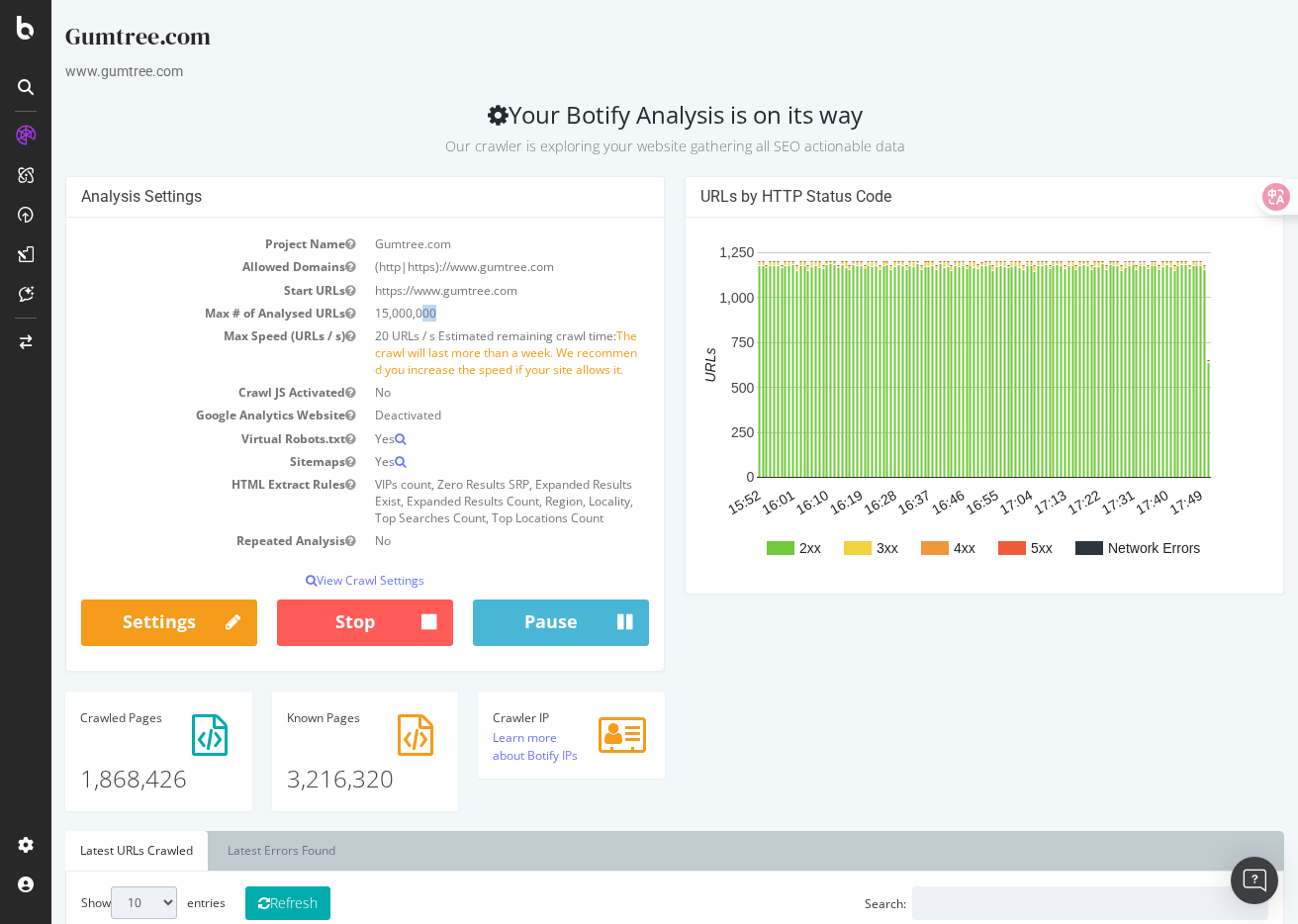 drag, startPoint x: 444, startPoint y: 319, endPoint x: 418, endPoint y: 319, distance: 26 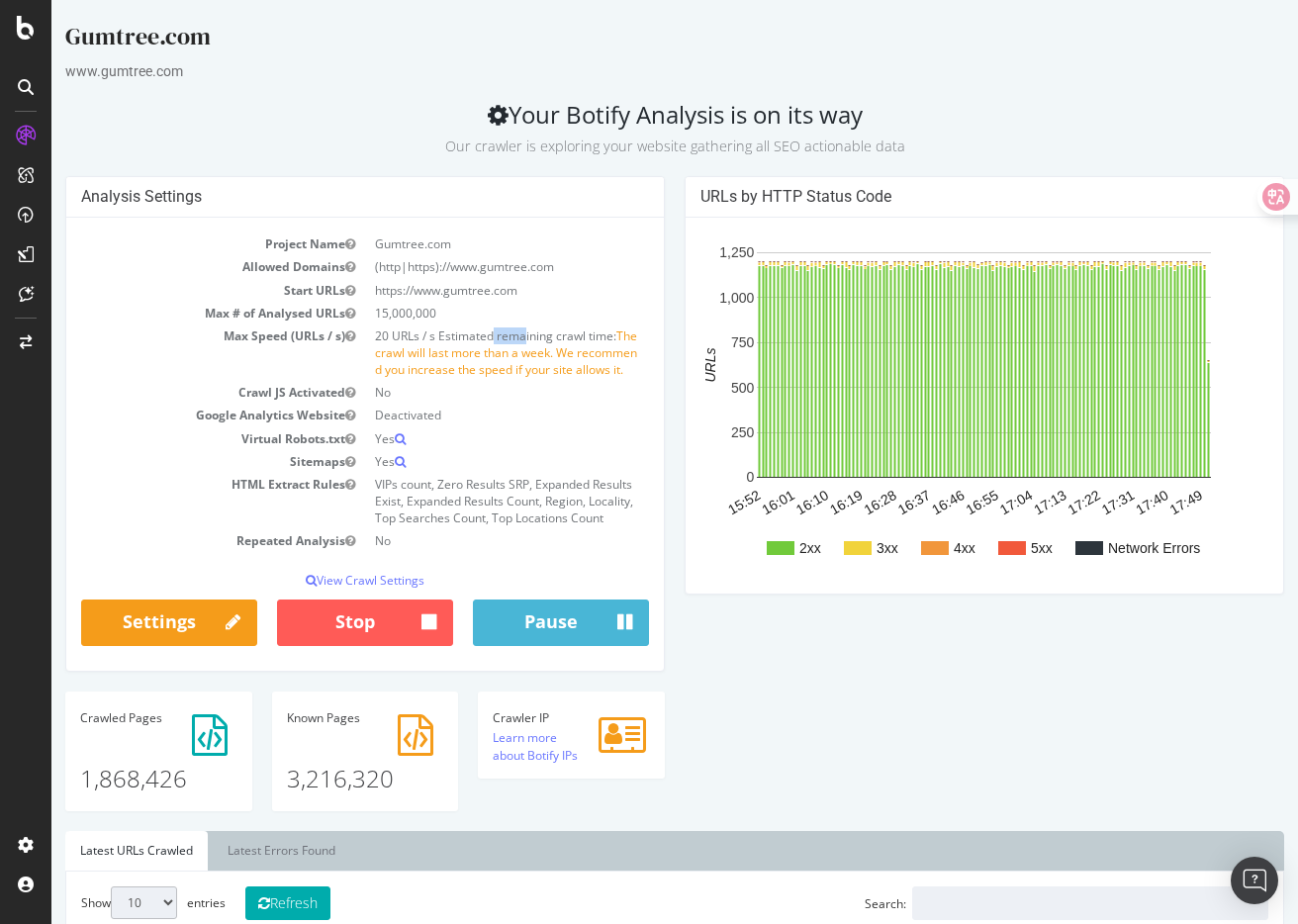 drag, startPoint x: 377, startPoint y: 337, endPoint x: 405, endPoint y: 333, distance: 28.284271 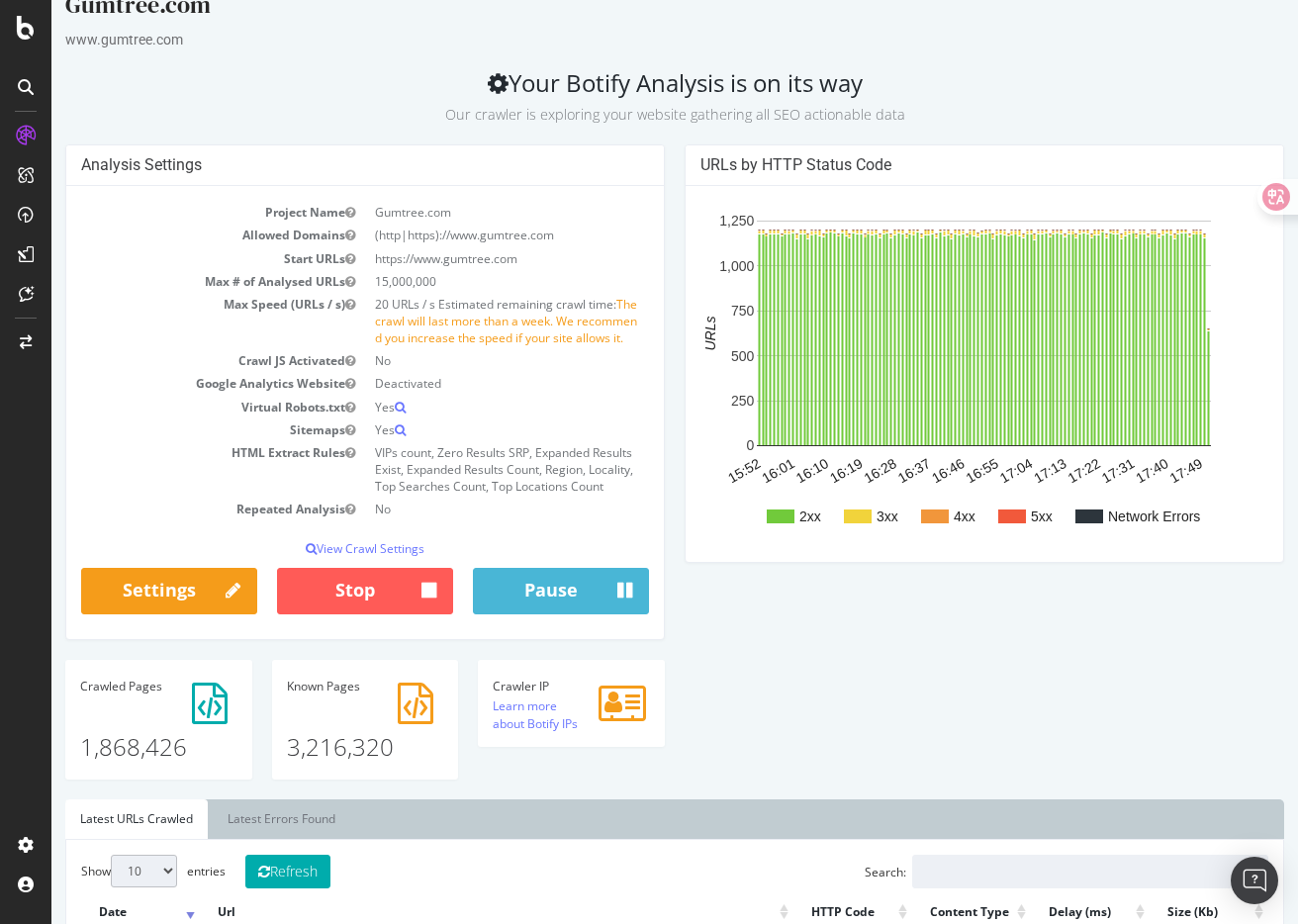 scroll, scrollTop: 28, scrollLeft: 0, axis: vertical 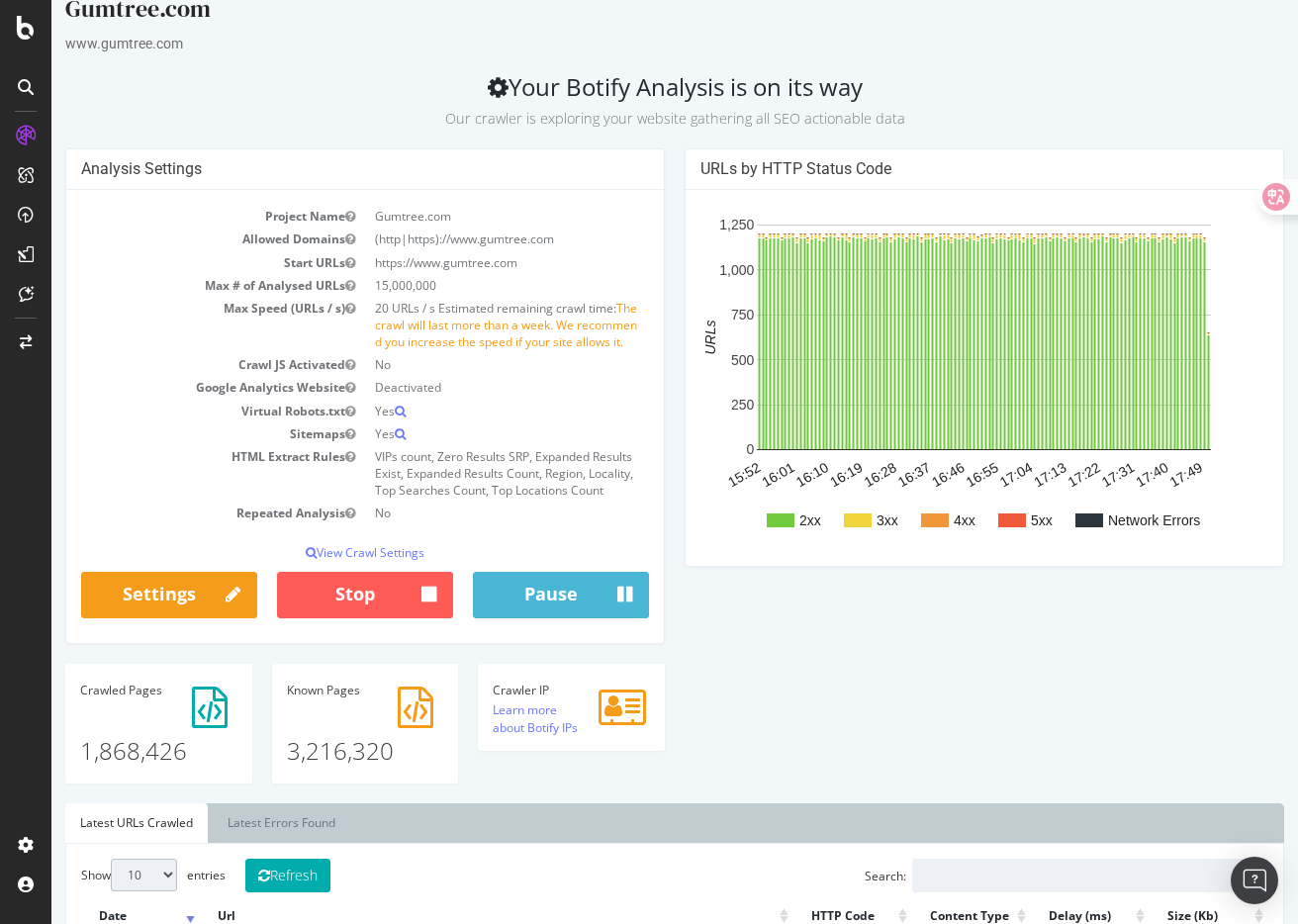 click on "HTML Extract Rules" at bounding box center (223, 473) 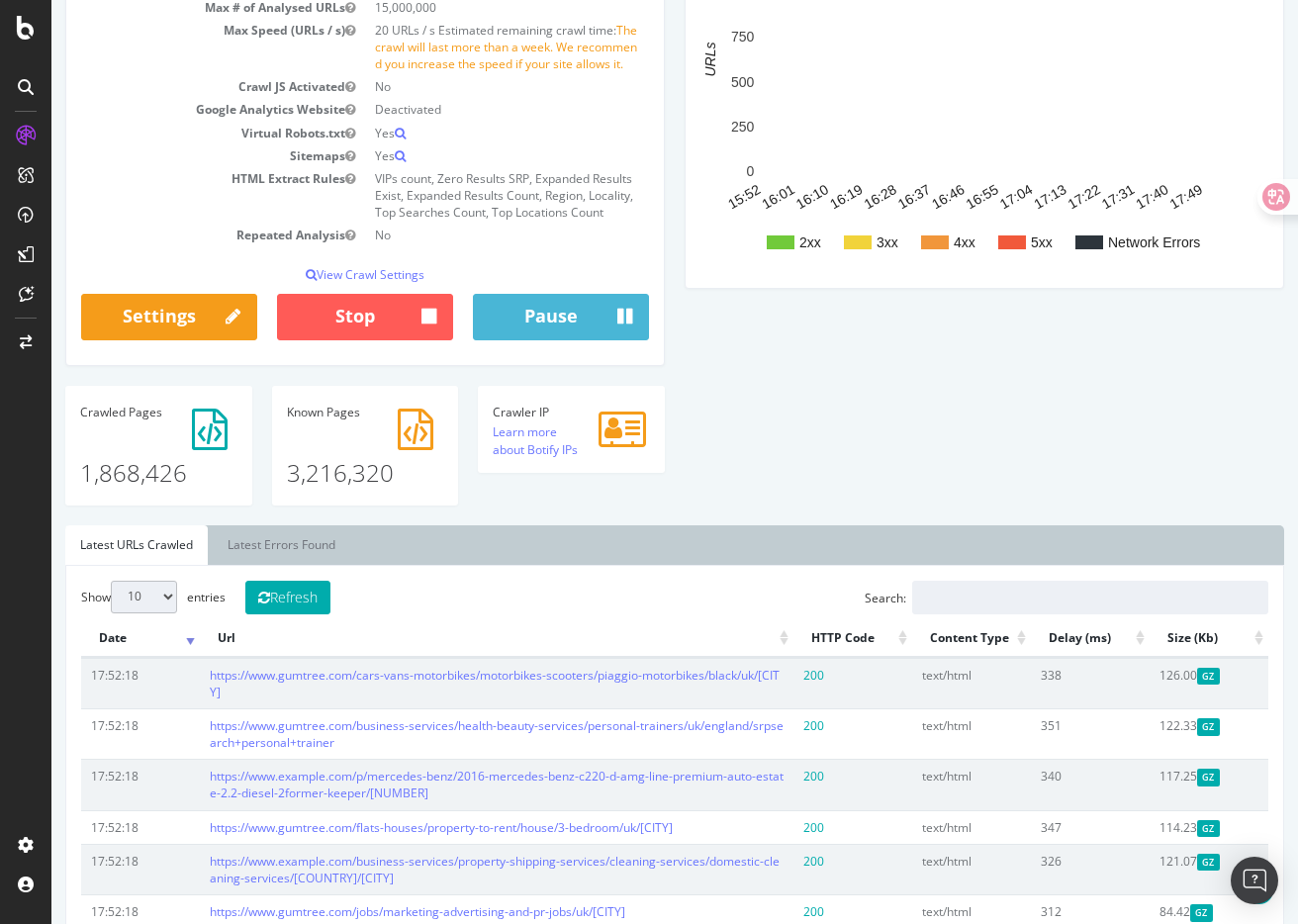 scroll, scrollTop: 312, scrollLeft: 0, axis: vertical 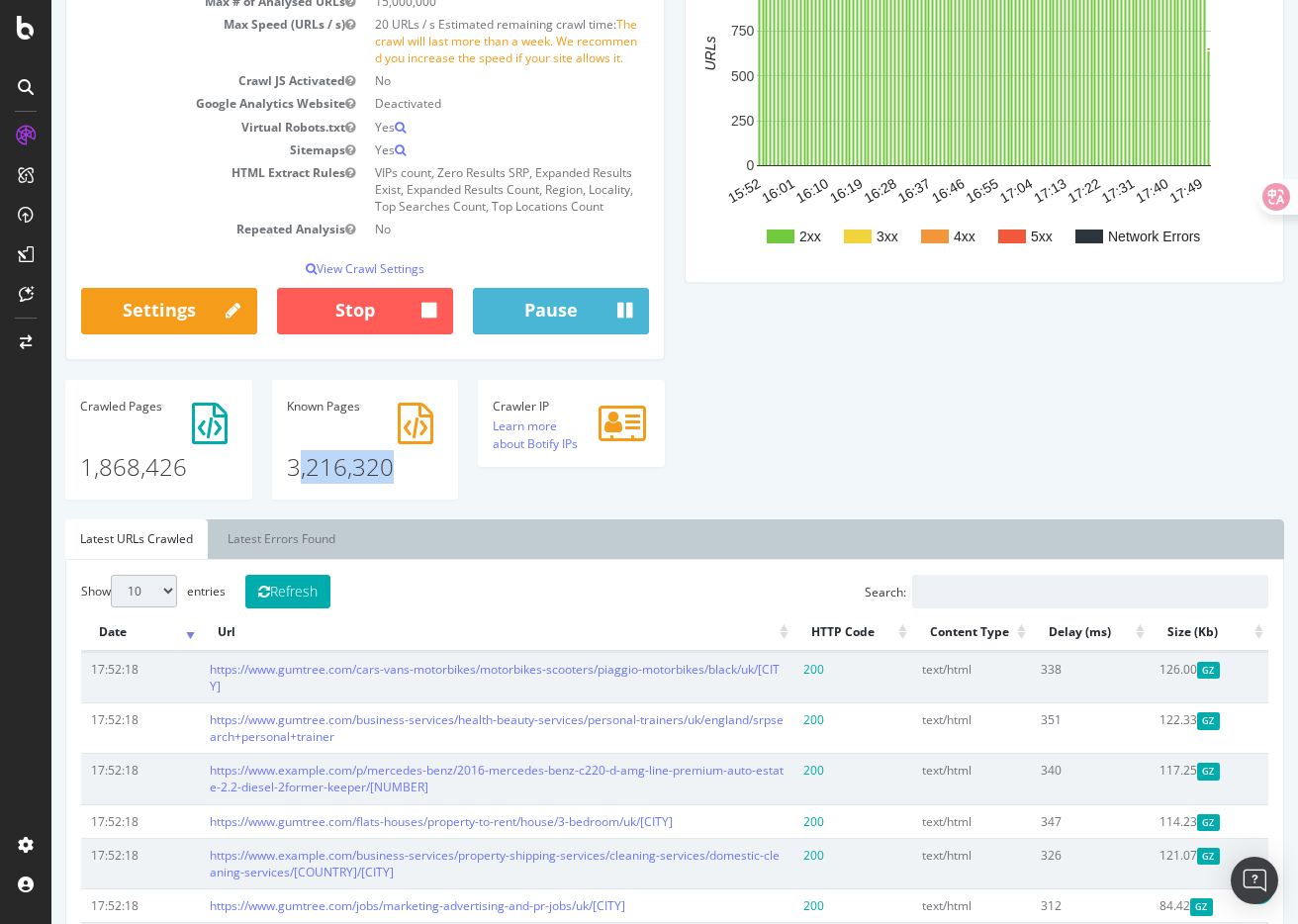 drag, startPoint x: 397, startPoint y: 470, endPoint x: 299, endPoint y: 467, distance: 98.04591 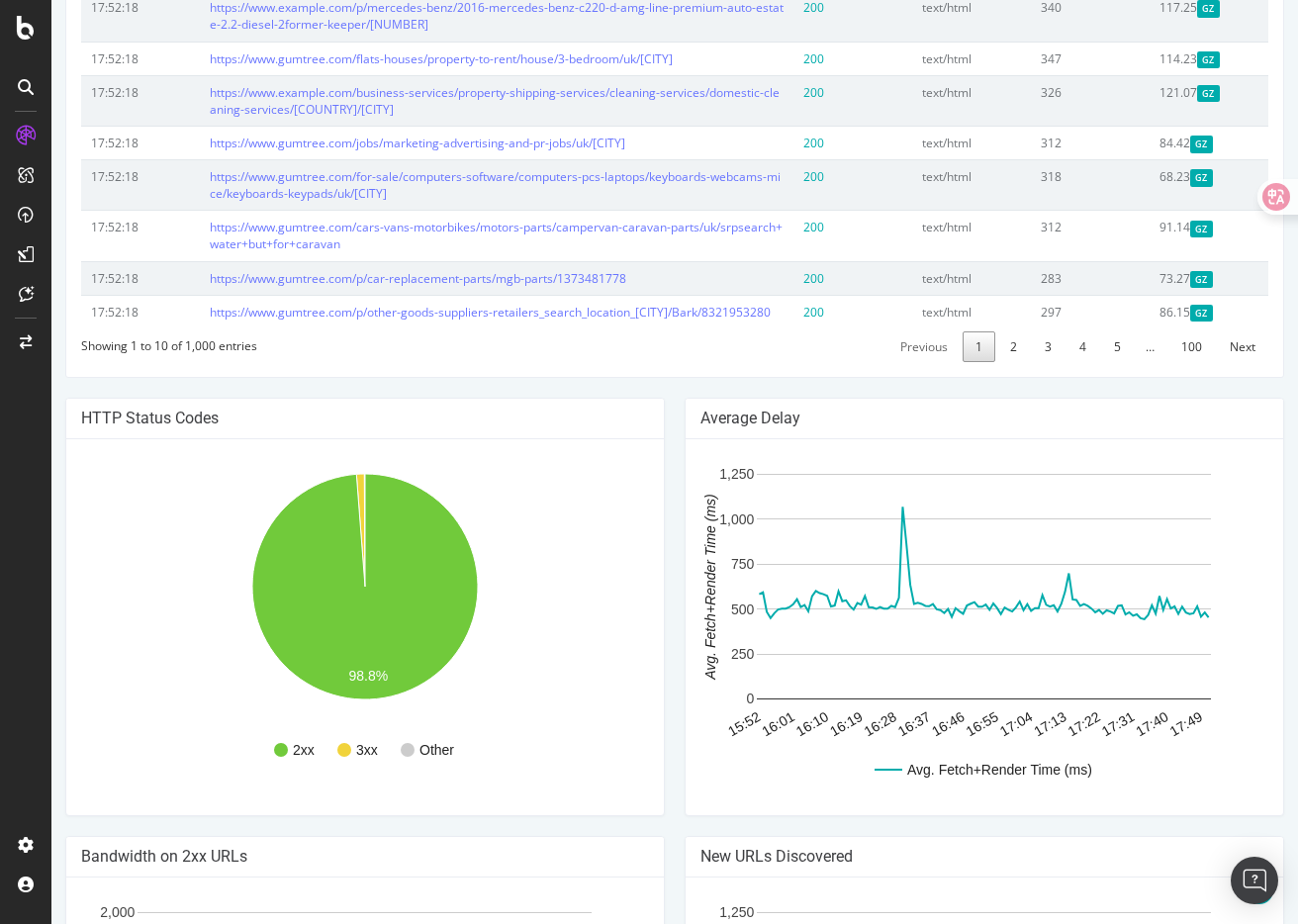 scroll, scrollTop: 1441, scrollLeft: 0, axis: vertical 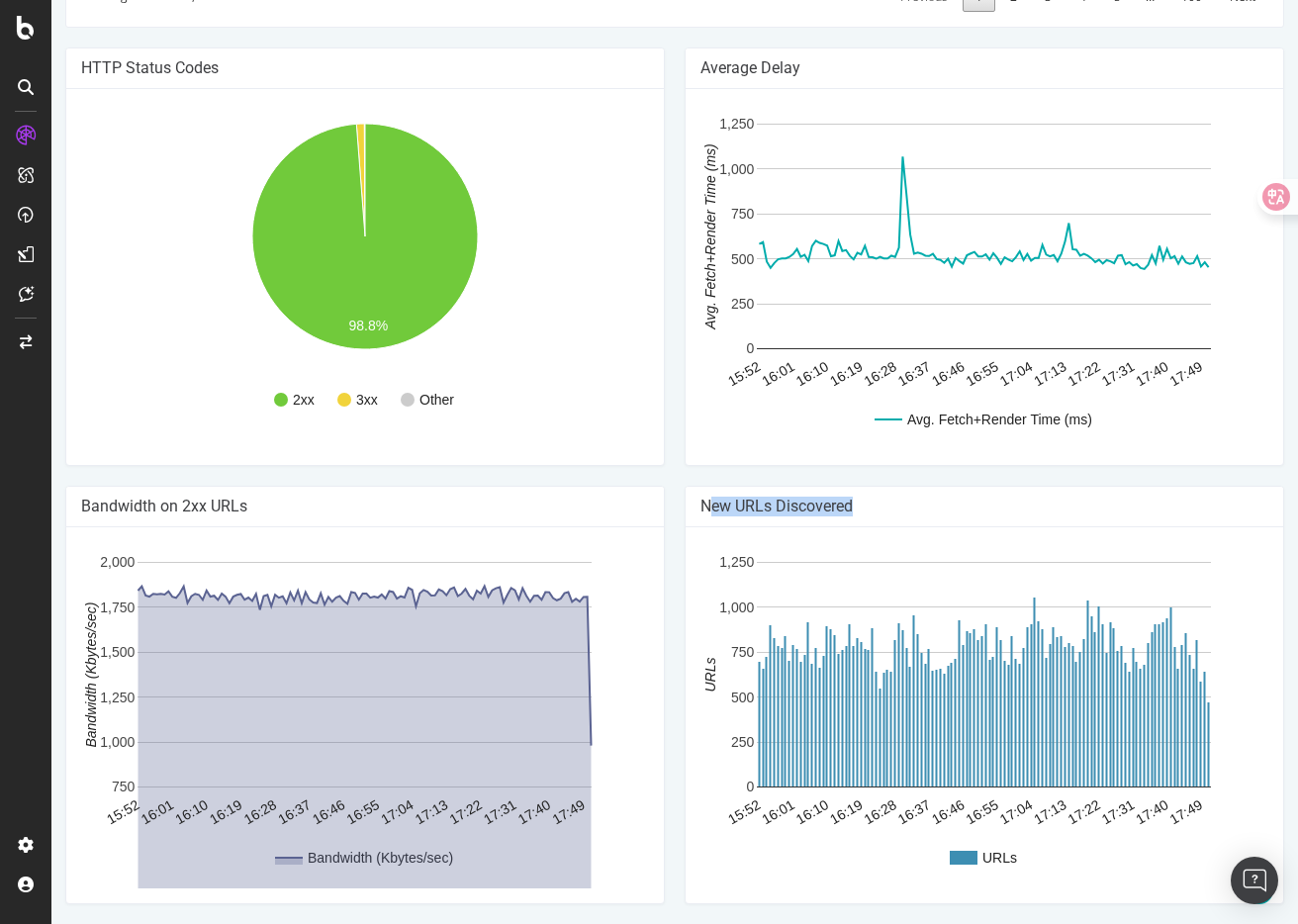 drag, startPoint x: 712, startPoint y: 511, endPoint x: 858, endPoint y: 505, distance: 146.12324 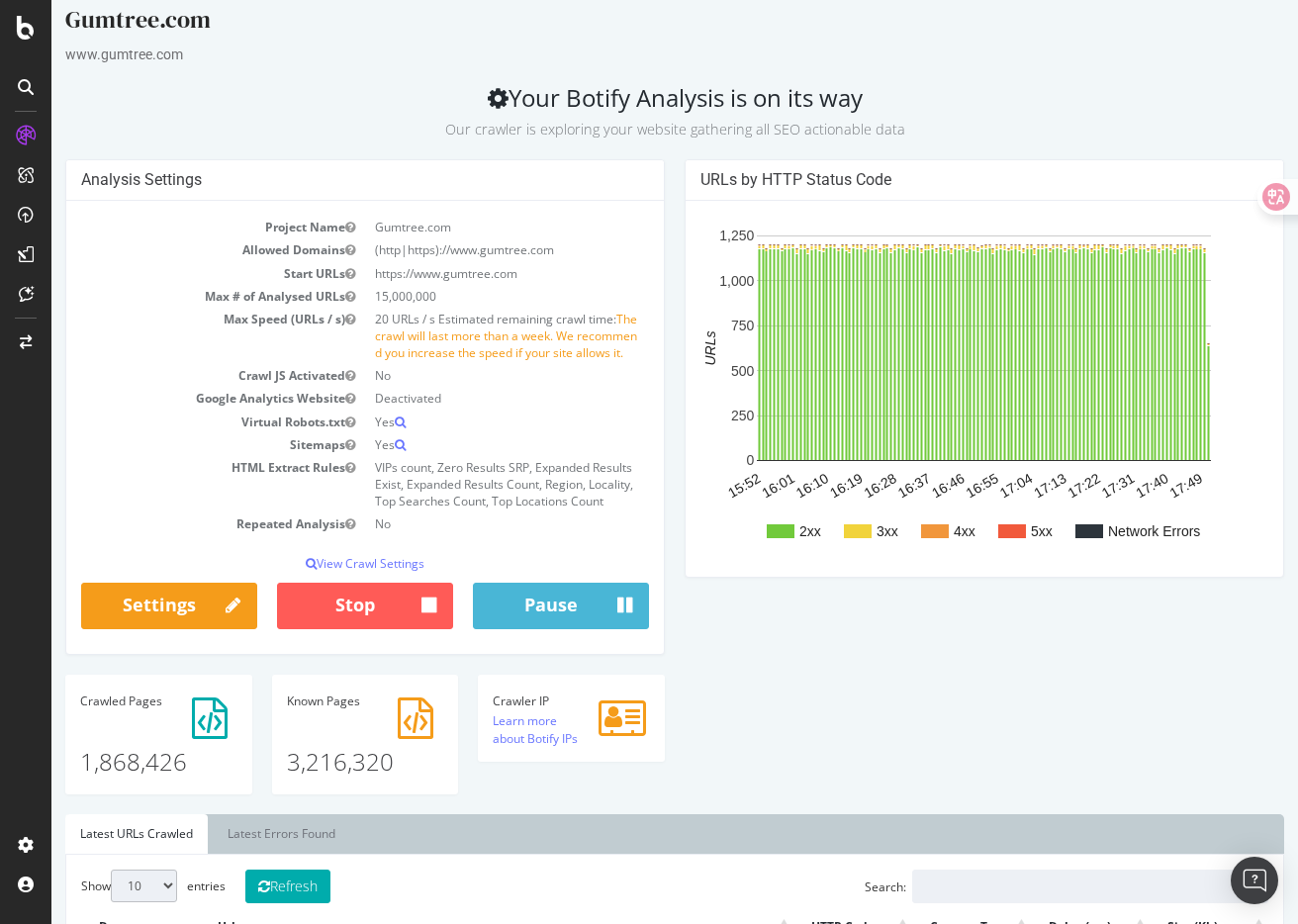 scroll, scrollTop: 16, scrollLeft: 0, axis: vertical 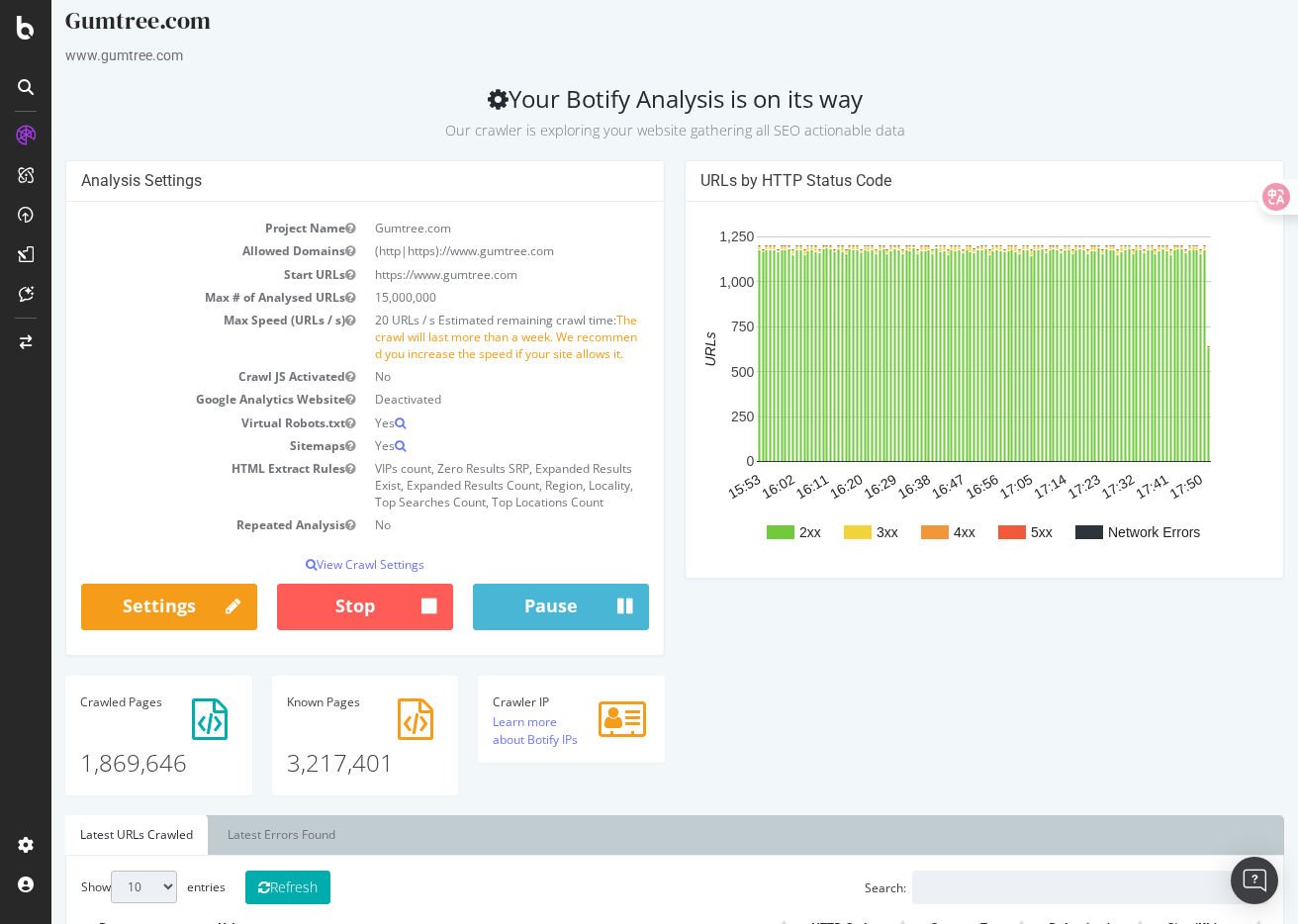 click on "Analysis Settings Project Name
Gumtree.com Allowed Domains
(http|https)://www.gumtree.com
Start URLs
https://www.gumtree.com
Max # of Analysed URLs
15,000,000 Max Speed (URLs / s)
20 URLs / s
Estimated remaining crawl time:  The crawl will last more than a week. We recommend you increase the speed if your site allows it. Crawl JS Activated
No Google Analytics Website
Deactivated
Virtual Robots.txt
Yes
Sitemaps
Yes
HTML Extract Rules
VIPs count, Zero Results SRP, Expanded Results Exist, Expanded Results Count, Region, Locality, Top Searches Count, Top Locations Count
Repeated Analysis
No  View Crawl Settings
× Close Main Project Name
Gumtree.com No Yes" at bounding box center (675, 487) 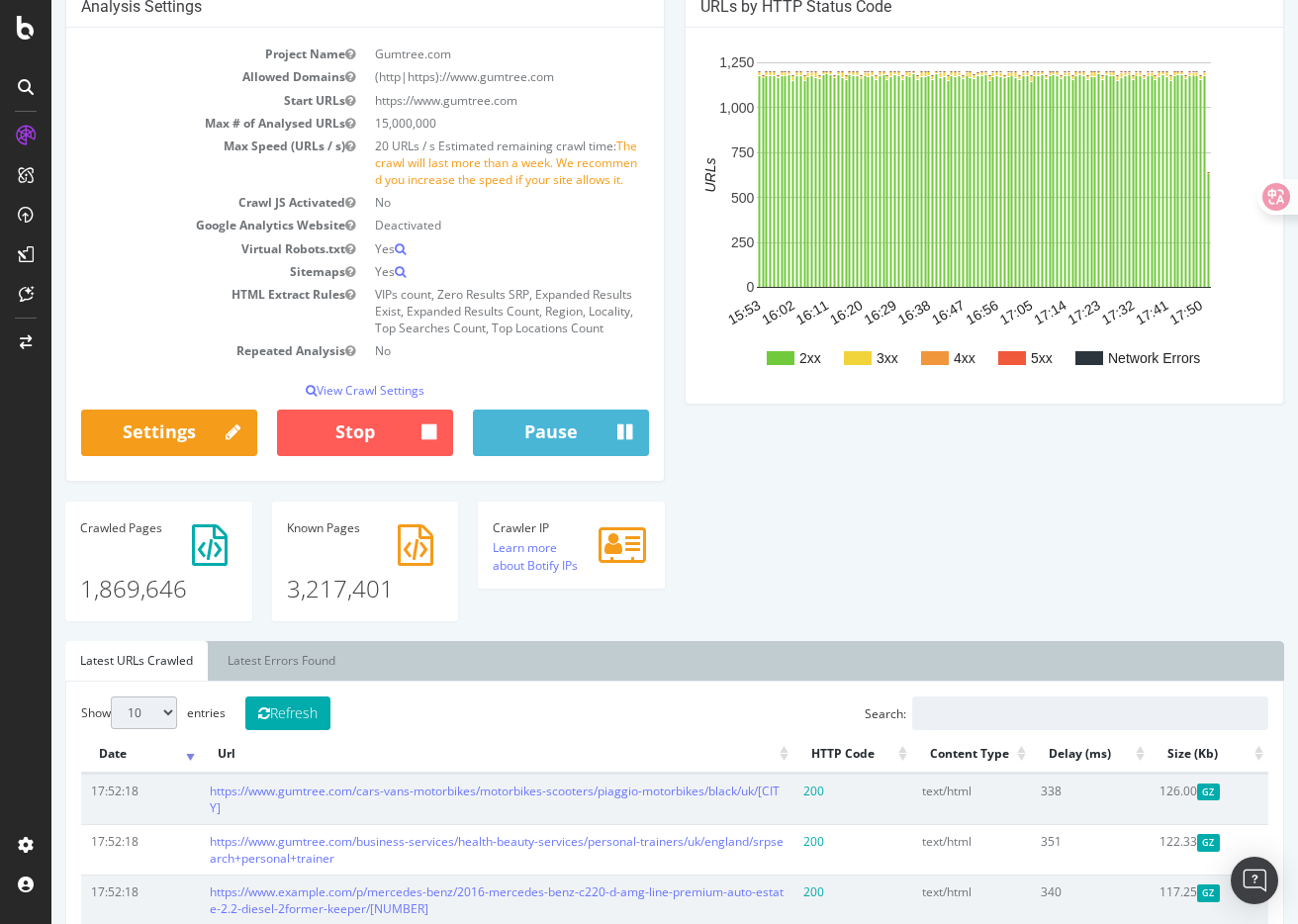 scroll, scrollTop: 152, scrollLeft: 0, axis: vertical 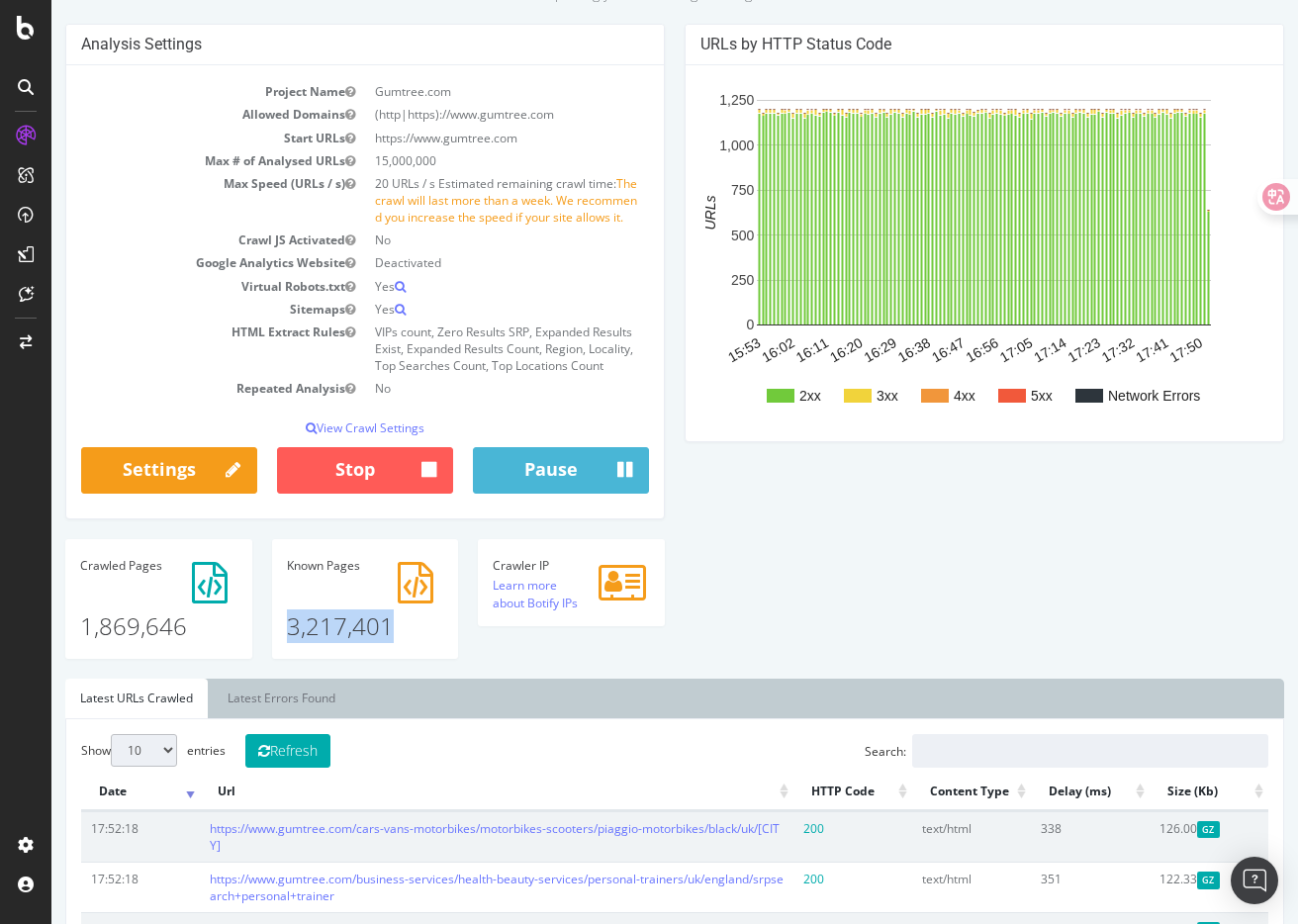 drag, startPoint x: 425, startPoint y: 634, endPoint x: 288, endPoint y: 629, distance: 137.0912 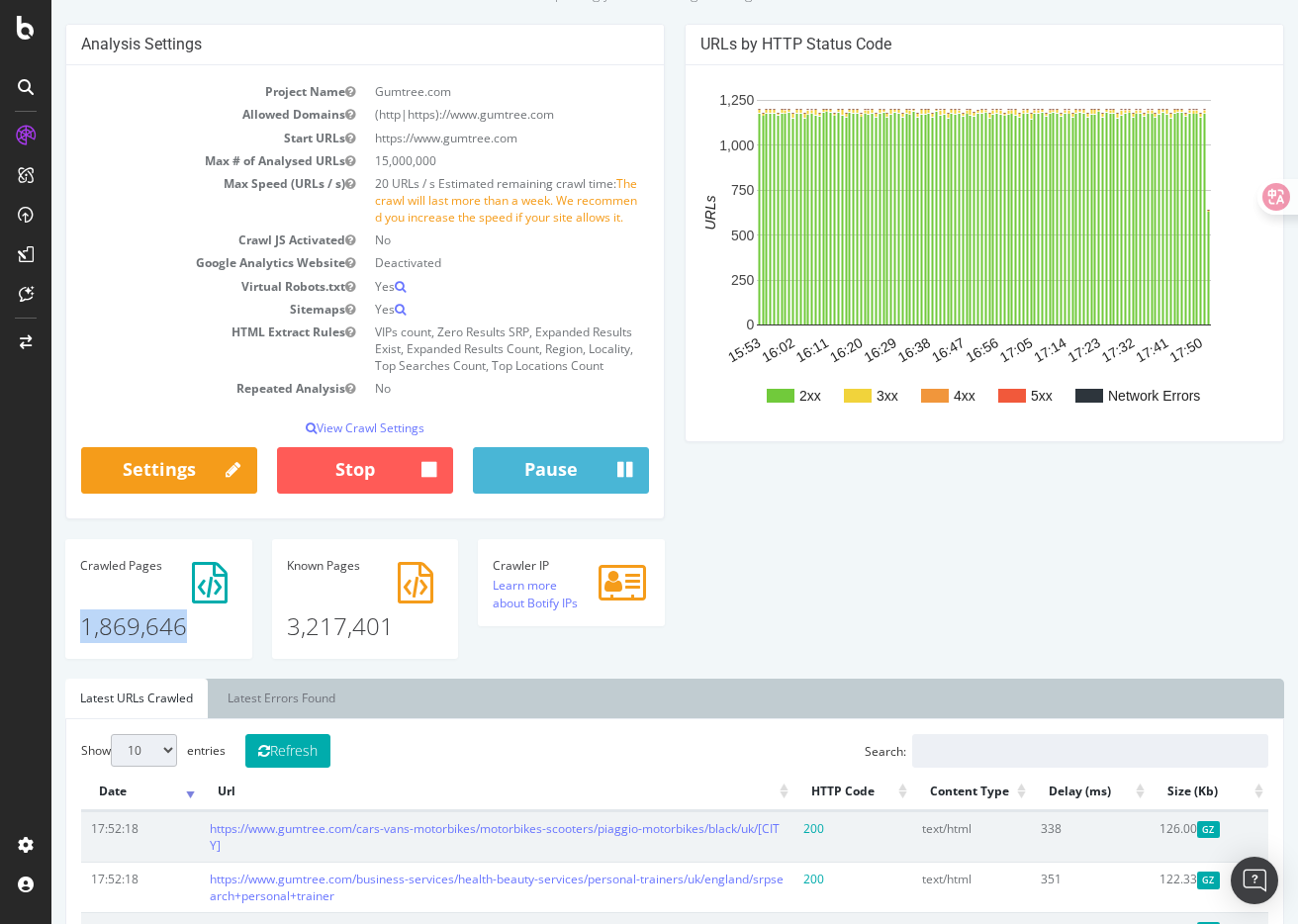 drag, startPoint x: 195, startPoint y: 631, endPoint x: 82, endPoint y: 627, distance: 113.07077 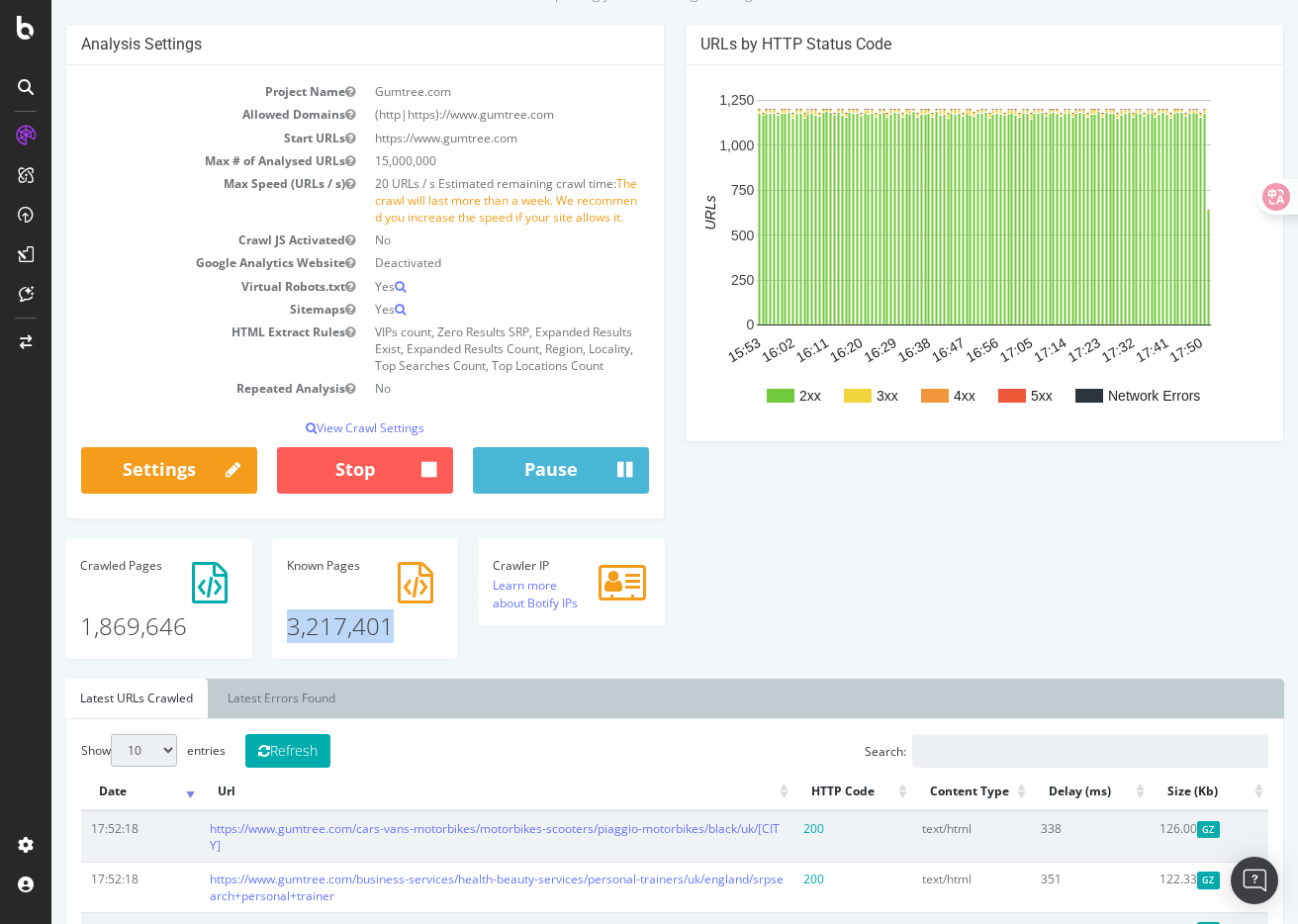 drag, startPoint x: 388, startPoint y: 626, endPoint x: 285, endPoint y: 628, distance: 103.019416 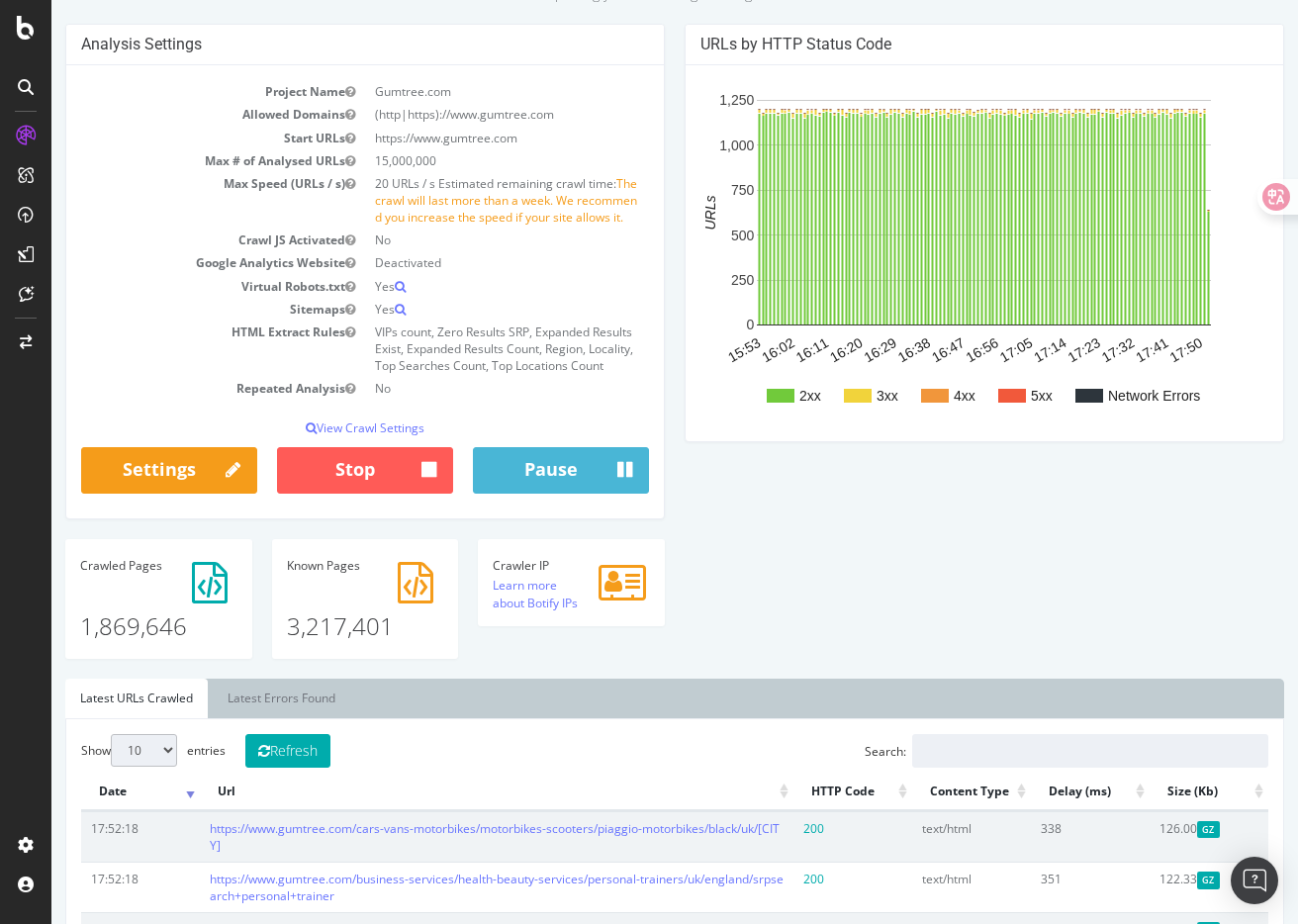 click on "1,869,646" at bounding box center (158, 609) 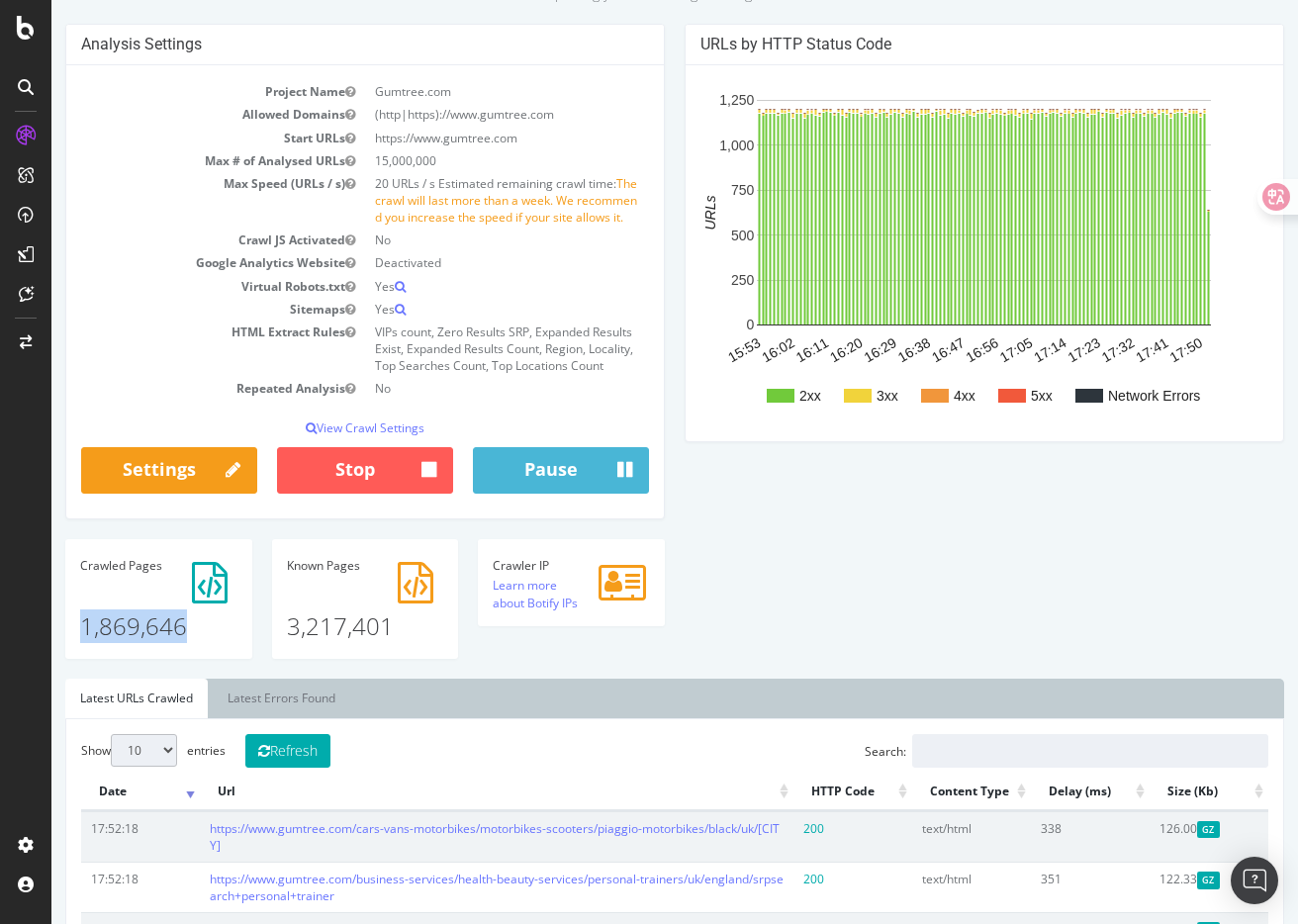 click on "1,869,646" at bounding box center (158, 609) 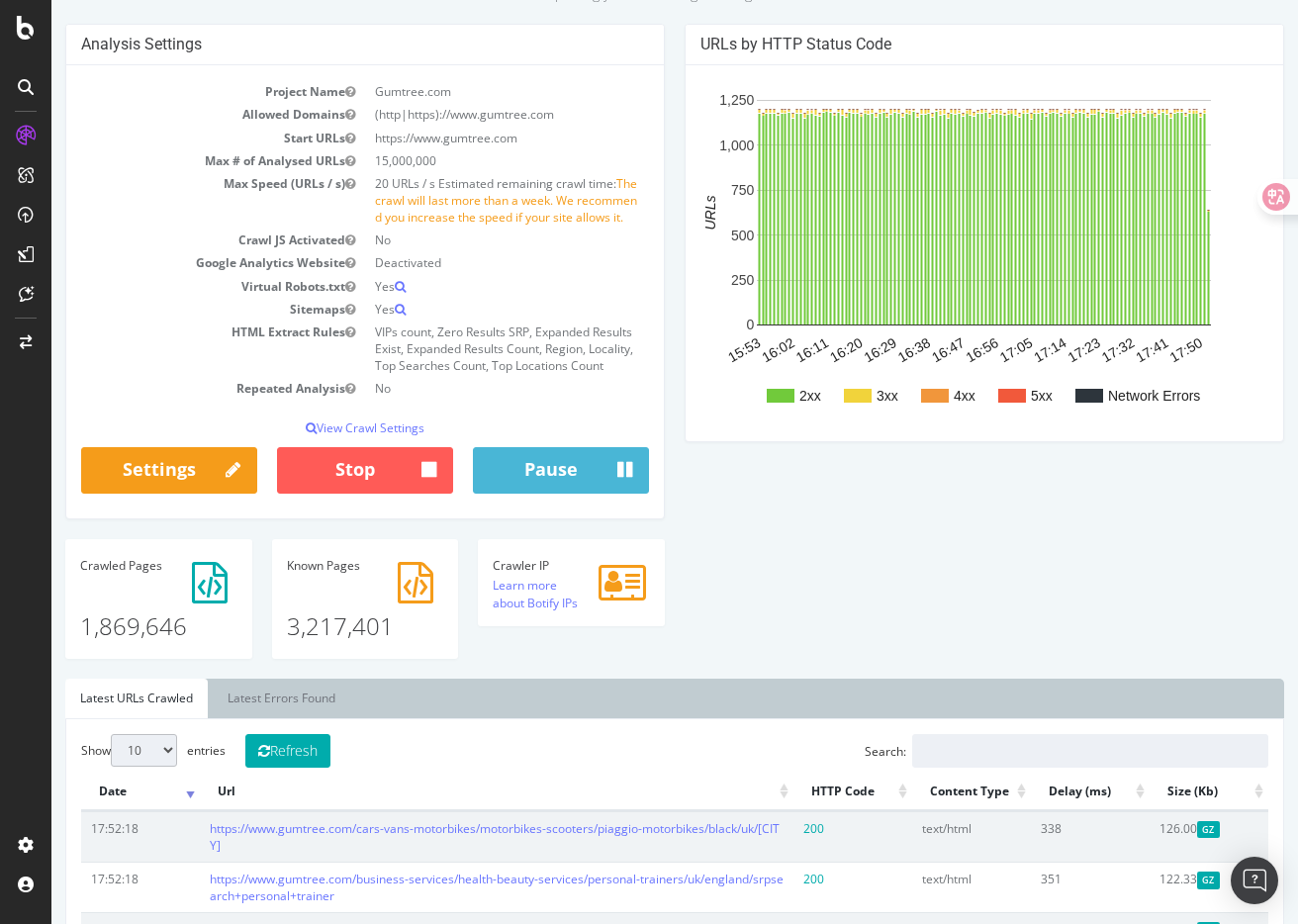 click on "1,869,646" at bounding box center (158, 609) 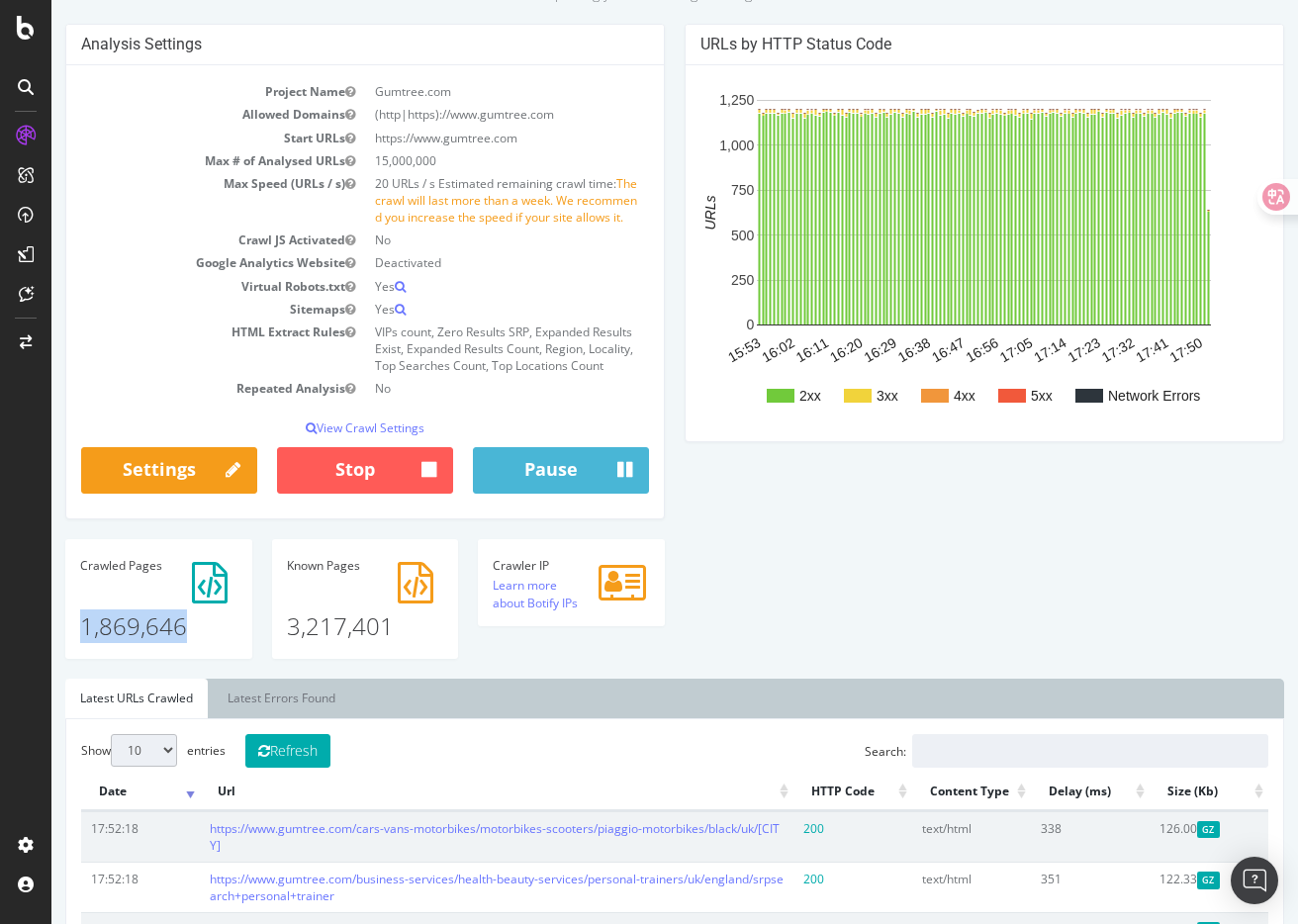 click on "1,869,646" at bounding box center [158, 609] 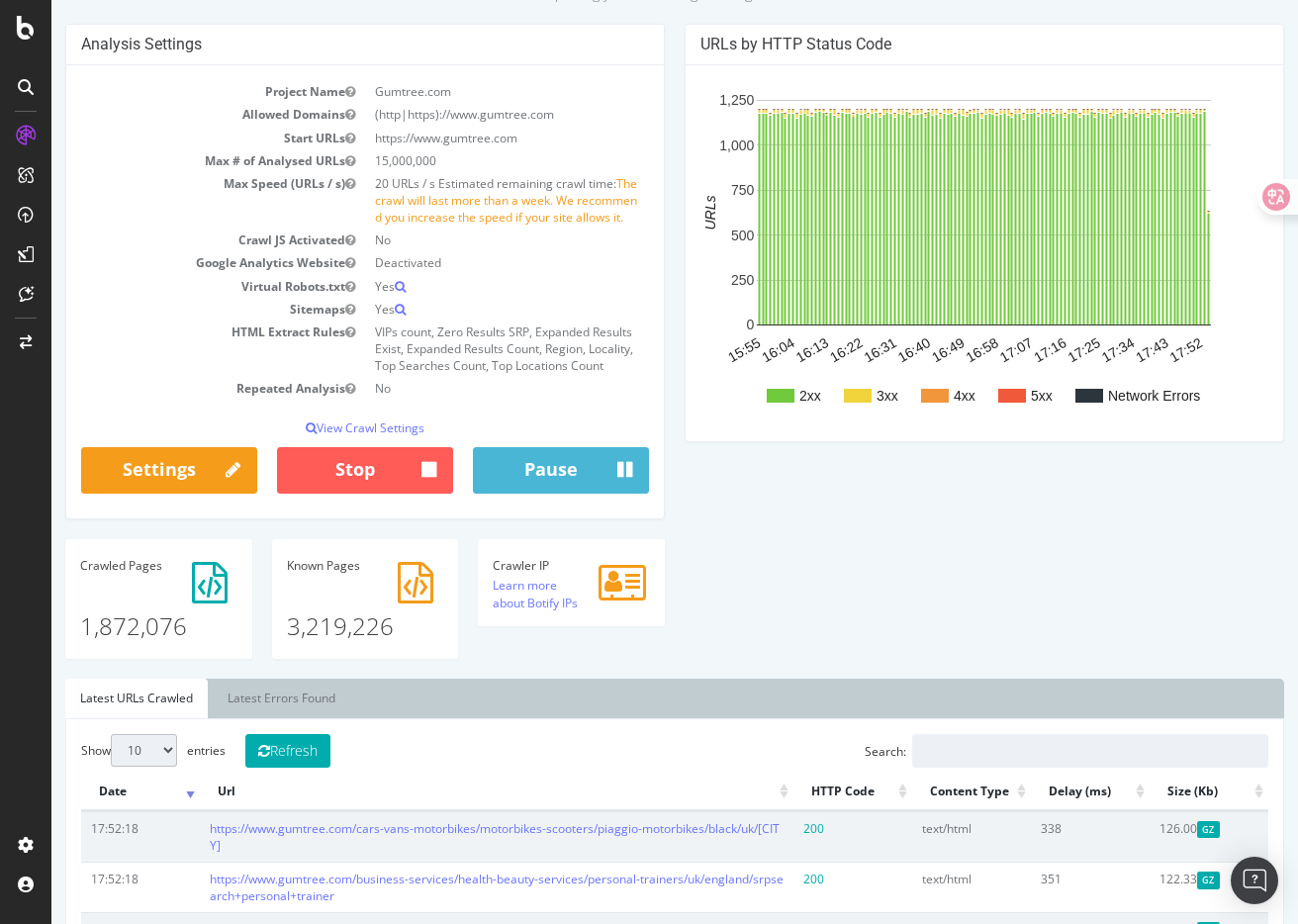 click on "3,219,226" at bounding box center [365, 609] 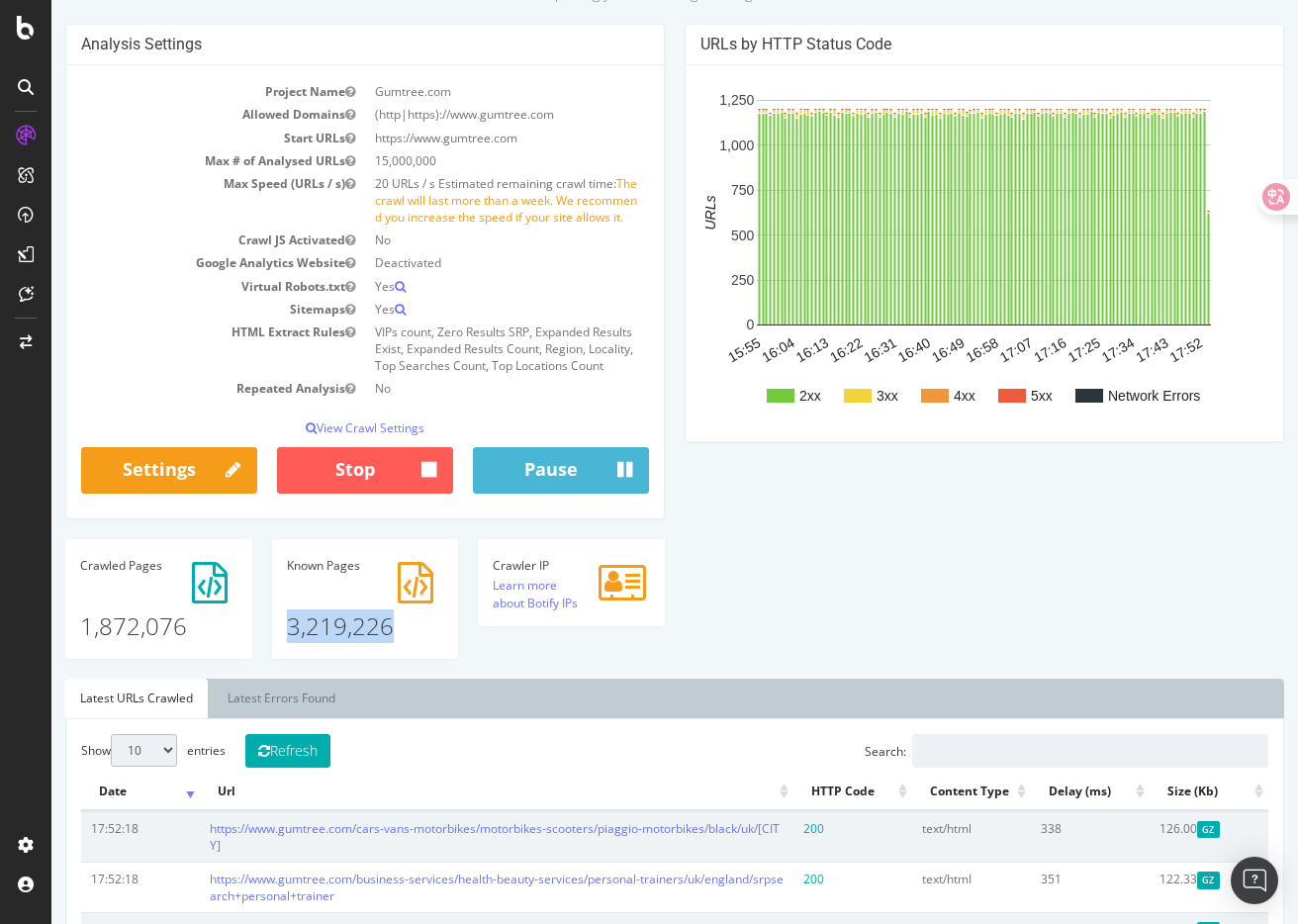 click on "3,219,226" at bounding box center [365, 609] 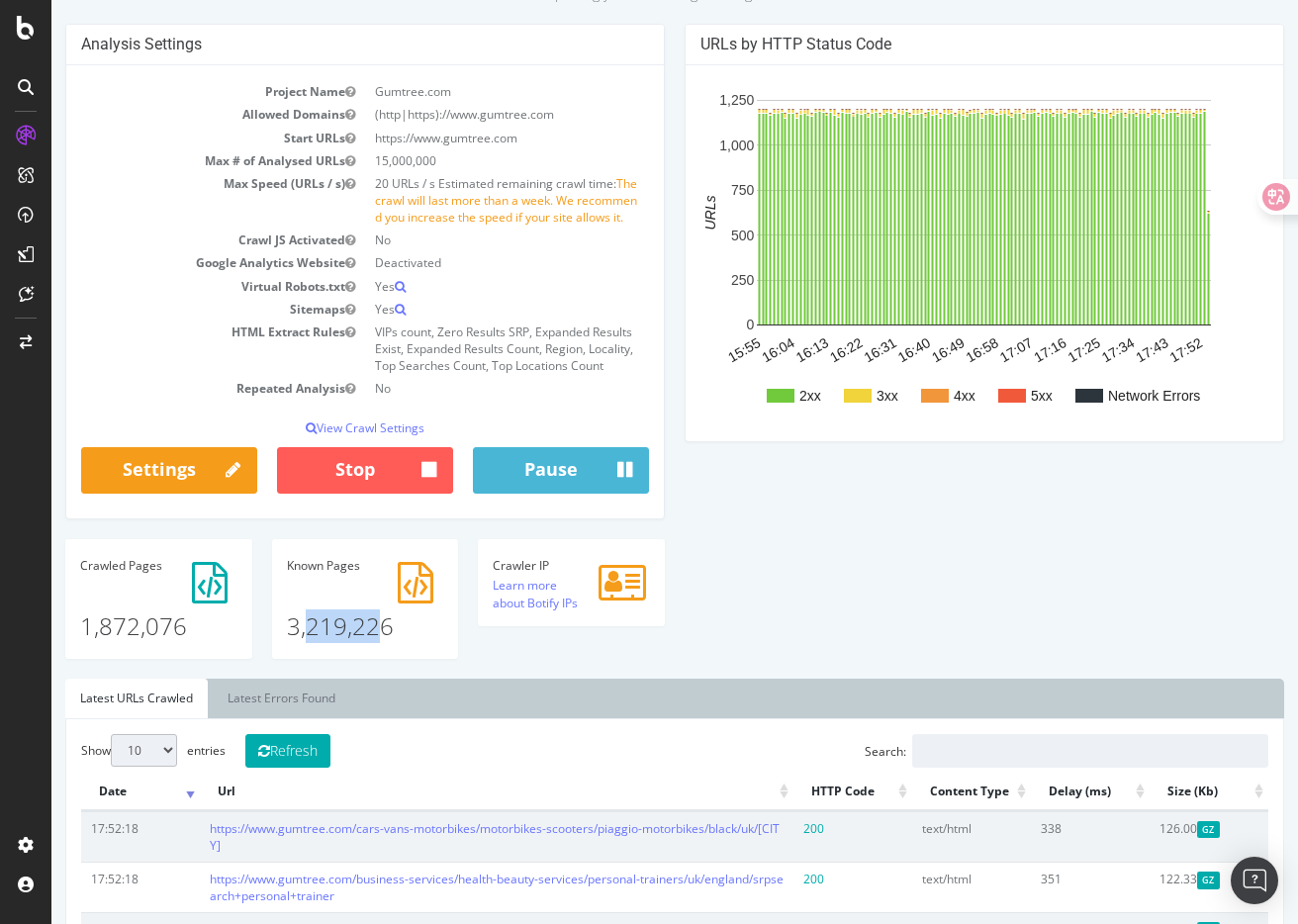 drag, startPoint x: 383, startPoint y: 628, endPoint x: 303, endPoint y: 629, distance: 80.00625 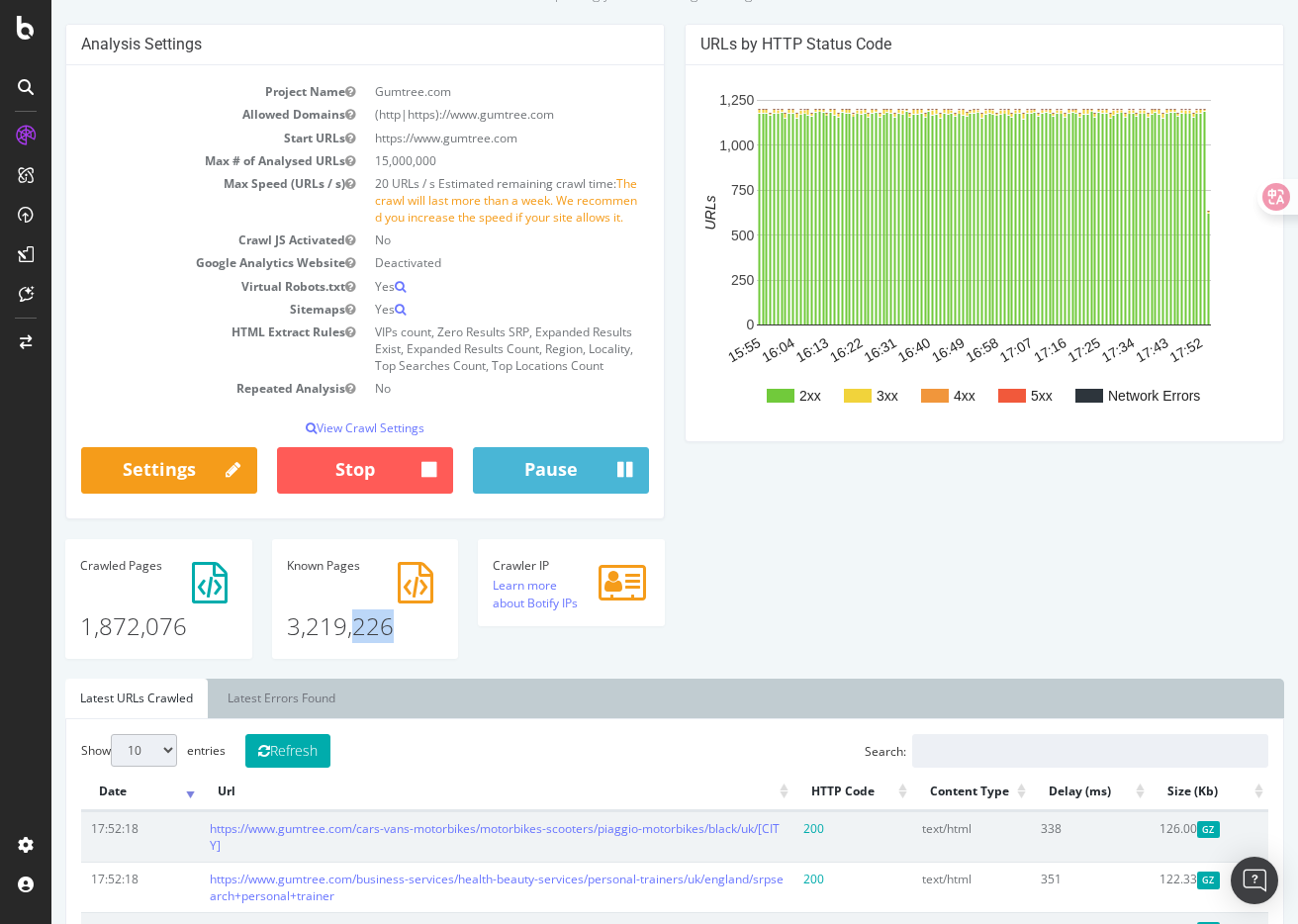 drag, startPoint x: 412, startPoint y: 633, endPoint x: 352, endPoint y: 632, distance: 60.00833 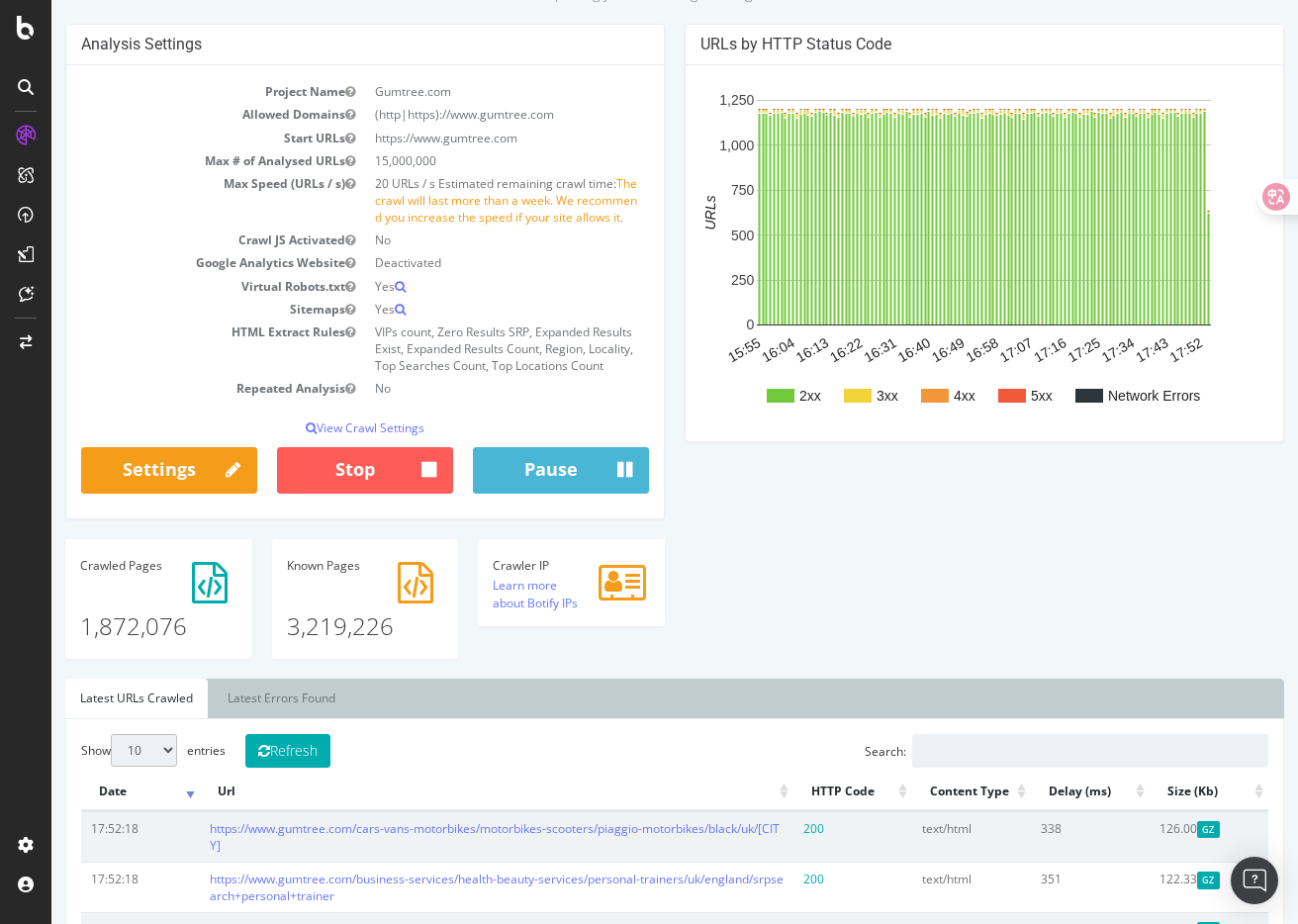 click on "3,219,226" at bounding box center [365, 609] 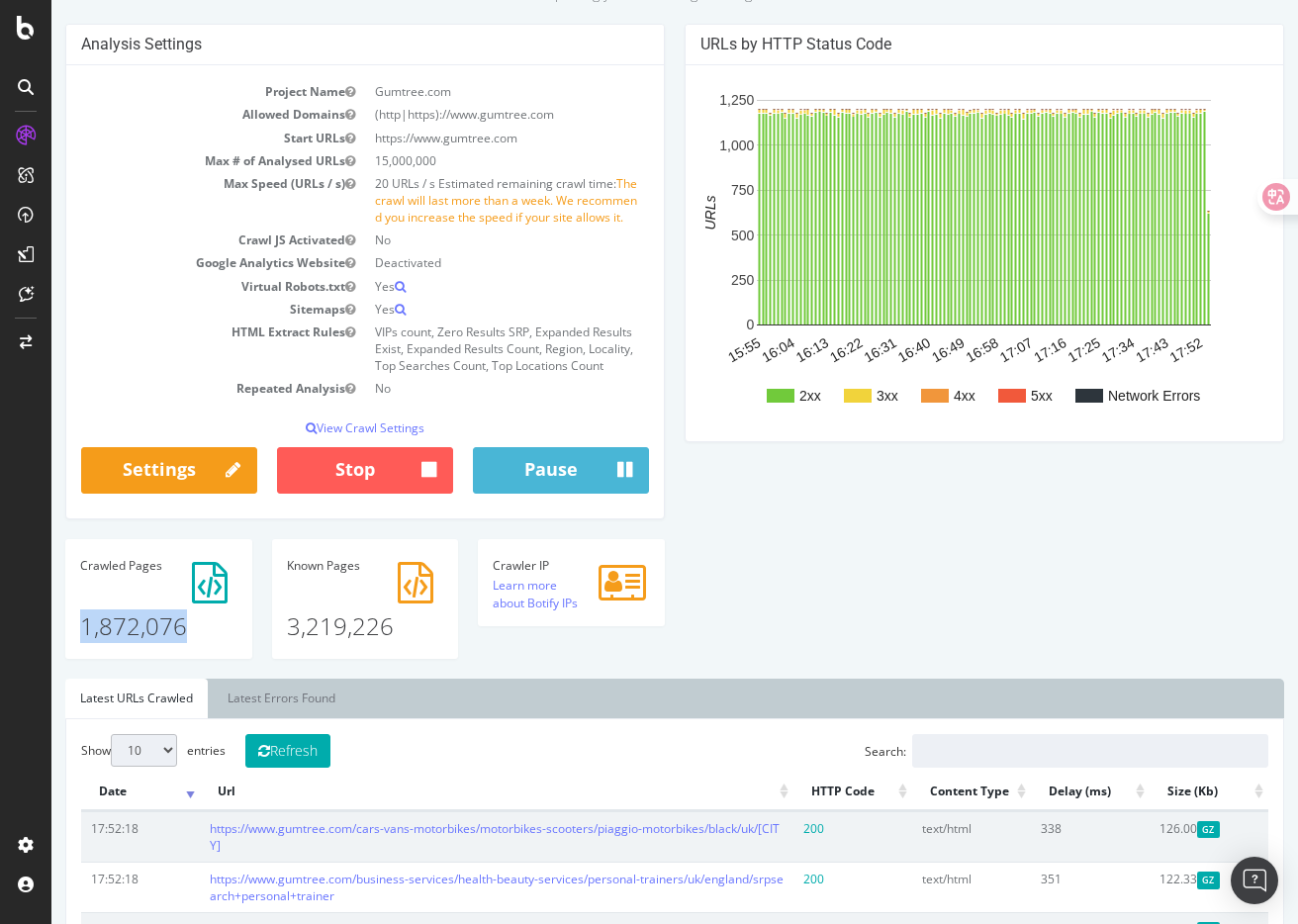 drag, startPoint x: 82, startPoint y: 626, endPoint x: 202, endPoint y: 626, distance: 120 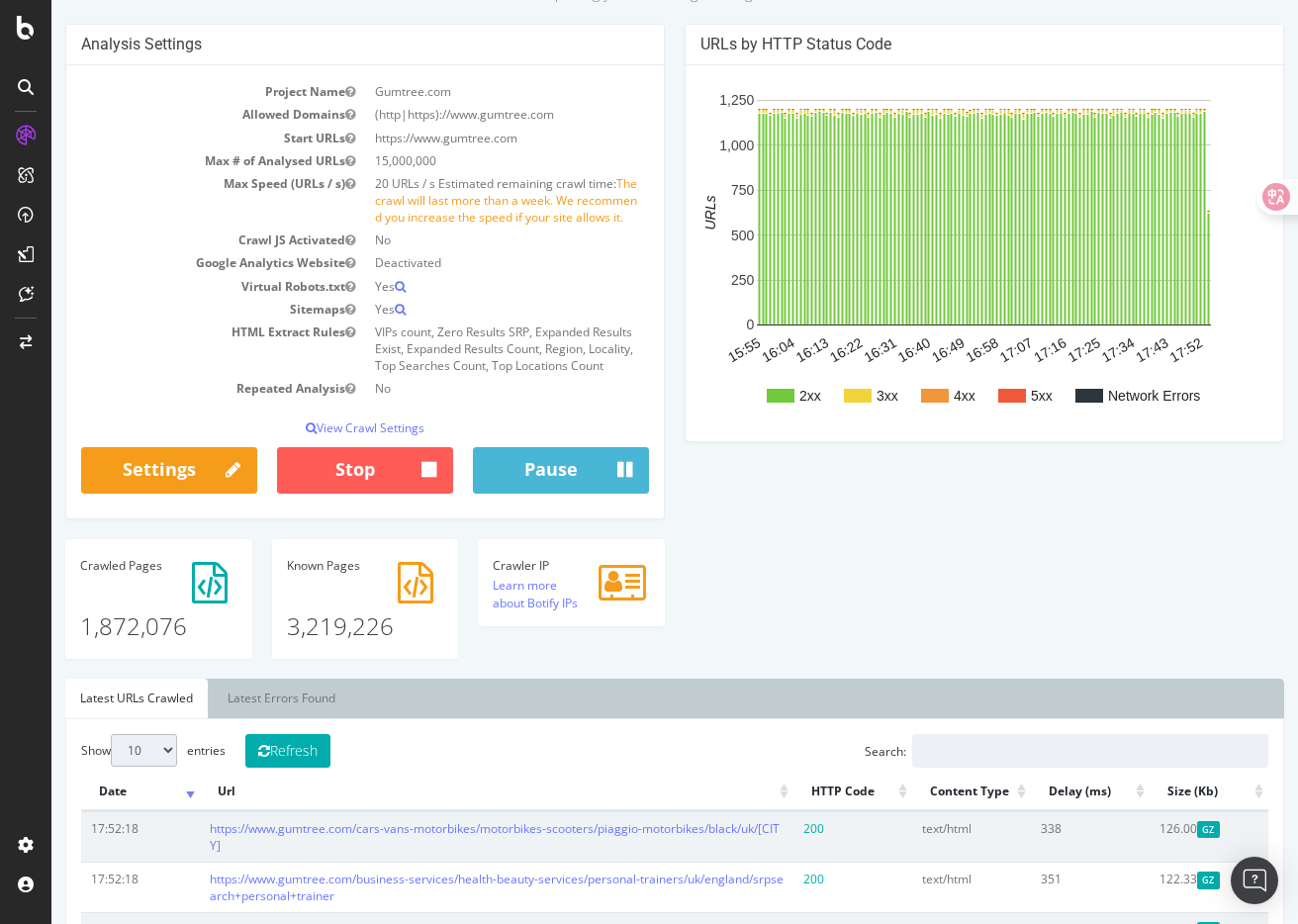 click on "Crawler IP
Learn more about Botify IPs" at bounding box center (571, 592) 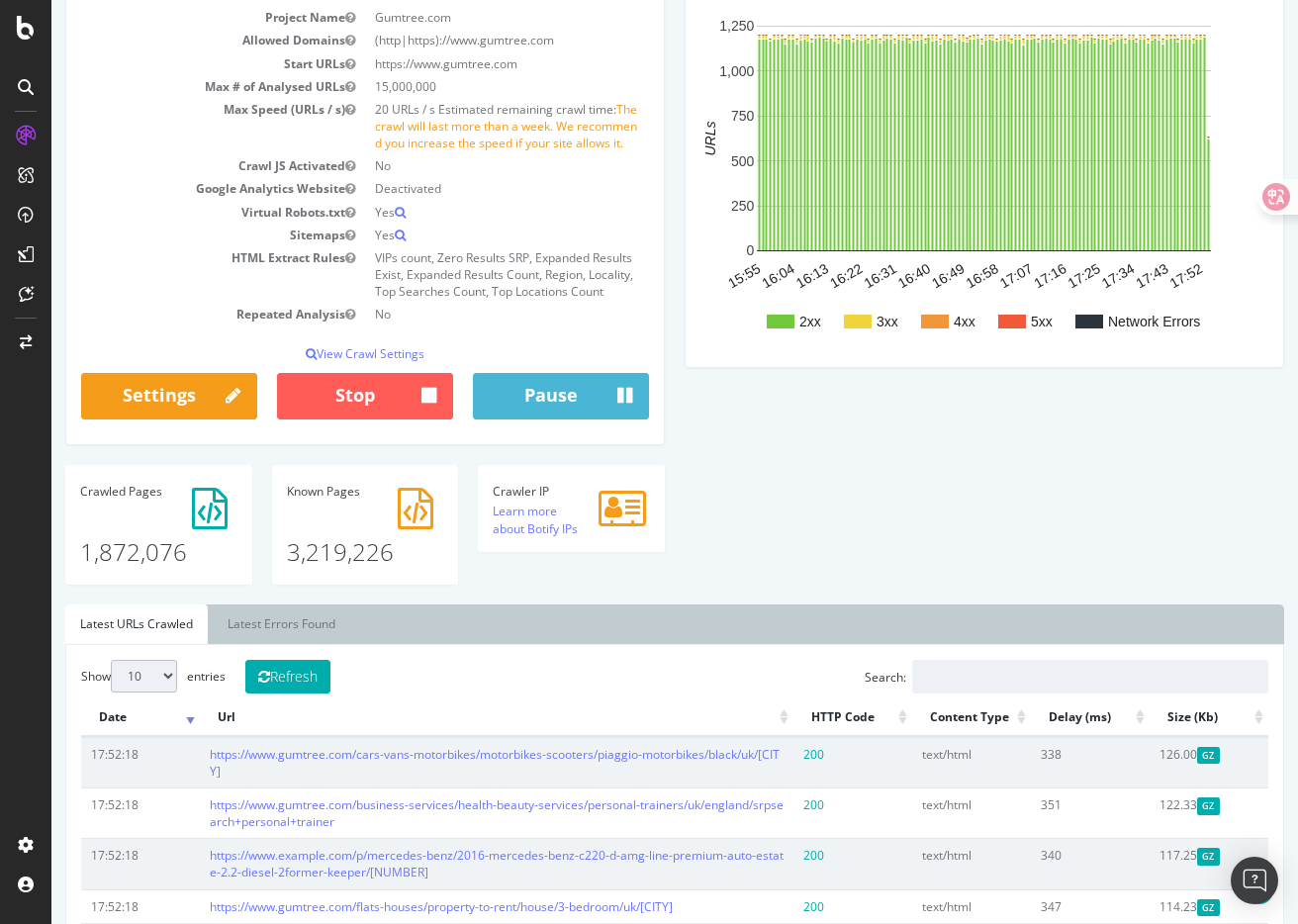 scroll, scrollTop: 219, scrollLeft: 0, axis: vertical 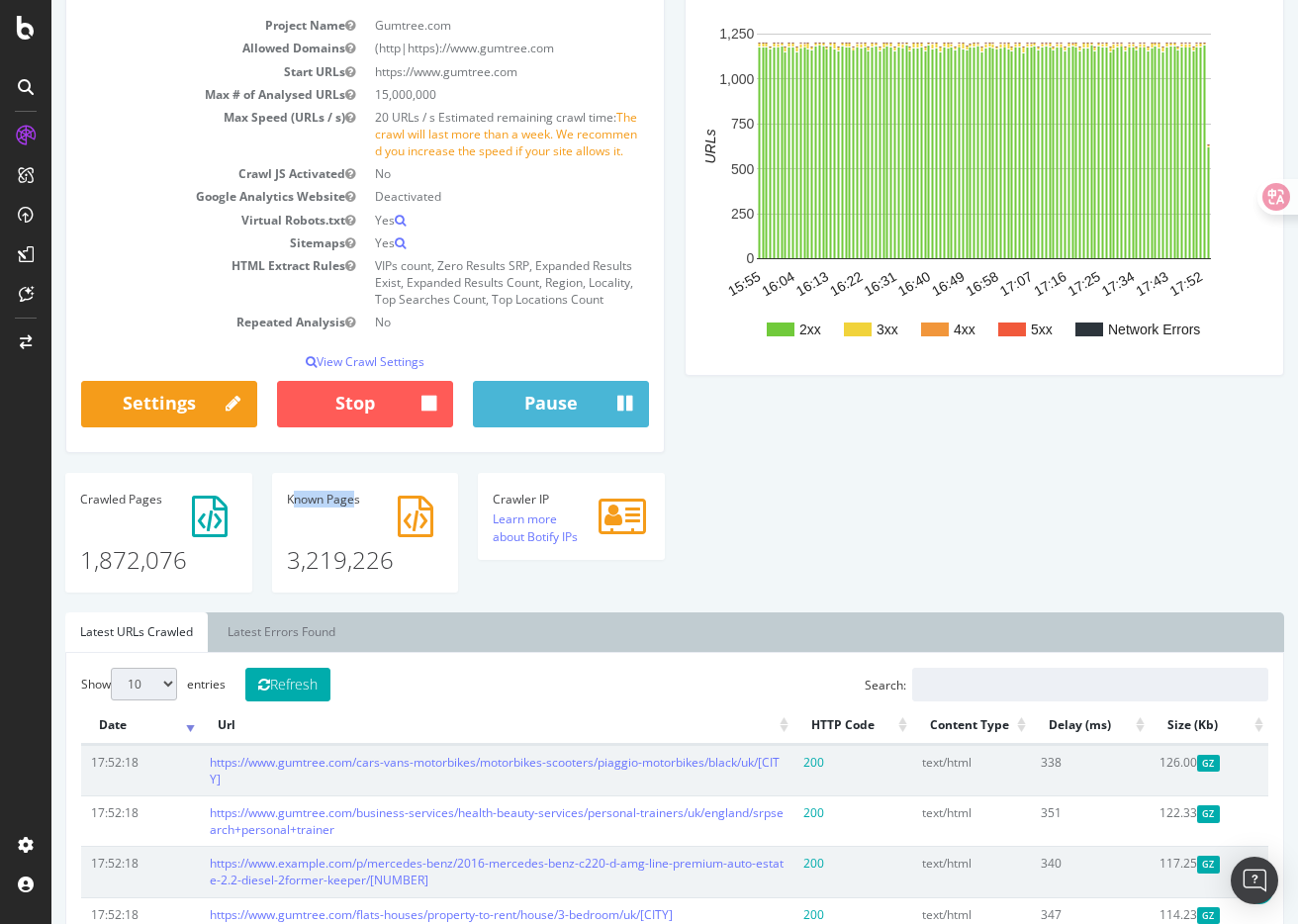 drag, startPoint x: 293, startPoint y: 500, endPoint x: 354, endPoint y: 499, distance: 61.008196 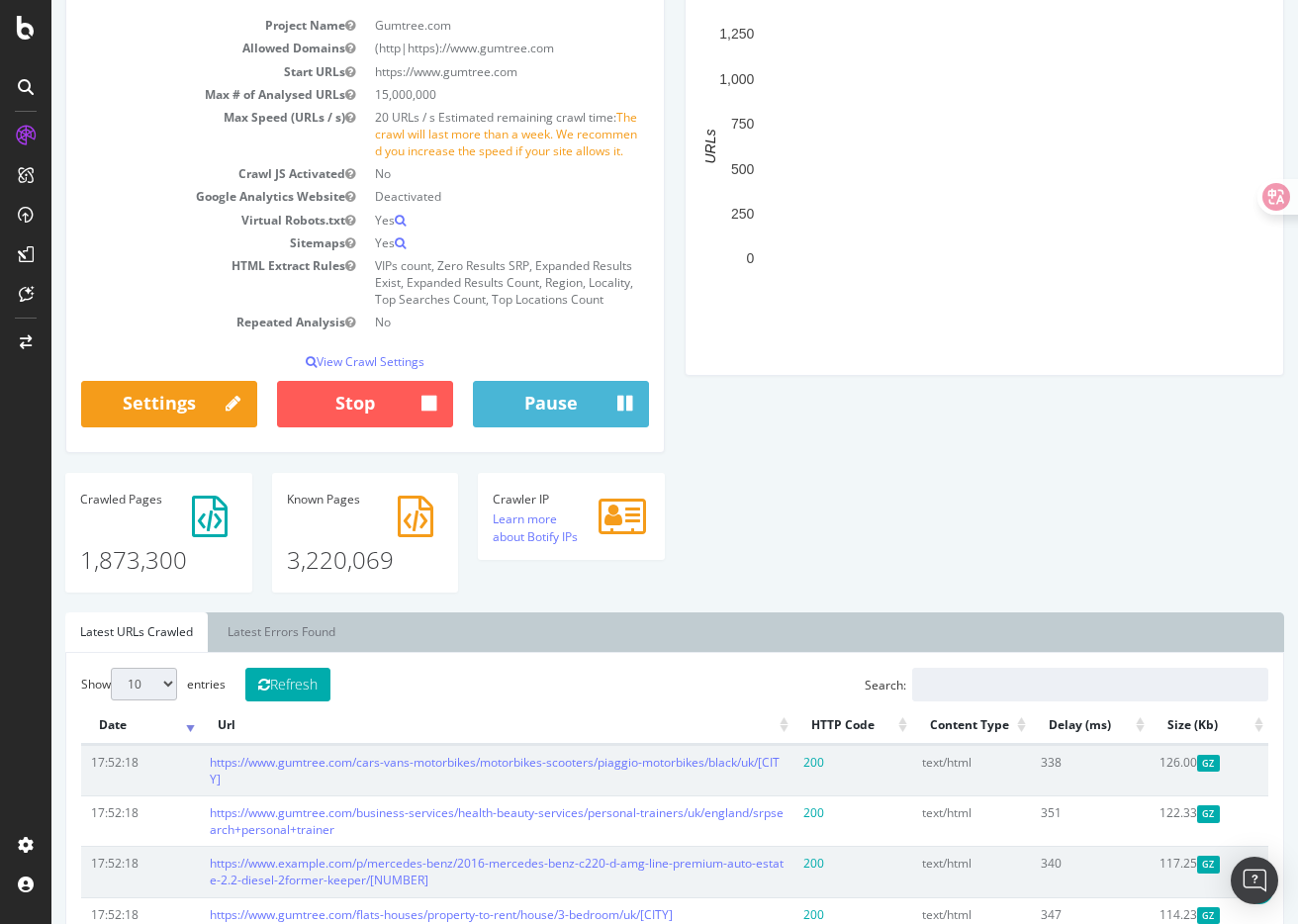 click on "Analysis Settings Project Name
Gumtree.com Allowed Domains
(http|https)://www.gumtree.com
Start URLs
https://www.gumtree.com
Max # of Analysed URLs
15,000,000 Max Speed (URLs / s)
20 URLs / s
Estimated remaining crawl time:  The crawl will last more than a week. We recommend you increase the speed if your site allows it. Crawl JS Activated
No Google Analytics Website
Deactivated
Virtual Robots.txt
Yes
Sitemaps
Yes
HTML Extract Rules
VIPs count, Zero Results SRP, Expanded Results Exist, Expanded Results Count, Region, Locality, Top Searches Count, Top Locations Count
Repeated Analysis
No  View Crawl Settings
× Close Main Project Name
Gumtree.com No Yes" at bounding box center [675, 284] 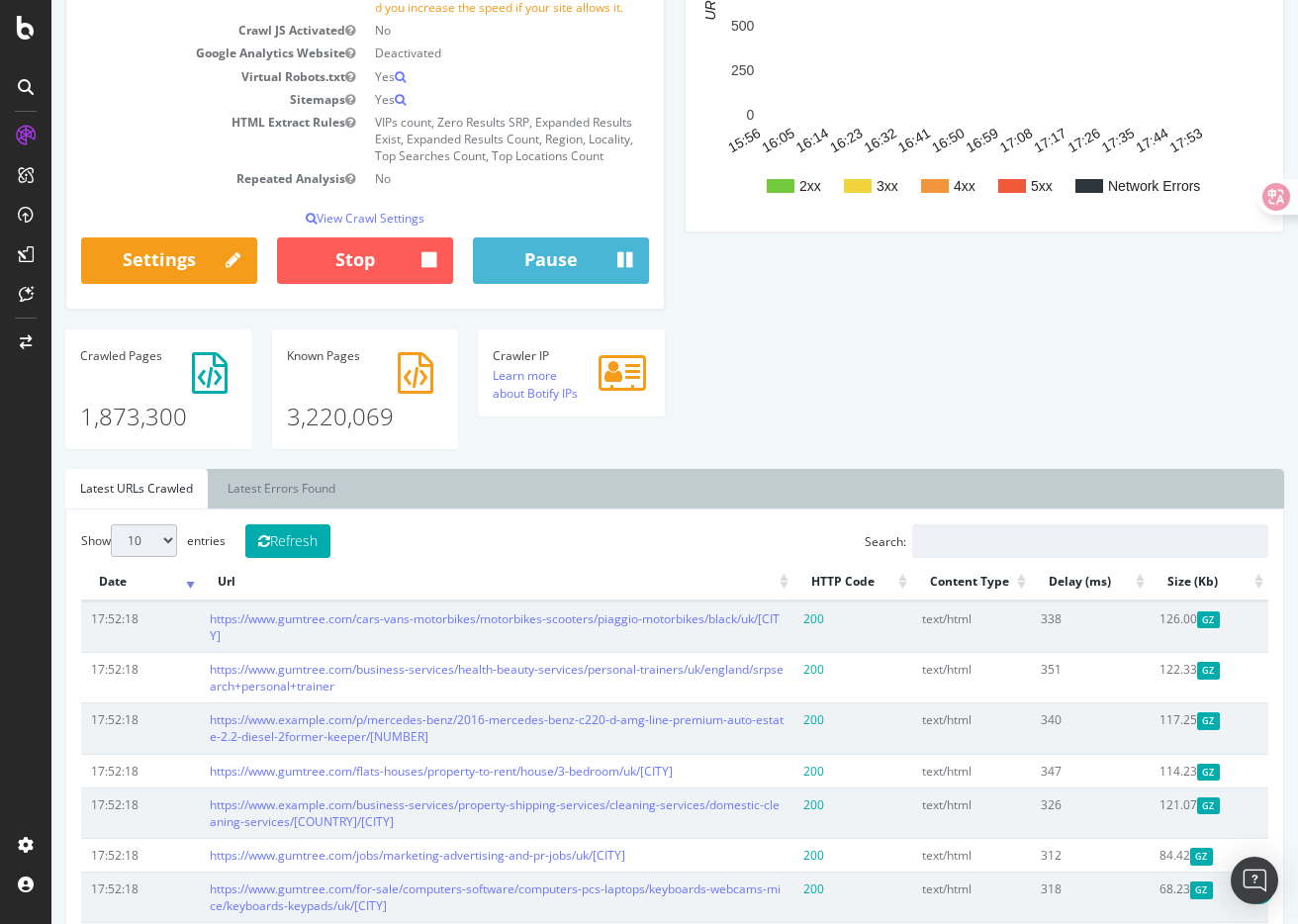 scroll, scrollTop: 347, scrollLeft: 0, axis: vertical 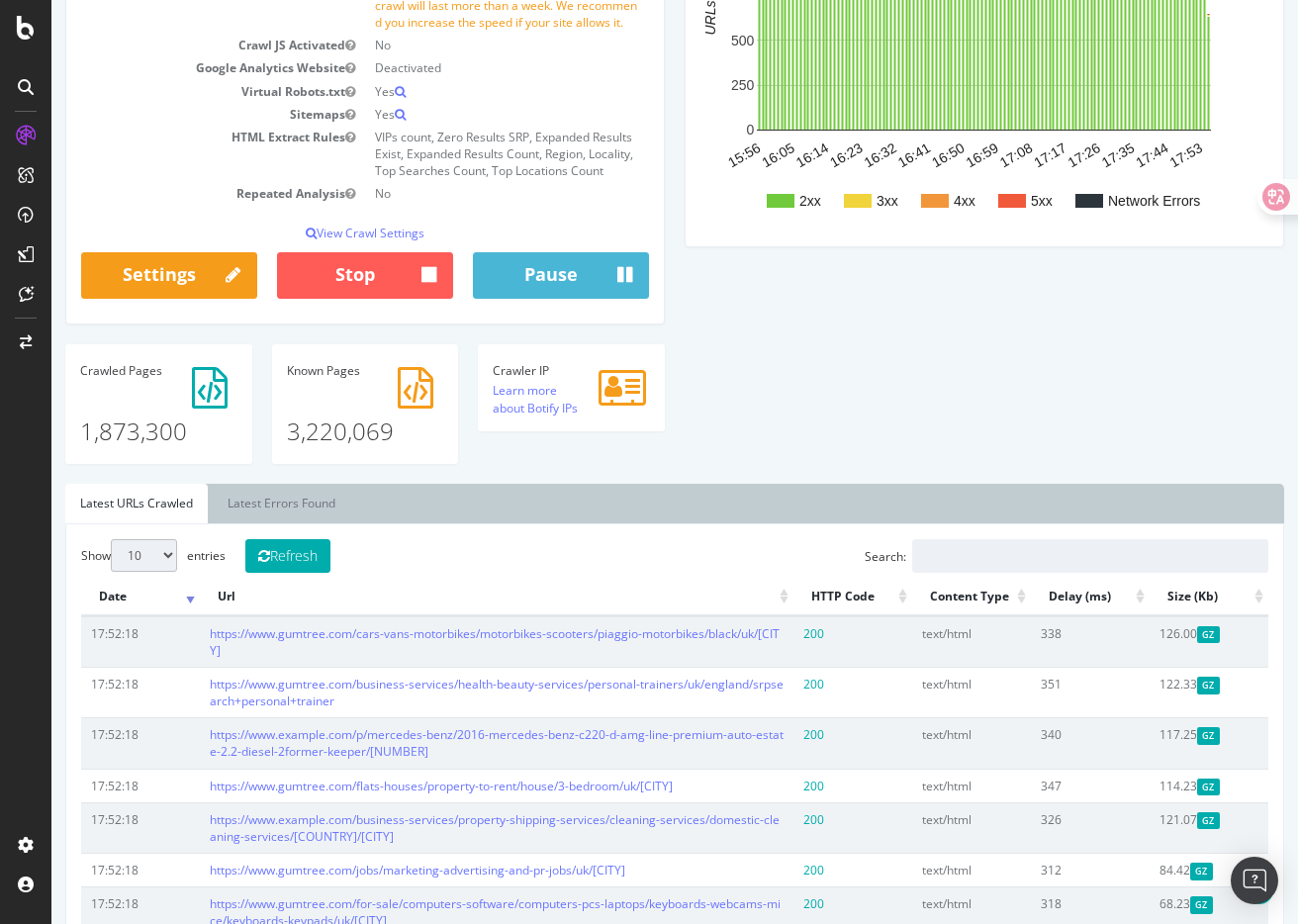click on "Analysis Settings Project Name
Gumtree.com Allowed Domains
(http|https)://www.gumtree.com
Start URLs
https://www.gumtree.com
Max # of Analysed URLs
15,000,000 Max Speed (URLs / s)
20 URLs / s
Estimated remaining crawl time:  The crawl will last more than a week. We recommend you increase the speed if your site allows it. Crawl JS Activated
No Google Analytics Website
Deactivated
Virtual Robots.txt
Yes
Sitemaps
Yes
HTML Extract Rules
VIPs count, Zero Results SRP, Expanded Results Exist, Expanded Results Count, Region, Locality, Top Searches Count, Top Locations Count
Repeated Analysis
No  View Crawl Settings
× Close Main Project Name
Gumtree.com No Yes" at bounding box center [675, 155] 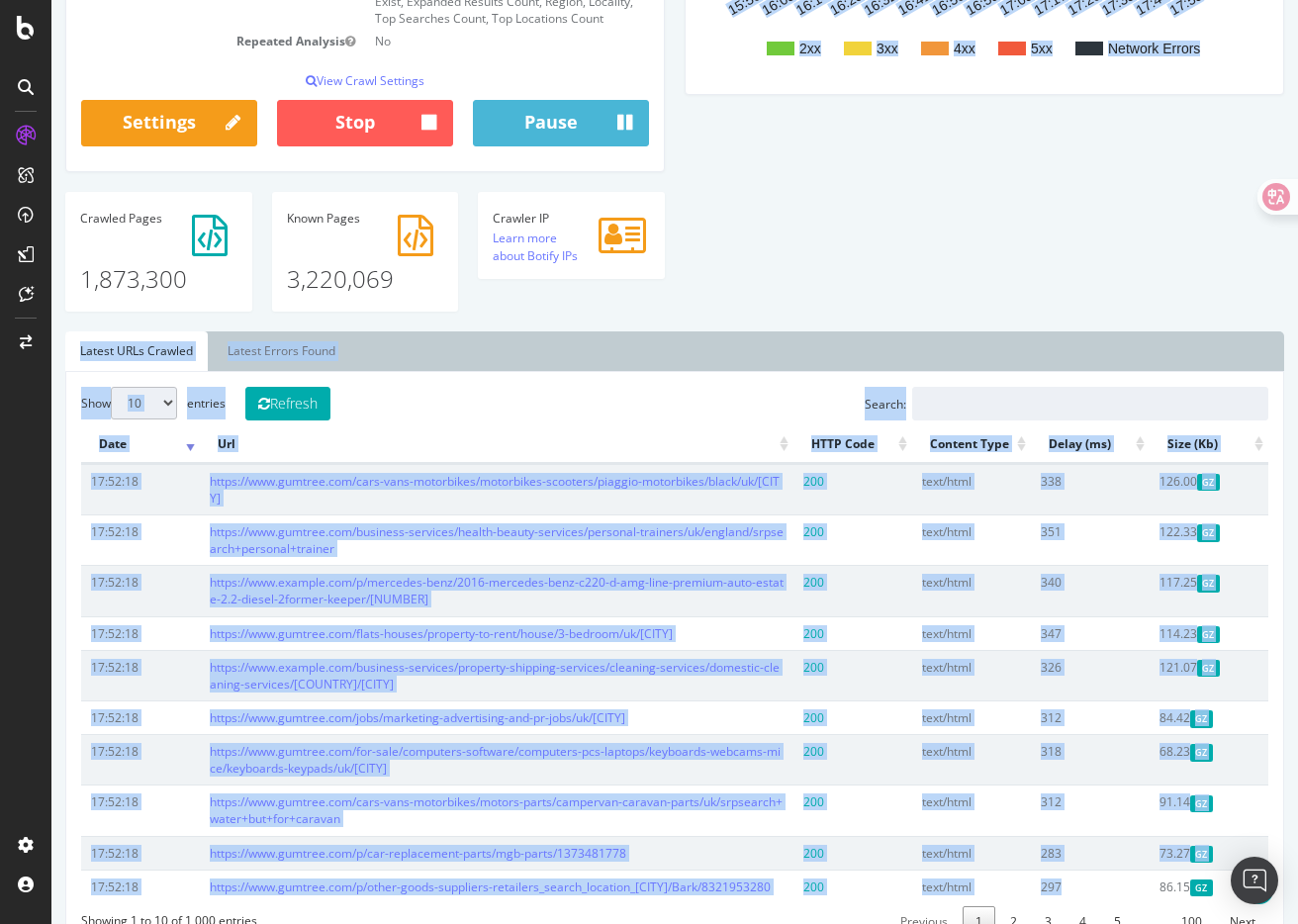 drag, startPoint x: 863, startPoint y: 389, endPoint x: 1053, endPoint y: 923, distance: 566.7945 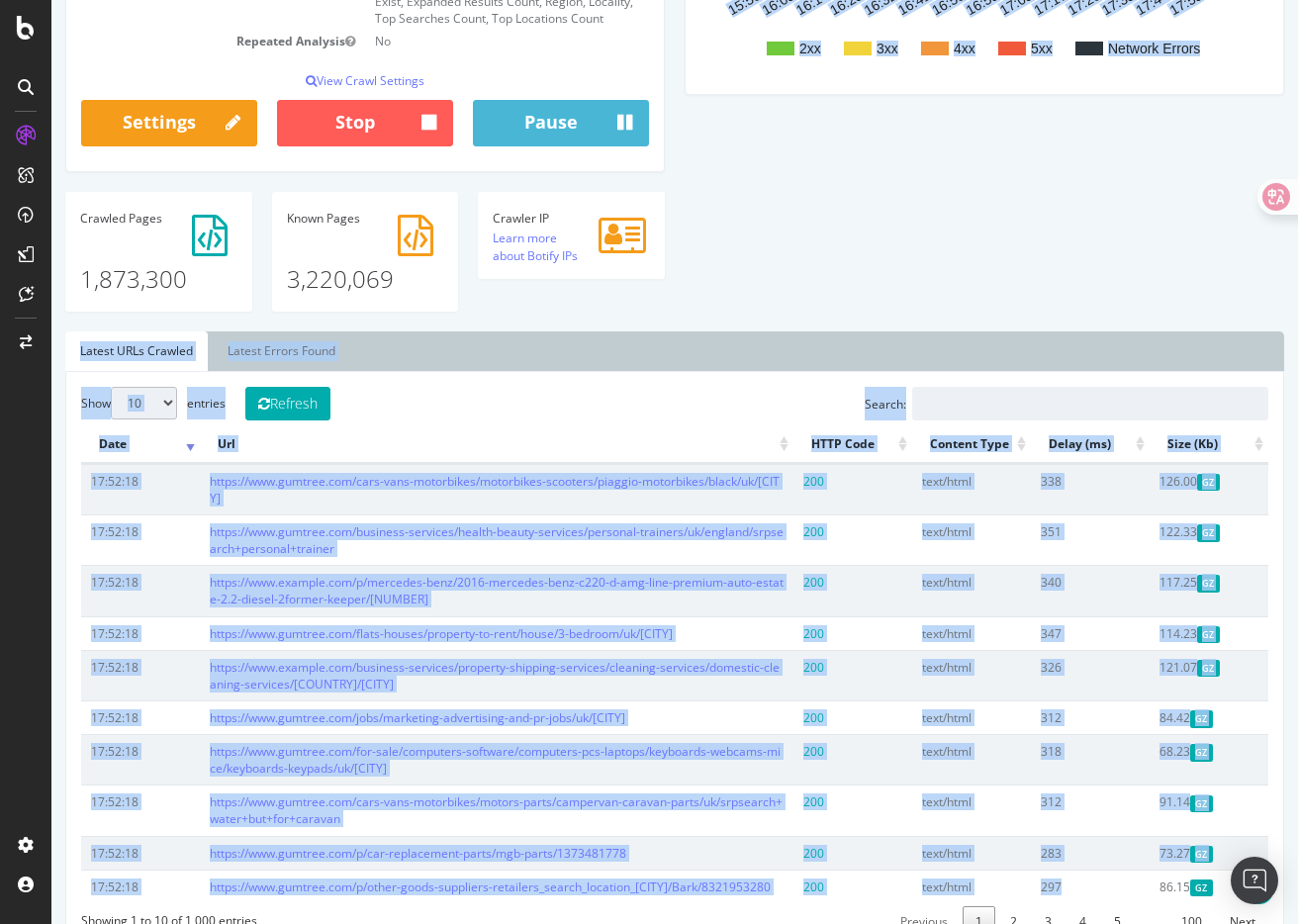 click on "Gumtree.com
www.gumtree.com
Your Botify Analysis is on its way
Our crawler is exploring your website gathering all SEO actionable data
Analysis Settings Project Name
Gumtree.com Allowed Domains
(http|https)://www.gumtree.com
Start URLs
https://www.gumtree.com
Max # of Analysed URLs
15,000,000 Max Speed (URLs / s)
20 URLs / s
Estimated remaining crawl time:  The crawl will last more than a week. We recommend you increase the speed if your site allows it. Crawl JS Activated
No Google Analytics Website
Deactivated
Virtual Robots.txt
Yes
Sitemaps
Yes
HTML Extract Rules
Repeated Analysis
No  View Crawl Settings
× Close Main Gumtree.com No Yes" at bounding box center (675, 685) 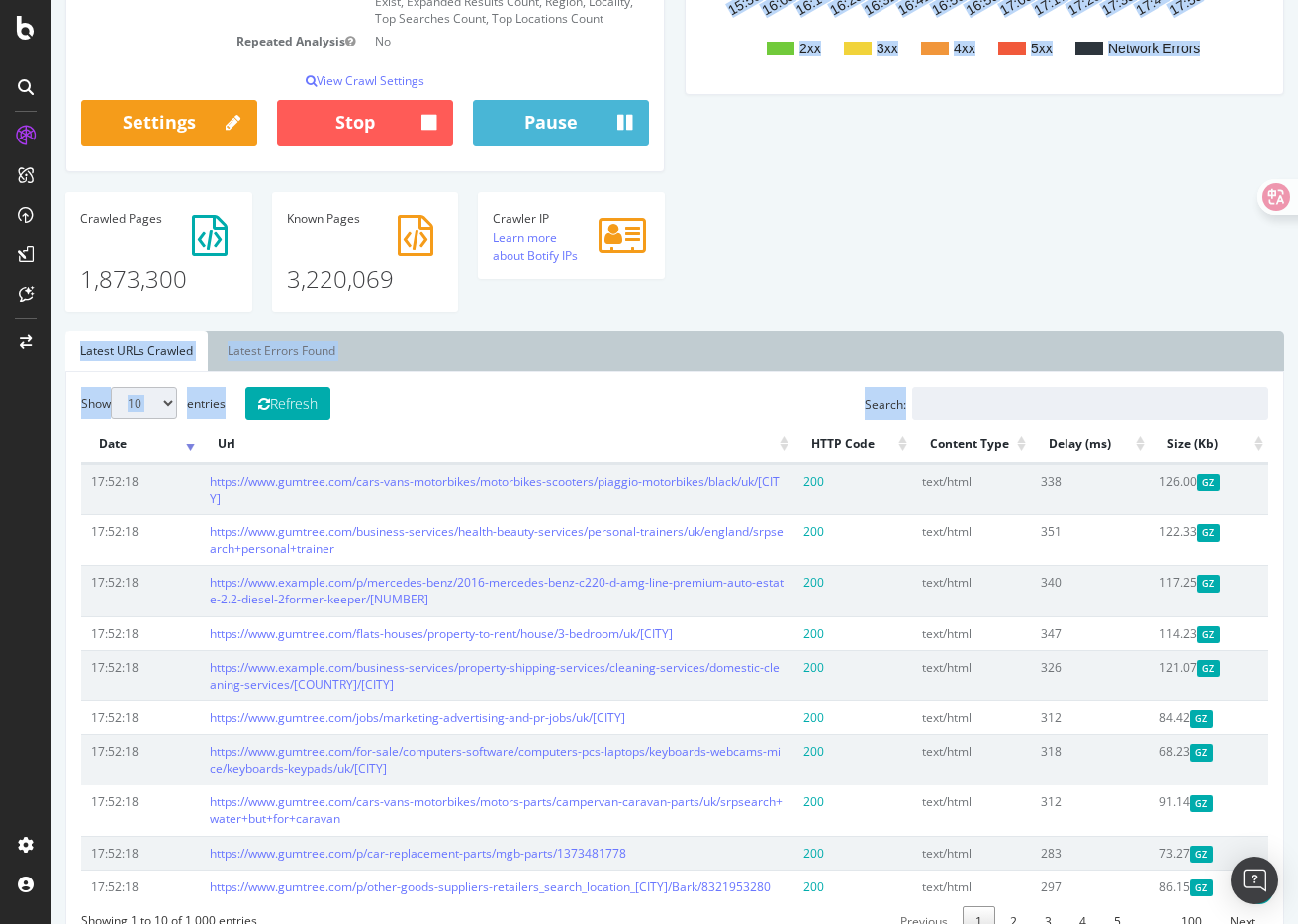 scroll, scrollTop: 559, scrollLeft: 0, axis: vertical 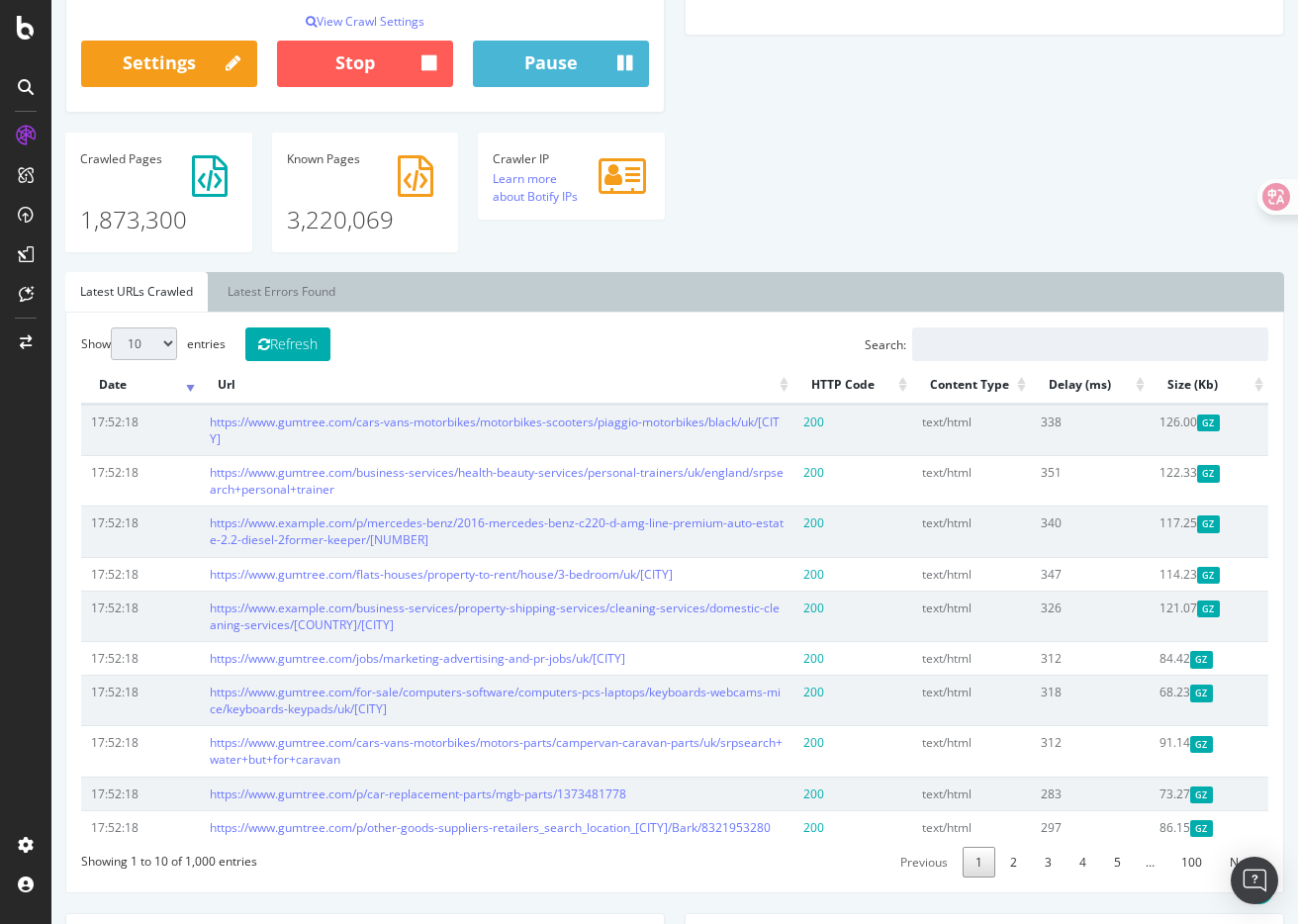 click on "Analysis Settings Project Name
Gumtree.com Allowed Domains
(http|https)://www.gumtree.com
Start URLs
https://www.gumtree.com
Max # of Analysed URLs
15,000,000 Max Speed (URLs / s)
20 URLs / s
Estimated remaining crawl time:  The crawl will last more than a week. We recommend you increase the speed if your site allows it. Crawl JS Activated
No Google Analytics Website
Deactivated
Virtual Robots.txt
Yes
Sitemaps
Yes
HTML Extract Rules
VIPs count, Zero Results SRP, Expanded Results Exist, Expanded Results Count, Region, Locality, Top Searches Count, Top Locations Count
Repeated Analysis
No  View Crawl Settings
× Close Main Project Name
Gumtree.com No Yes" at bounding box center (675, -56) 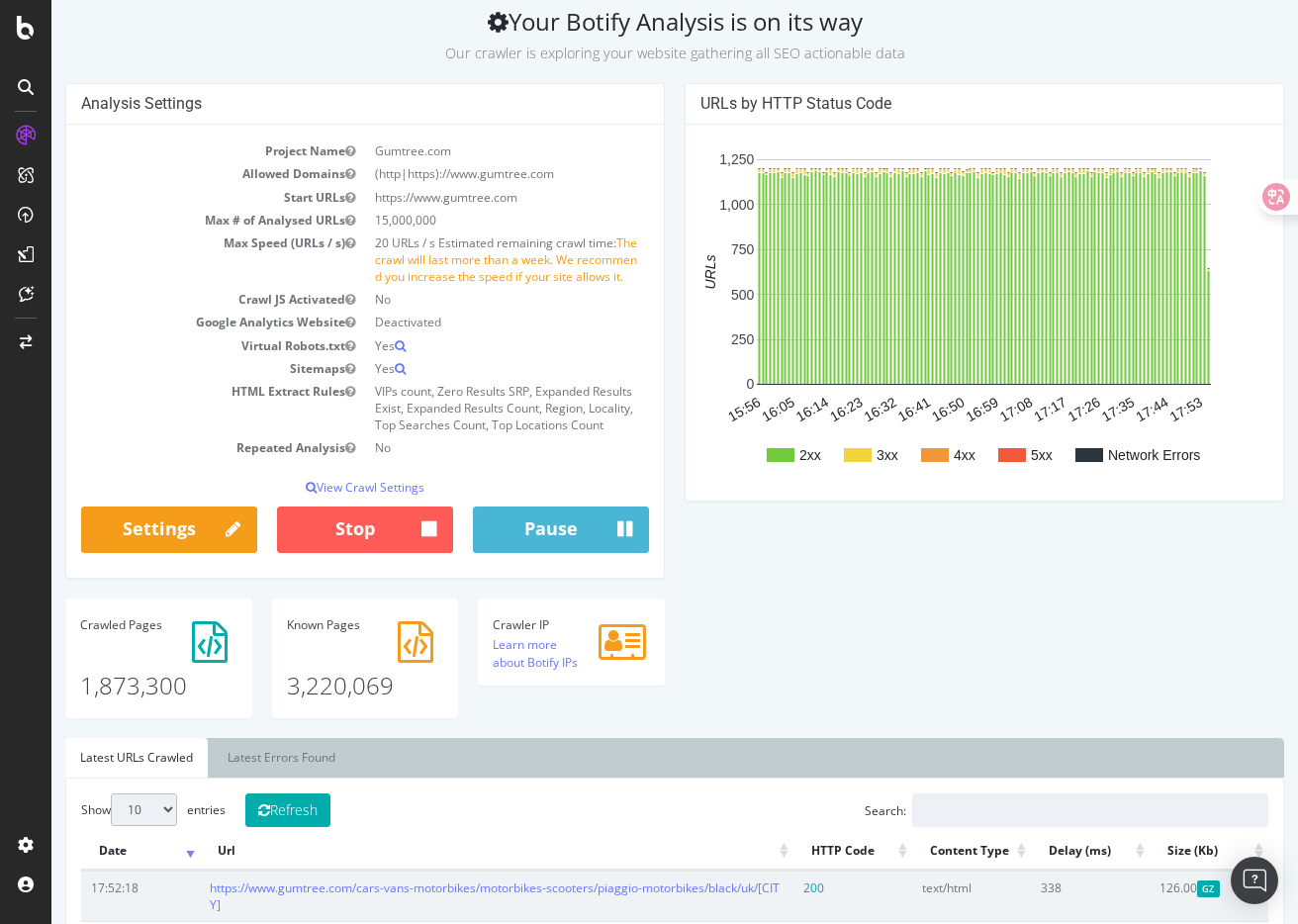 scroll, scrollTop: 66, scrollLeft: 0, axis: vertical 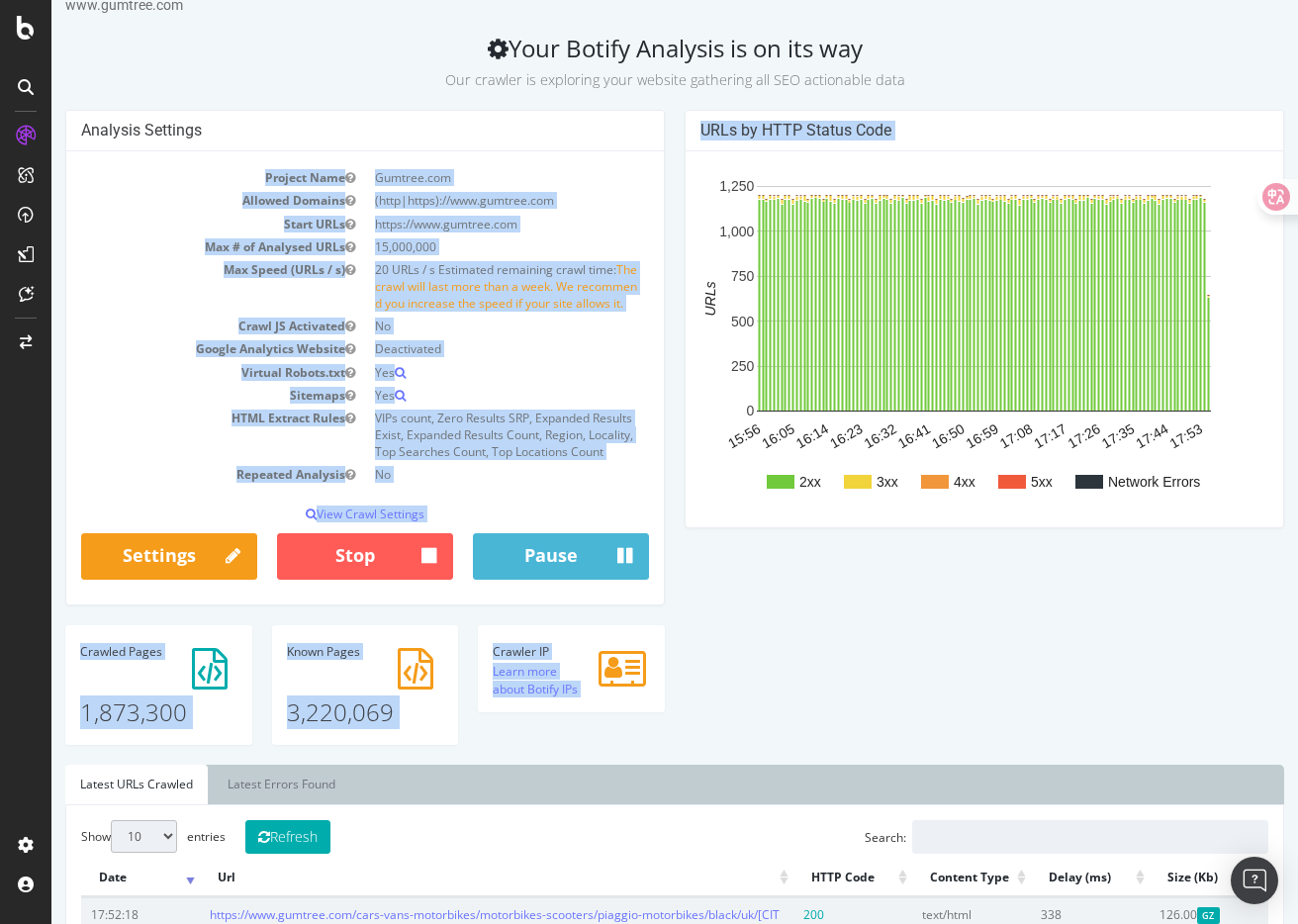 drag, startPoint x: 673, startPoint y: 162, endPoint x: 900, endPoint y: 700, distance: 583.9289 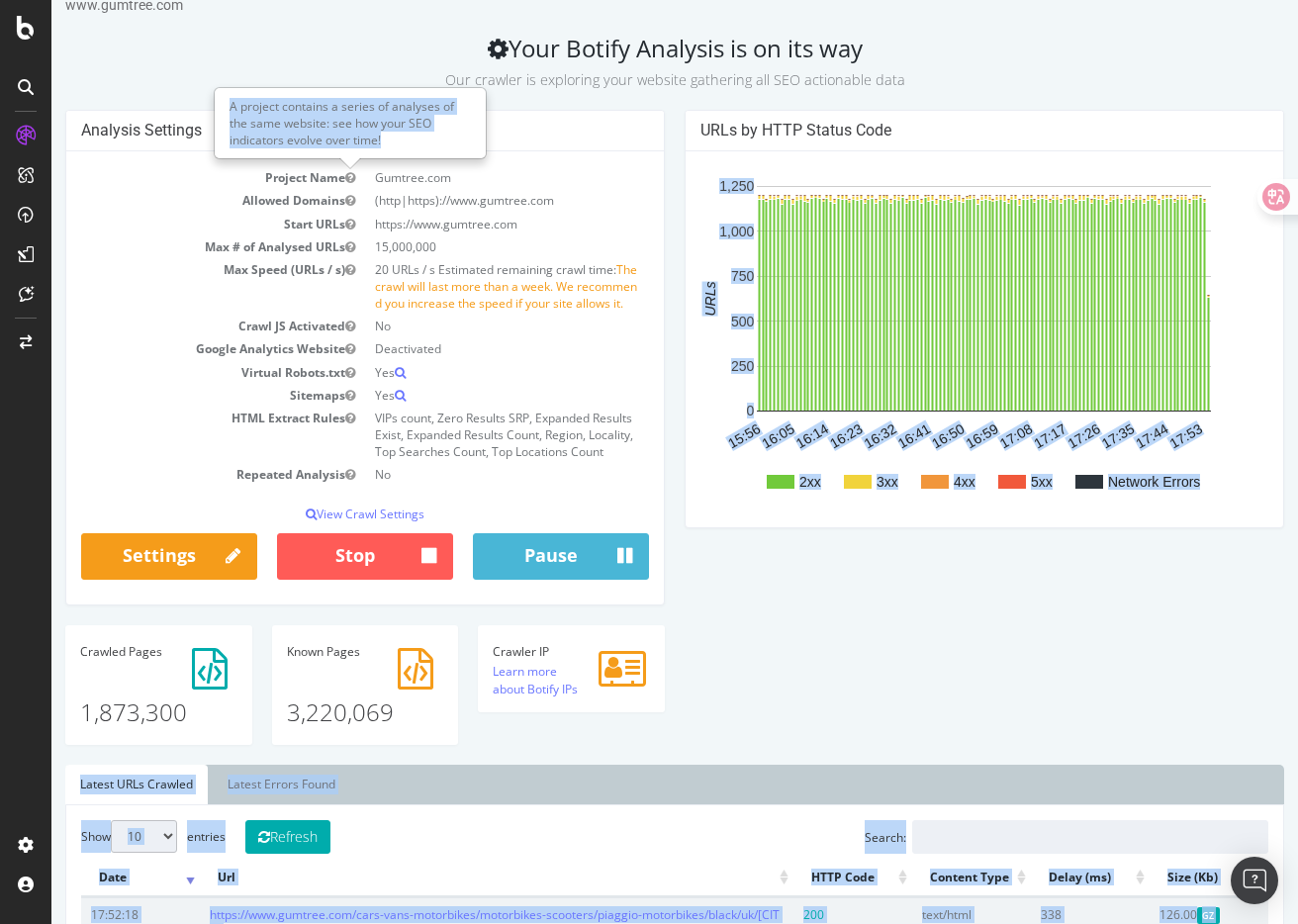 drag, startPoint x: 943, startPoint y: 685, endPoint x: 331, endPoint y: 151, distance: 812.21918 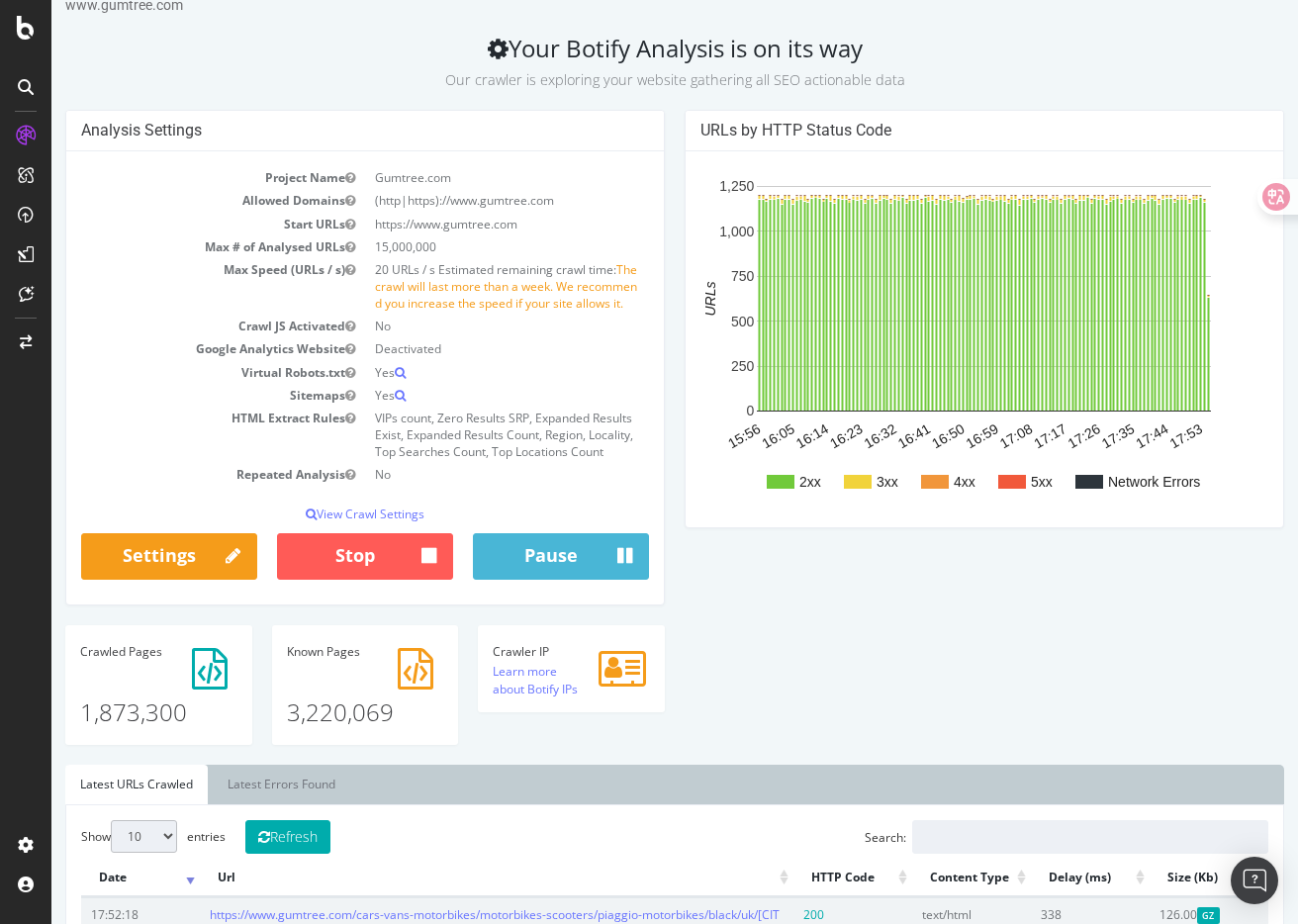 click on "Analysis Settings Project Name
Gumtree.com Allowed Domains
(http|https)://www.gumtree.com
Start URLs
https://www.gumtree.com
Max # of Analysed URLs
15,000,000 Max Speed (URLs / s)
20 URLs / s
Estimated remaining crawl time:  The crawl will last more than a week. We recommend you increase the speed if your site allows it. Crawl JS Activated
No Google Analytics Website
Deactivated
Virtual Robots.txt
Yes
Sitemaps
Yes
HTML Extract Rules
VIPs count, Zero Results SRP, Expanded Results Exist, Expanded Results Count, Region, Locality, Top Searches Count, Top Locations Count
Repeated Analysis
No  View Crawl Settings
× Close Main Project Name
Gumtree.com No Yes" at bounding box center [675, 436] 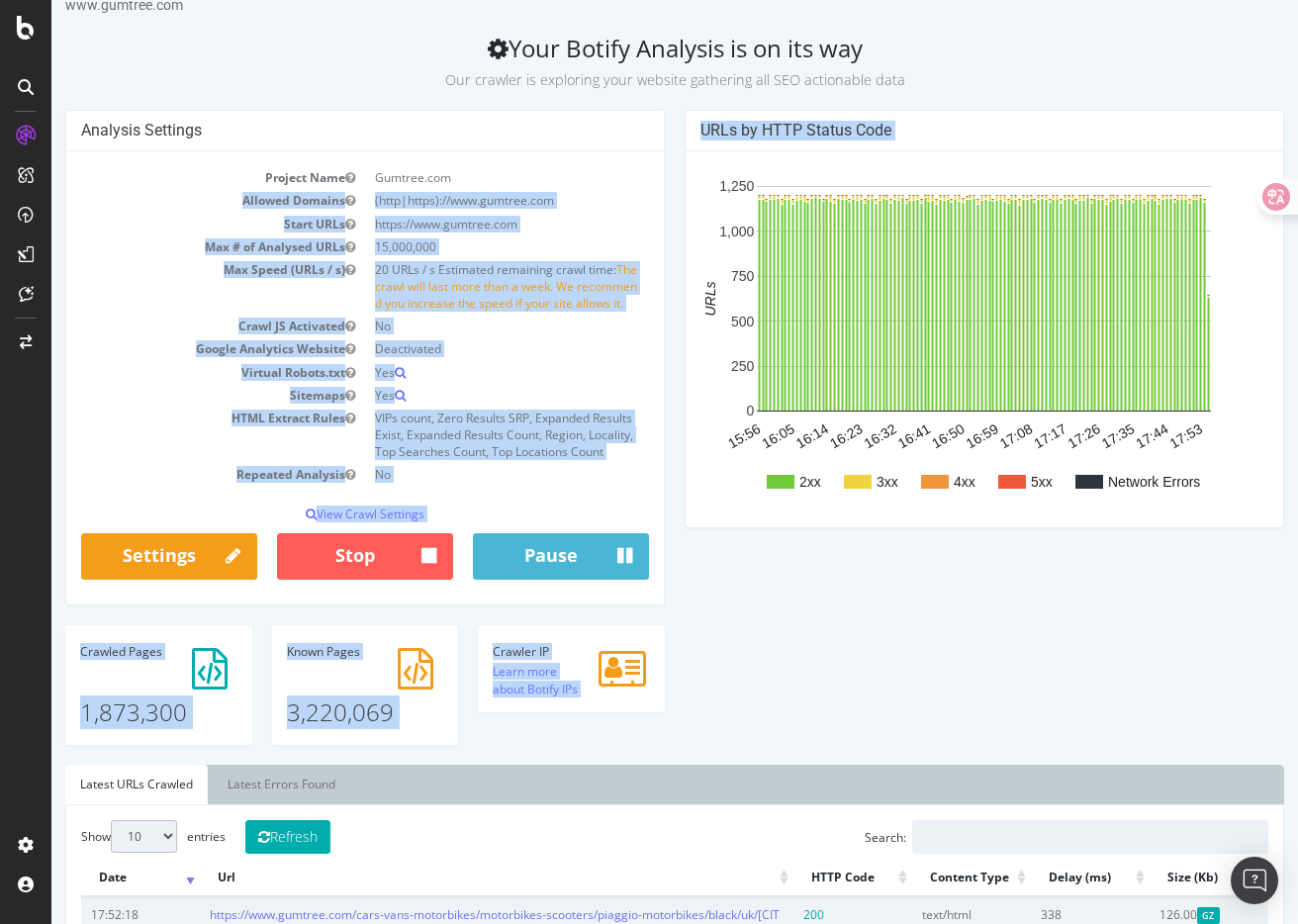 drag, startPoint x: 969, startPoint y: 683, endPoint x: 478, endPoint y: 171, distance: 709.38354 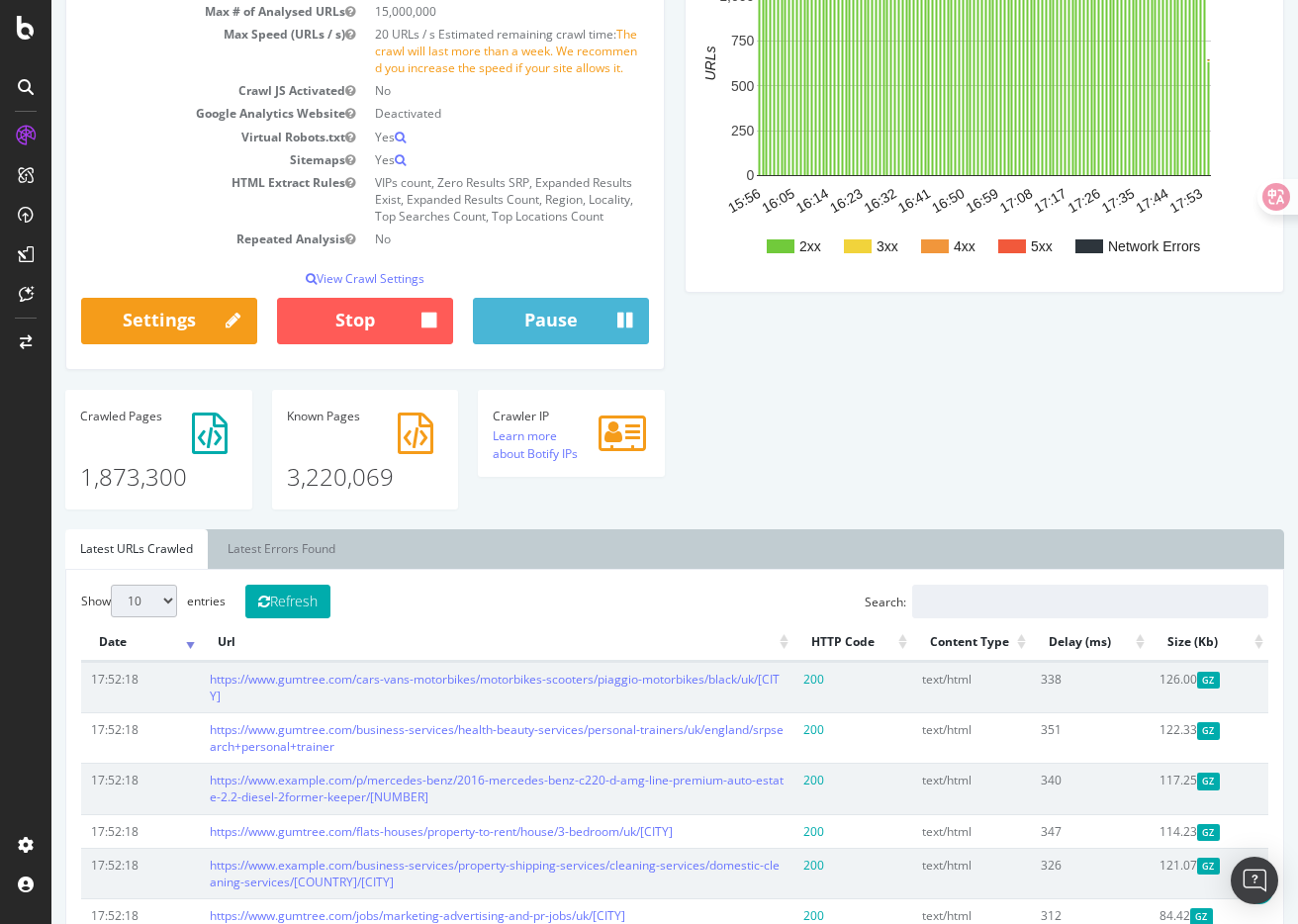 scroll, scrollTop: 271, scrollLeft: 0, axis: vertical 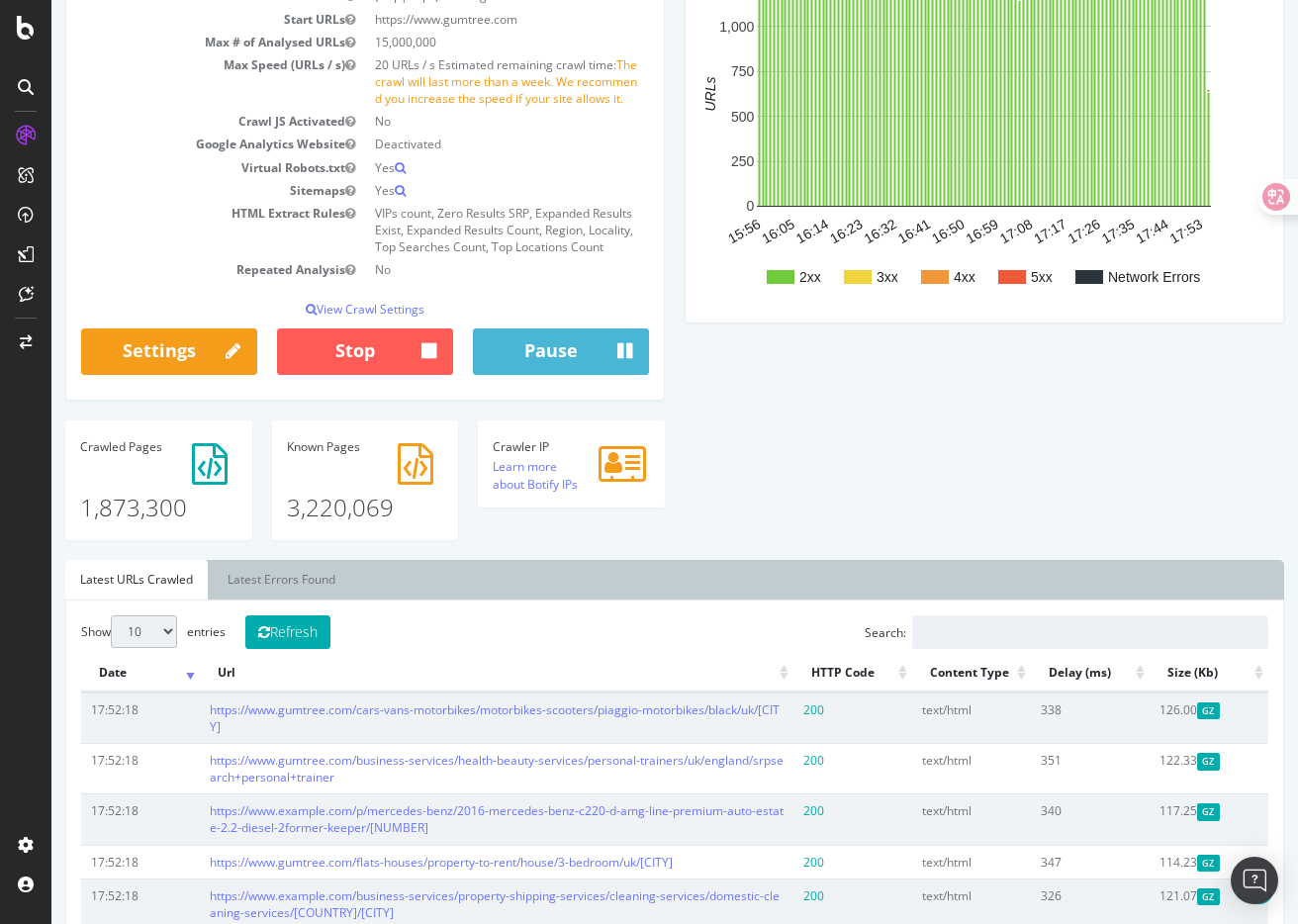 click on "Analysis Settings Project Name
Gumtree.com Allowed Domains
(http|https)://www.gumtree.com
Start URLs
https://www.gumtree.com
Max # of Analysed URLs
15,000,000 Max Speed (URLs / s)
20 URLs / s
Estimated remaining crawl time:  The crawl will last more than a week. We recommend you increase the speed if your site allows it. Crawl JS Activated
No Google Analytics Website
Deactivated
Virtual Robots.txt
Yes
Sitemaps
Yes
HTML Extract Rules
VIPs count, Zero Results SRP, Expanded Results Exist, Expanded Results Count, Region, Locality, Top Searches Count, Top Locations Count
Repeated Analysis
No  View Crawl Settings
× Close Main Project Name
Gumtree.com No Yes" at bounding box center (675, 231) 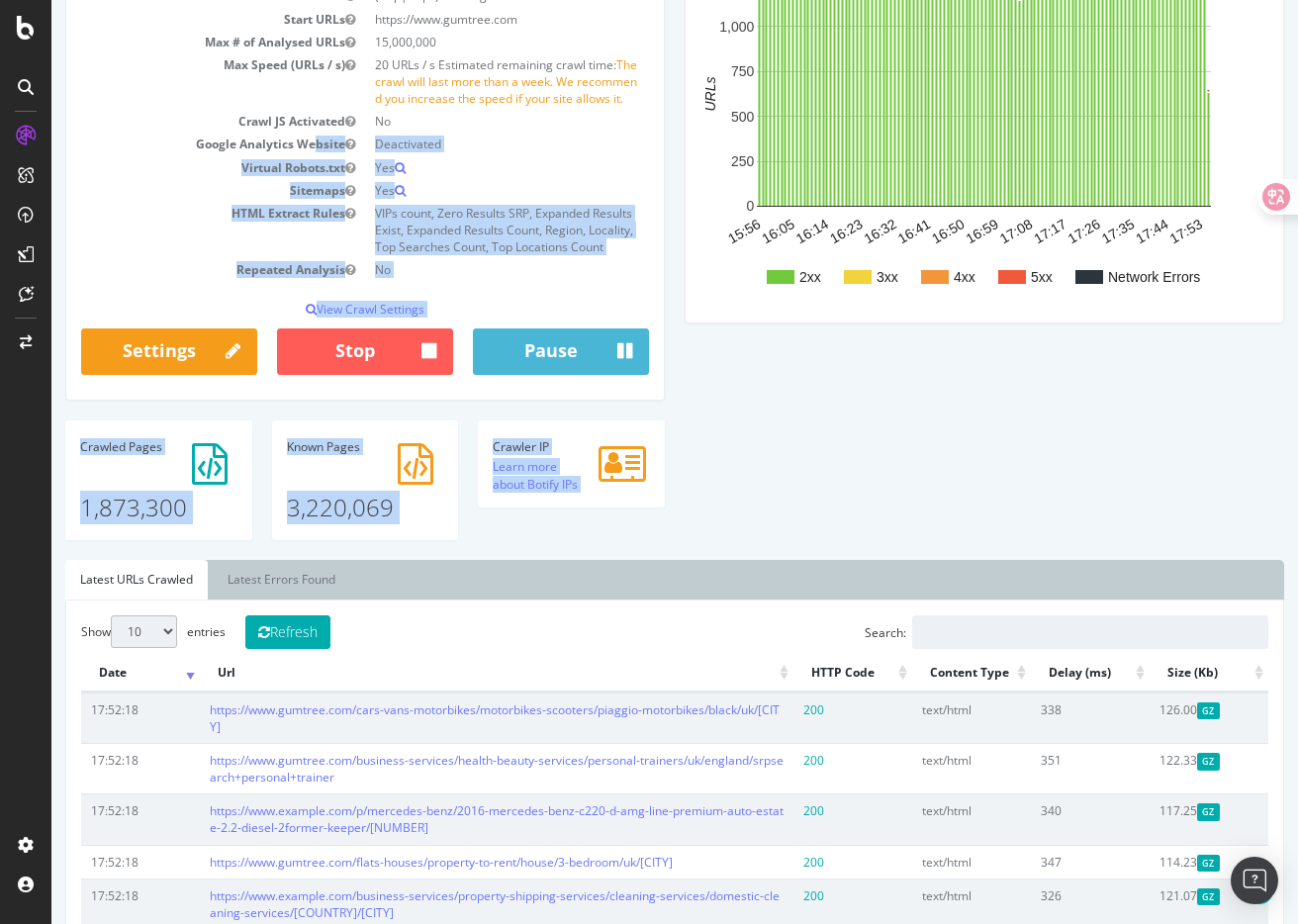 drag, startPoint x: 859, startPoint y: 489, endPoint x: 314, endPoint y: 150, distance: 641.8302 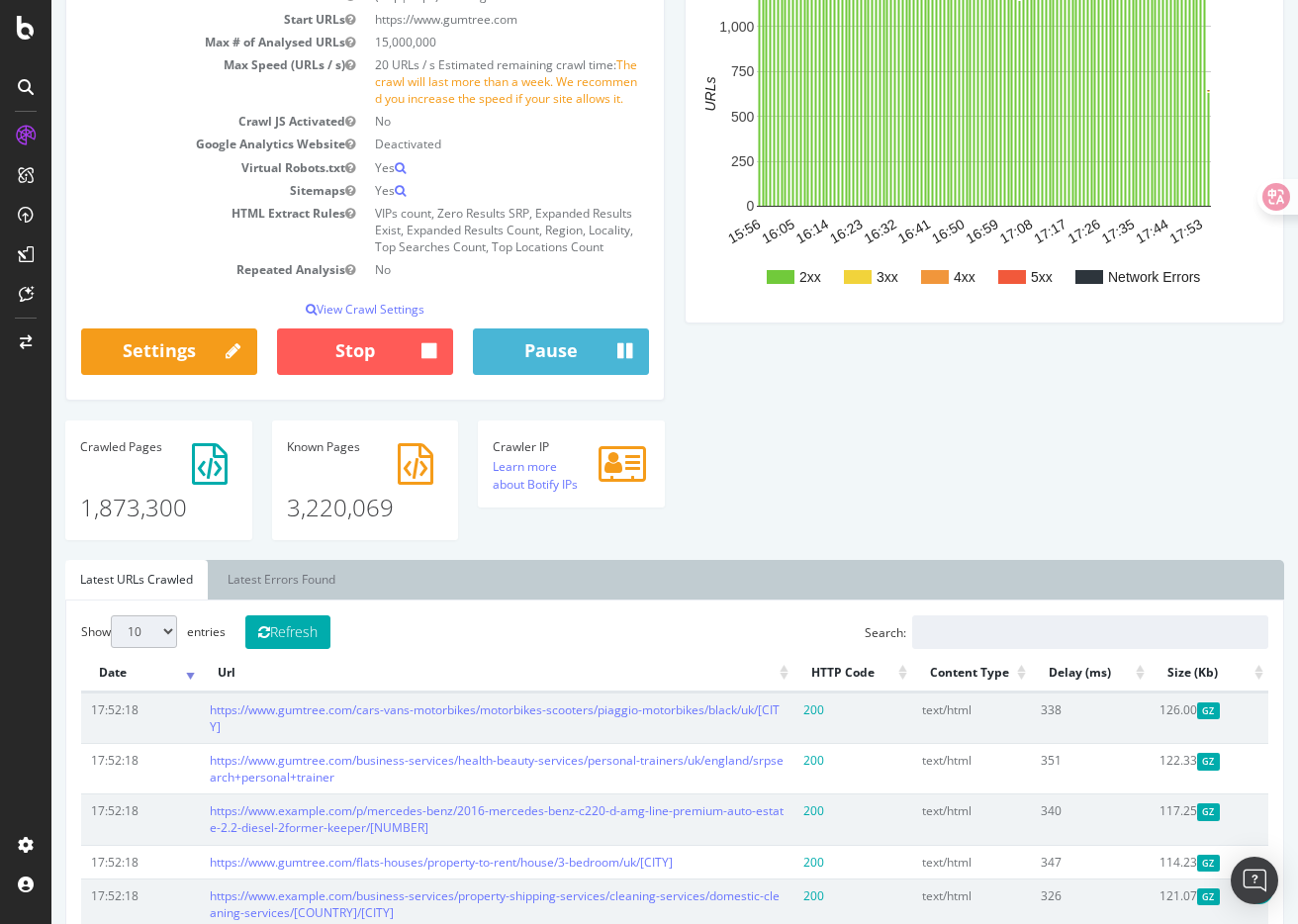 click on "Analysis Settings Project Name
Gumtree.com Allowed Domains
(http|https)://www.gumtree.com
Start URLs
https://www.gumtree.com
Max # of Analysed URLs
15,000,000 Max Speed (URLs / s)
20 URLs / s
Estimated remaining crawl time:  The crawl will last more than a week. We recommend you increase the speed if your site allows it. Crawl JS Activated
No Google Analytics Website
Deactivated
Virtual Robots.txt
Yes
Sitemaps
Yes
HTML Extract Rules
VIPs count, Zero Results SRP, Expanded Results Exist, Expanded Results Count, Region, Locality, Top Searches Count, Top Locations Count
Repeated Analysis
No  View Crawl Settings
× Close Main Project Name
Gumtree.com No Yes" at bounding box center [675, 231] 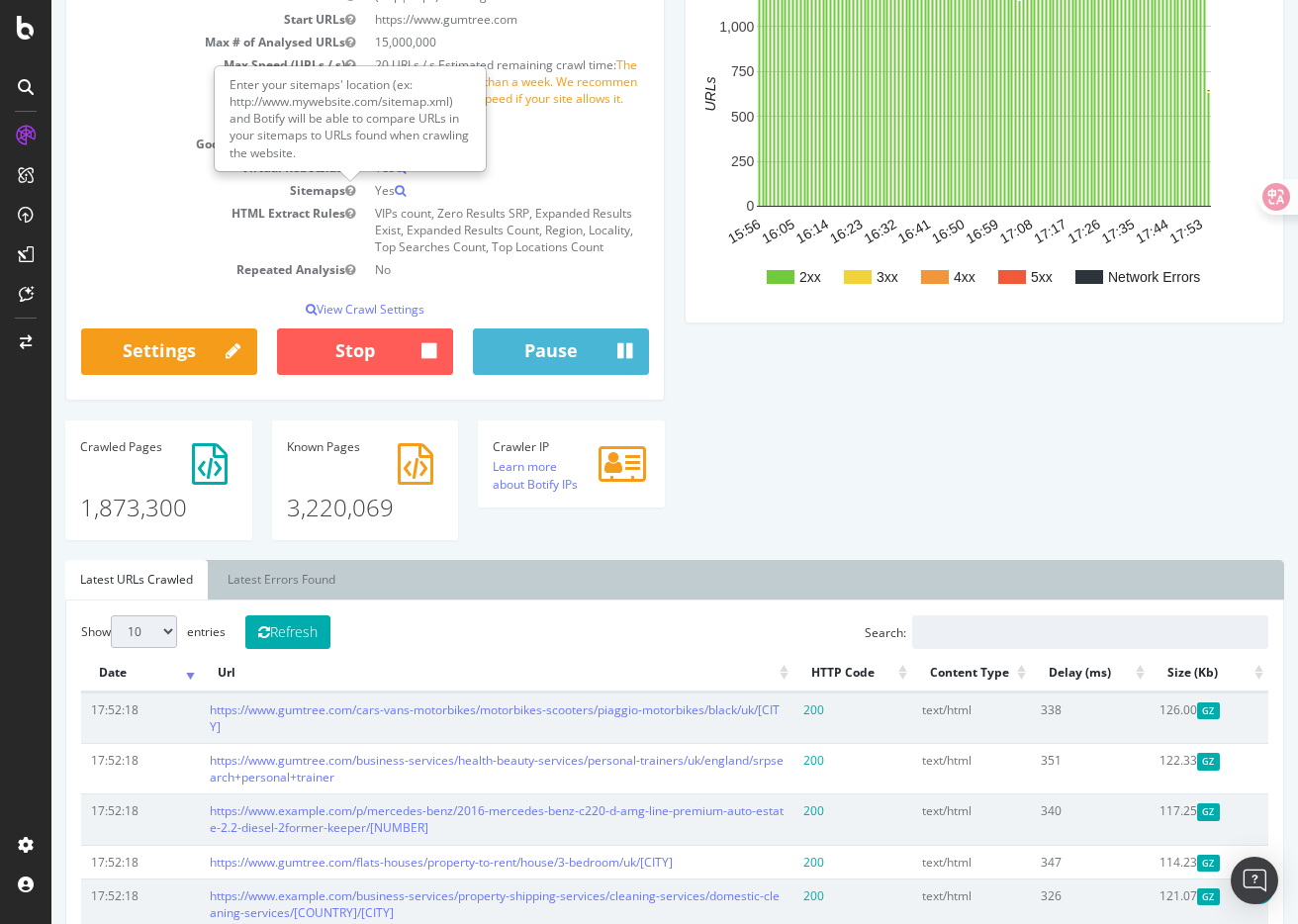 drag, startPoint x: 800, startPoint y: 507, endPoint x: 246, endPoint y: 70, distance: 705.60967 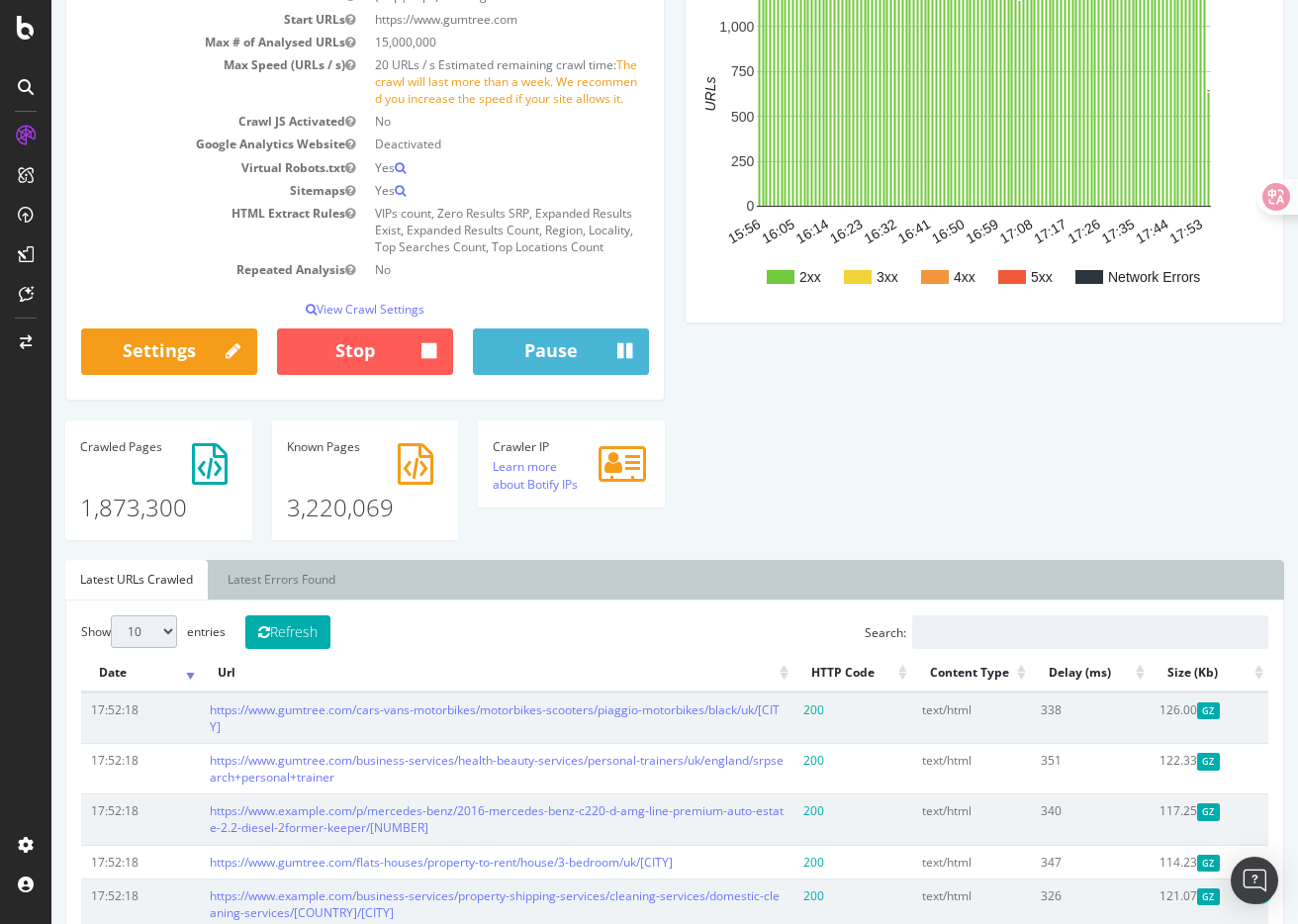 click on "Analysis Settings Project Name
Gumtree.com Allowed Domains
(http|https)://www.gumtree.com
Start URLs
https://www.gumtree.com
Max # of Analysed URLs
15,000,000 Max Speed (URLs / s)
20 URLs / s
Estimated remaining crawl time:  The crawl will last more than a week. We recommend you increase the speed if your site allows it. Crawl JS Activated
No Google Analytics Website
Deactivated
Virtual Robots.txt
Yes
Sitemaps
Yes
HTML Extract Rules
VIPs count, Zero Results SRP, Expanded Results Exist, Expanded Results Count, Region, Locality, Top Searches Count, Top Locations Count
Repeated Analysis
No  View Crawl Settings
× Close Main Project Name
Gumtree.com No Yes" at bounding box center [675, 231] 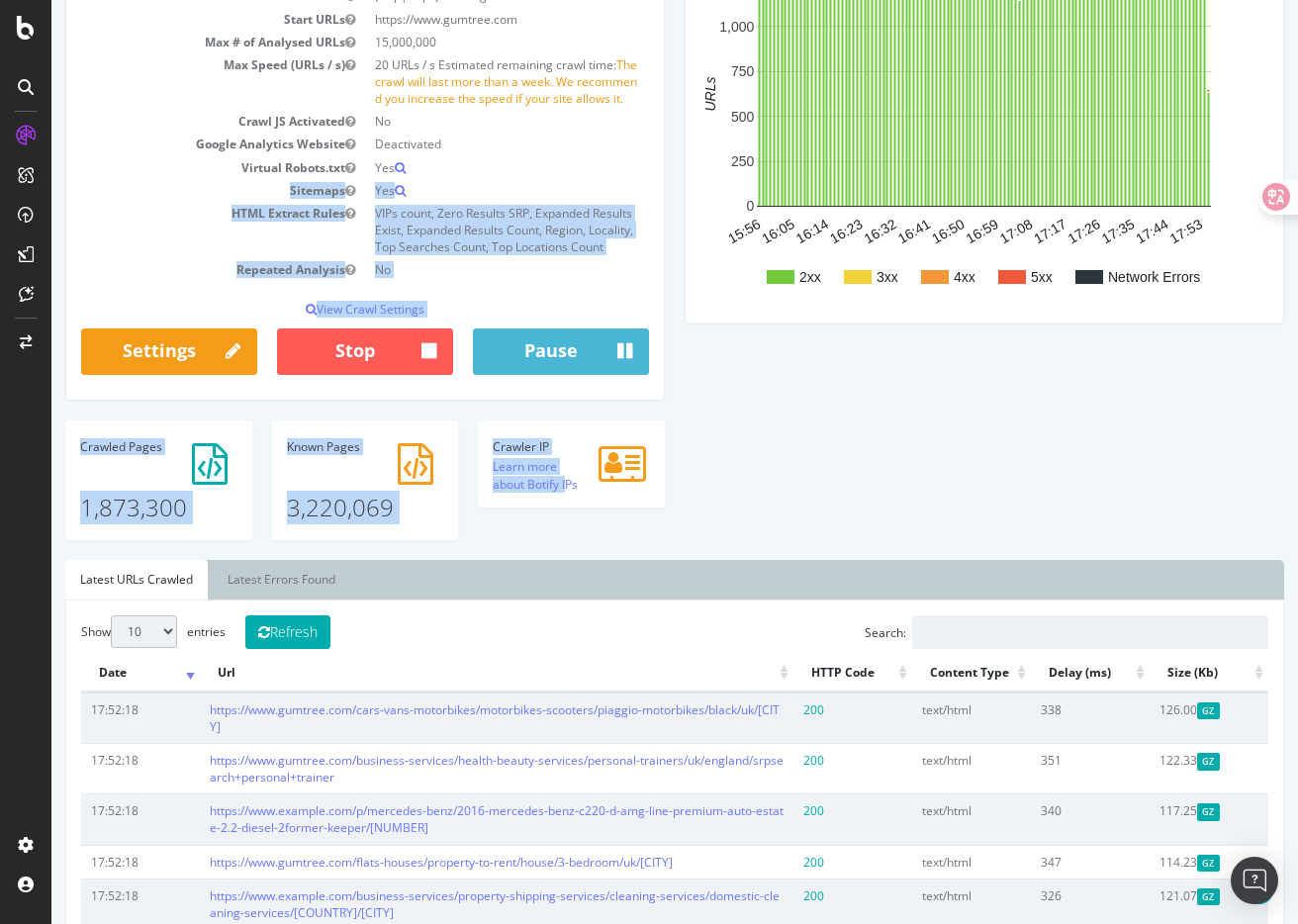 drag, startPoint x: 741, startPoint y: 468, endPoint x: 234, endPoint y: 175, distance: 585.5749 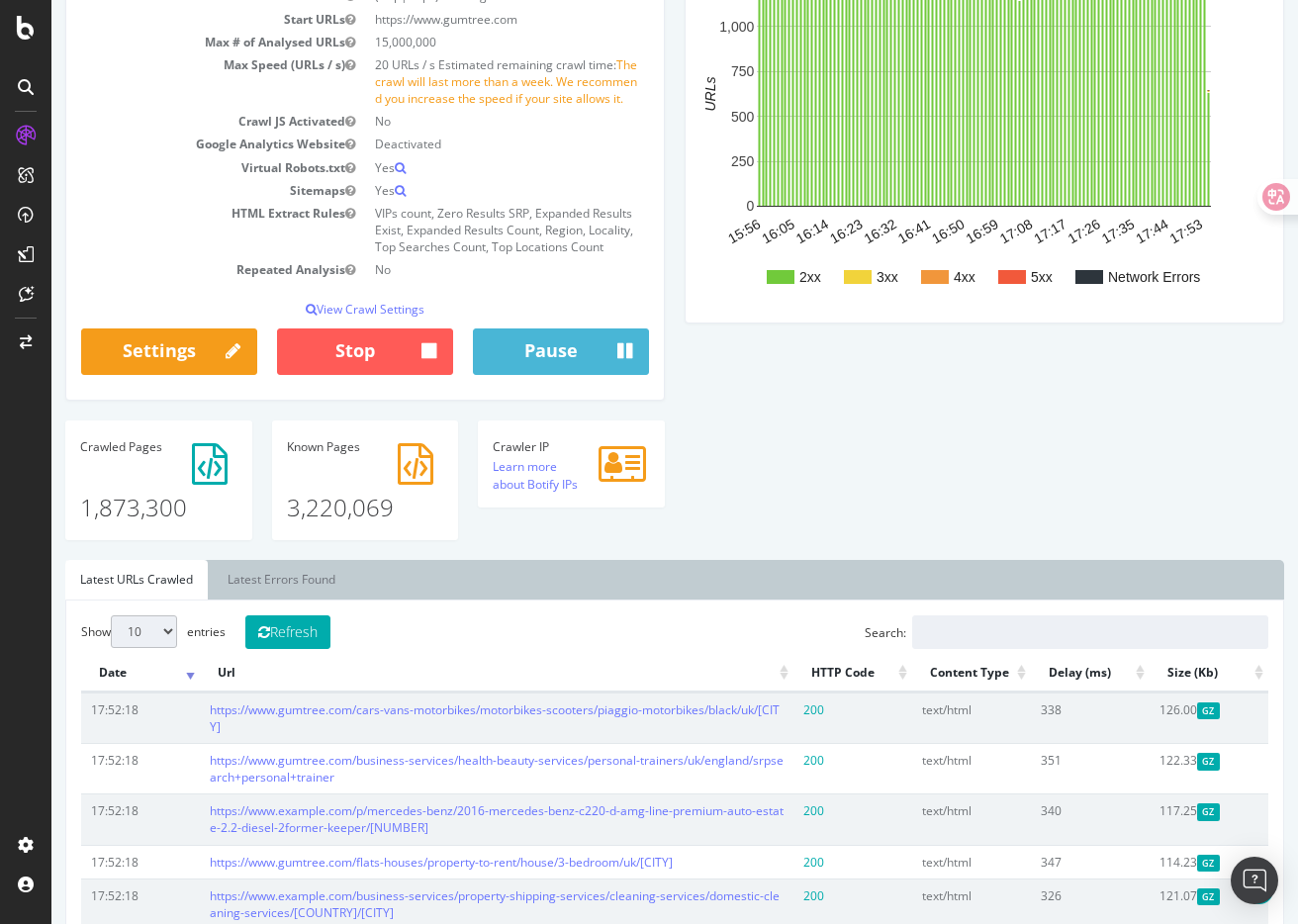 click on "Analysis Settings Project Name
Gumtree.com Allowed Domains
(http|https)://www.gumtree.com
Start URLs
https://www.gumtree.com
Max # of Analysed URLs
15,000,000 Max Speed (URLs / s)
20 URLs / s
Estimated remaining crawl time:  The crawl will last more than a week. We recommend you increase the speed if your site allows it. Crawl JS Activated
No Google Analytics Website
Deactivated
Virtual Robots.txt
Yes
Sitemaps
Yes
HTML Extract Rules
VIPs count, Zero Results SRP, Expanded Results Exist, Expanded Results Count, Region, Locality, Top Searches Count, Top Locations Count
Repeated Analysis
No  View Crawl Settings
× Close Main Project Name
Gumtree.com No Yes" at bounding box center [675, 231] 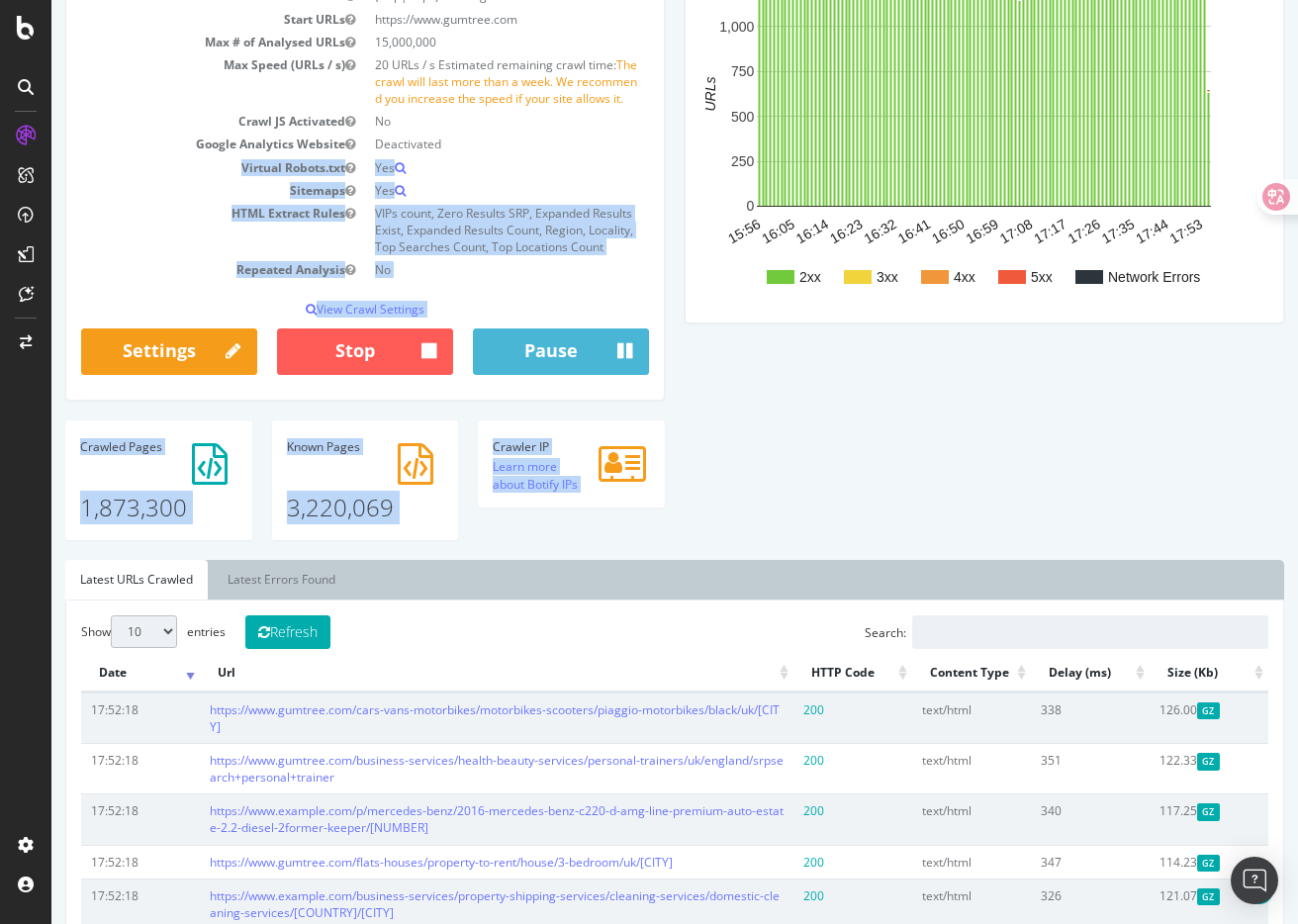 drag, startPoint x: 826, startPoint y: 483, endPoint x: 207, endPoint y: 151, distance: 702.4137 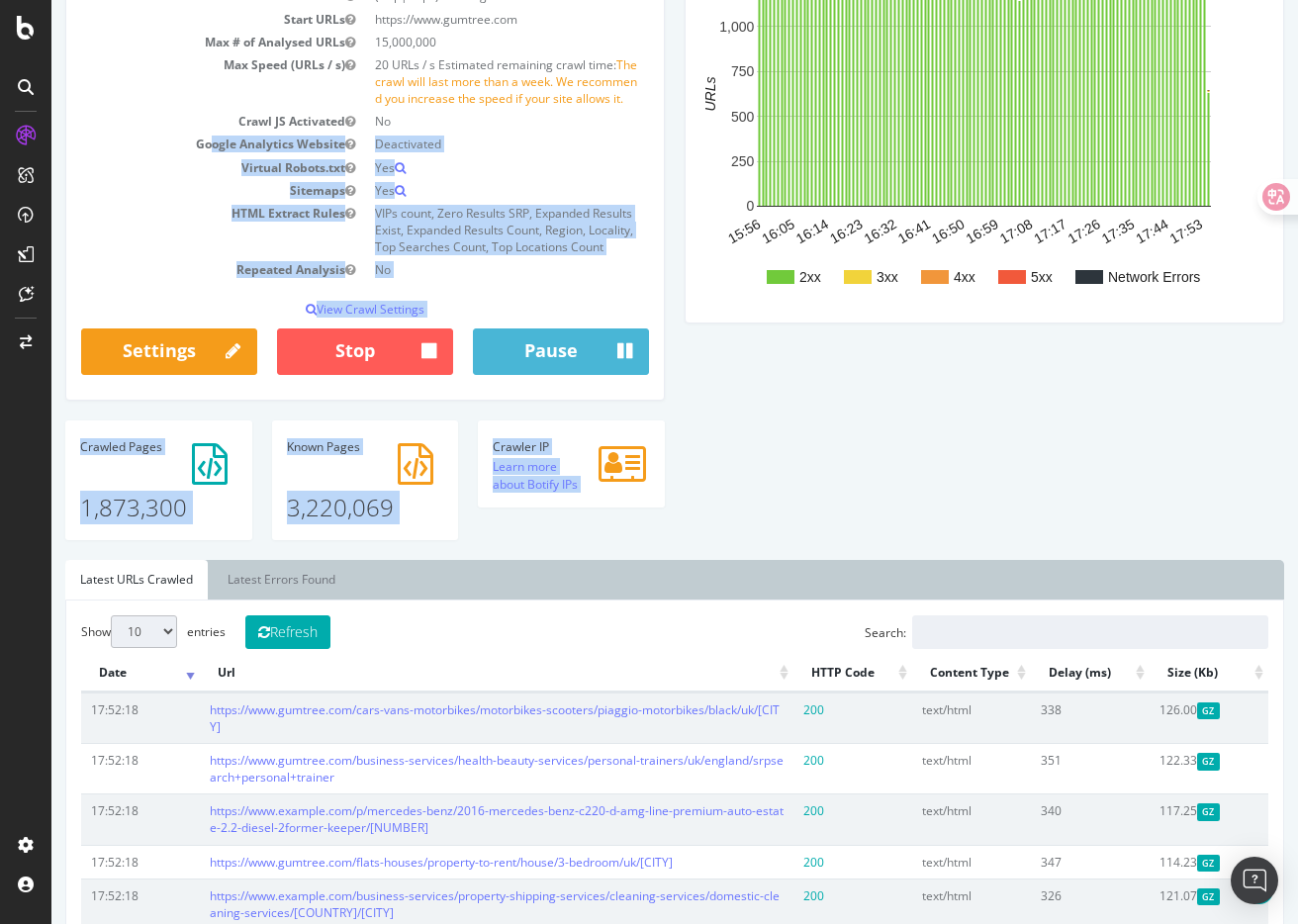 click on "Analysis Settings Project Name
Gumtree.com Allowed Domains
(http|https)://www.gumtree.com
Start URLs
https://www.gumtree.com
Max # of Analysed URLs
15,000,000 Max Speed (URLs / s)
20 URLs / s
Estimated remaining crawl time:  The crawl will last more than a week. We recommend you increase the speed if your site allows it. Crawl JS Activated
No Google Analytics Website
Deactivated
Virtual Robots.txt
Yes
Sitemaps
Yes
HTML Extract Rules
VIPs count, Zero Results SRP, Expanded Results Exist, Expanded Results Count, Region, Locality, Top Searches Count, Top Locations Count
Repeated Analysis
No  View Crawl Settings
× Close Main Project Name
Gumtree.com No Yes" at bounding box center (675, 231) 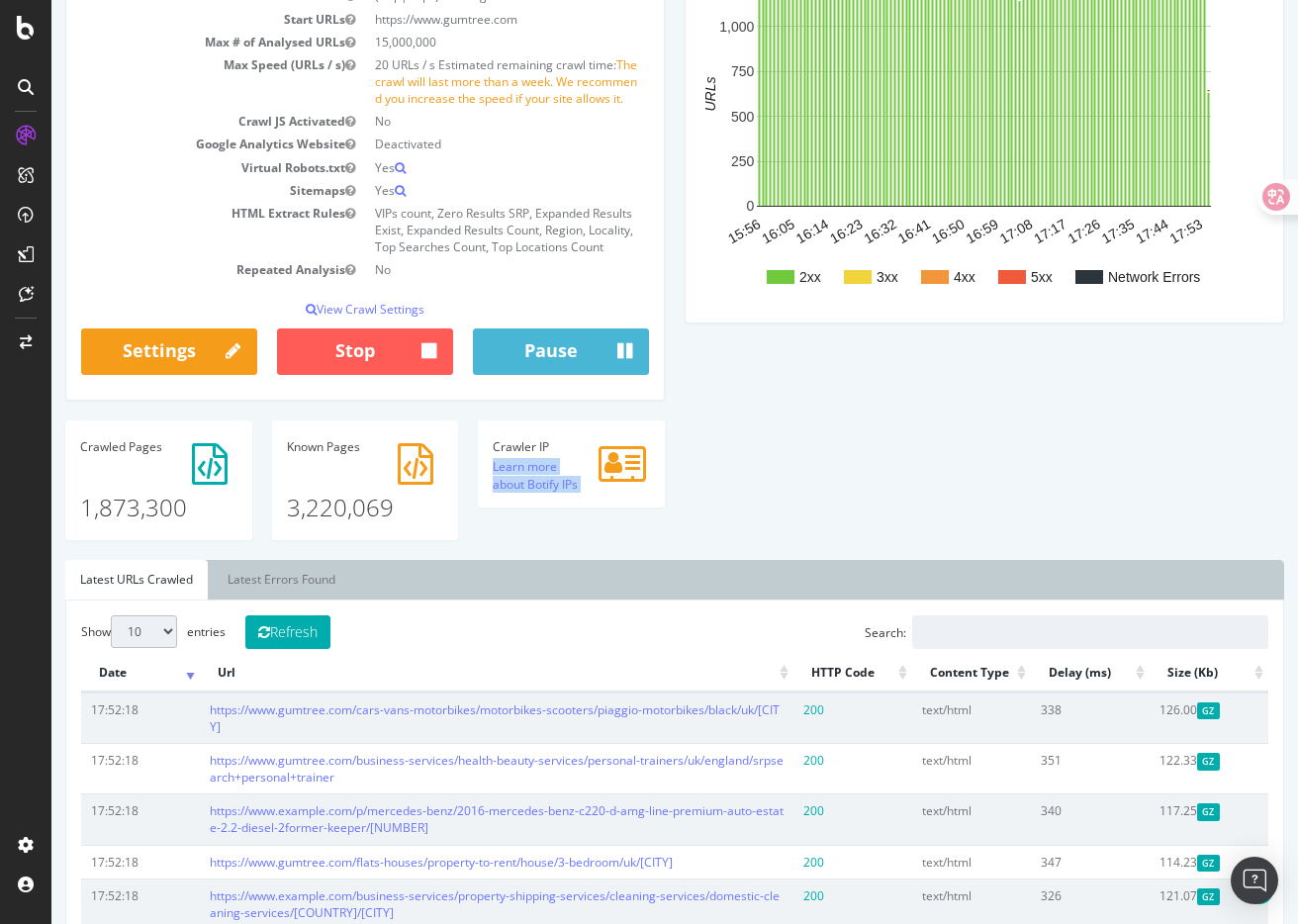 drag, startPoint x: 793, startPoint y: 446, endPoint x: 767, endPoint y: 441, distance: 26.4764 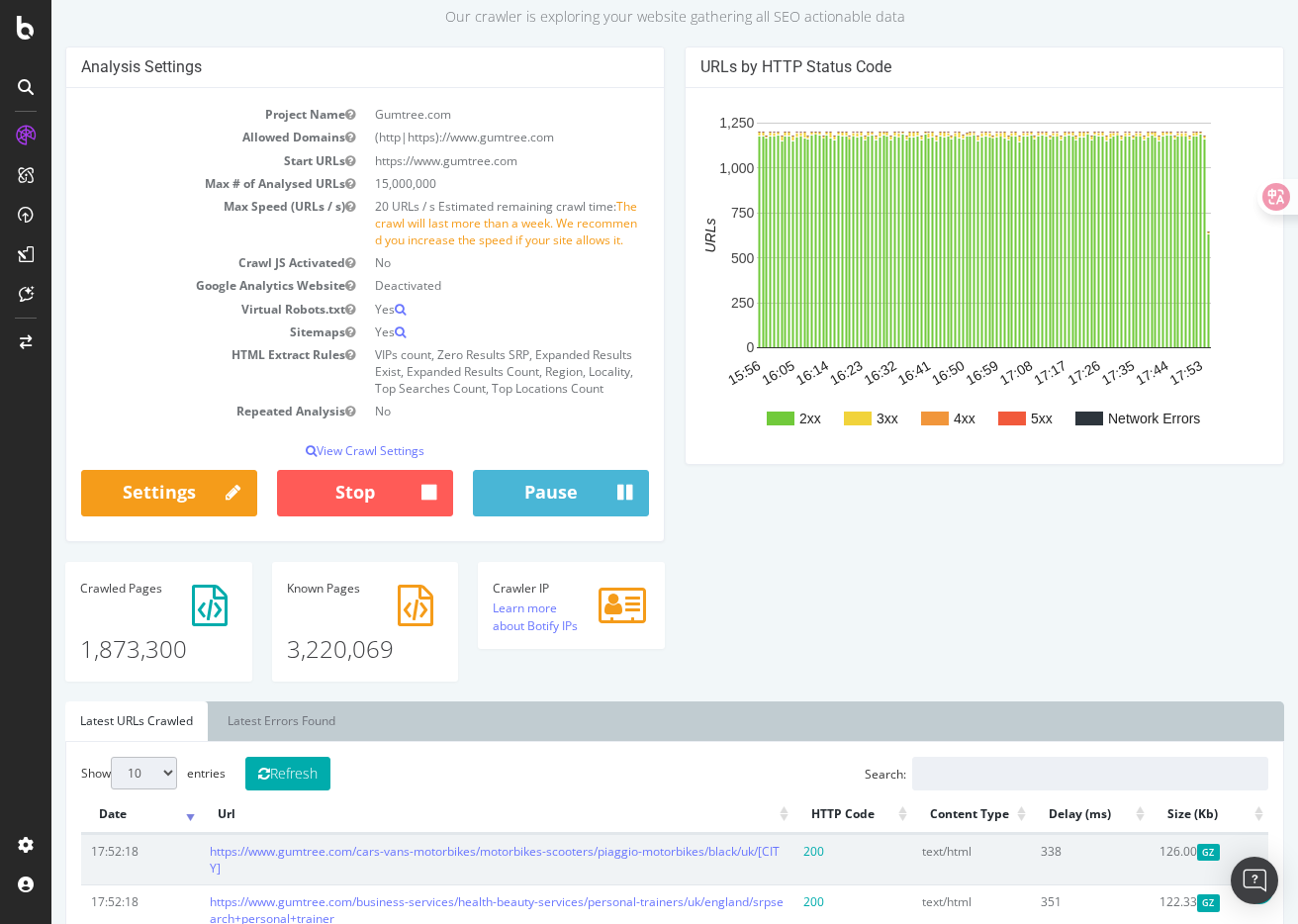 scroll, scrollTop: 0, scrollLeft: 0, axis: both 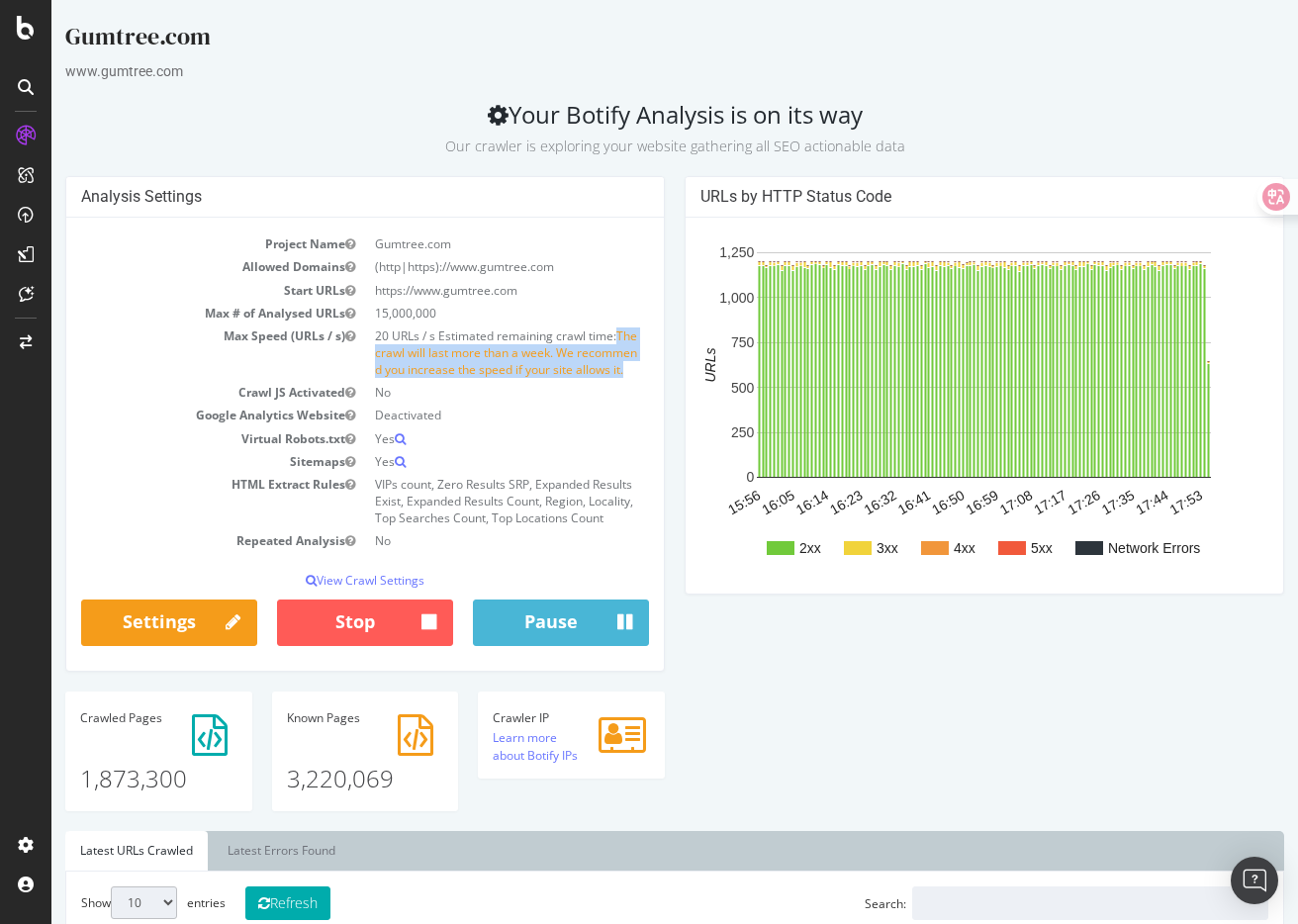 drag, startPoint x: 619, startPoint y: 338, endPoint x: 639, endPoint y: 375, distance: 42.059482 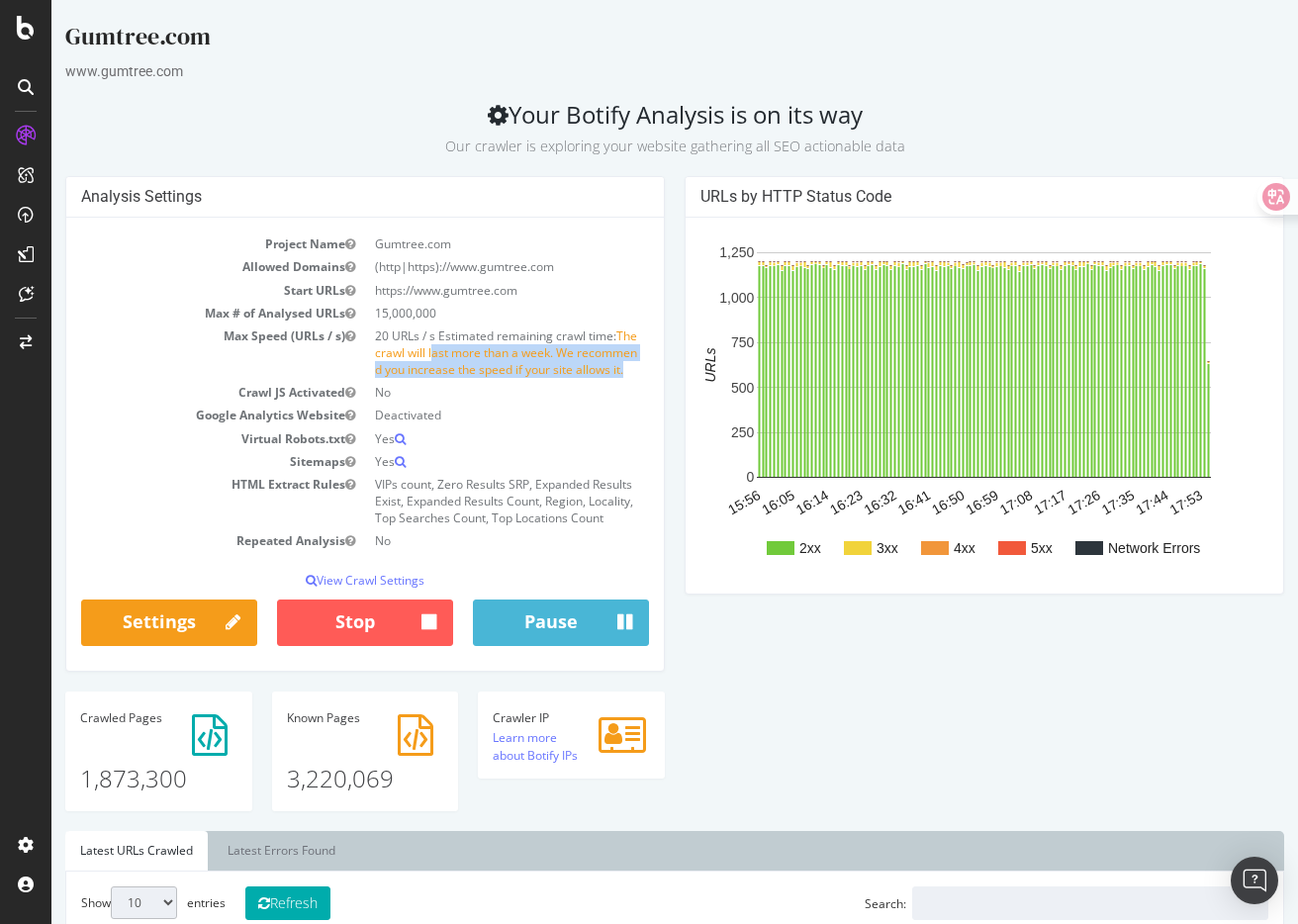 drag, startPoint x: 444, startPoint y: 351, endPoint x: 646, endPoint y: 364, distance: 202.4179 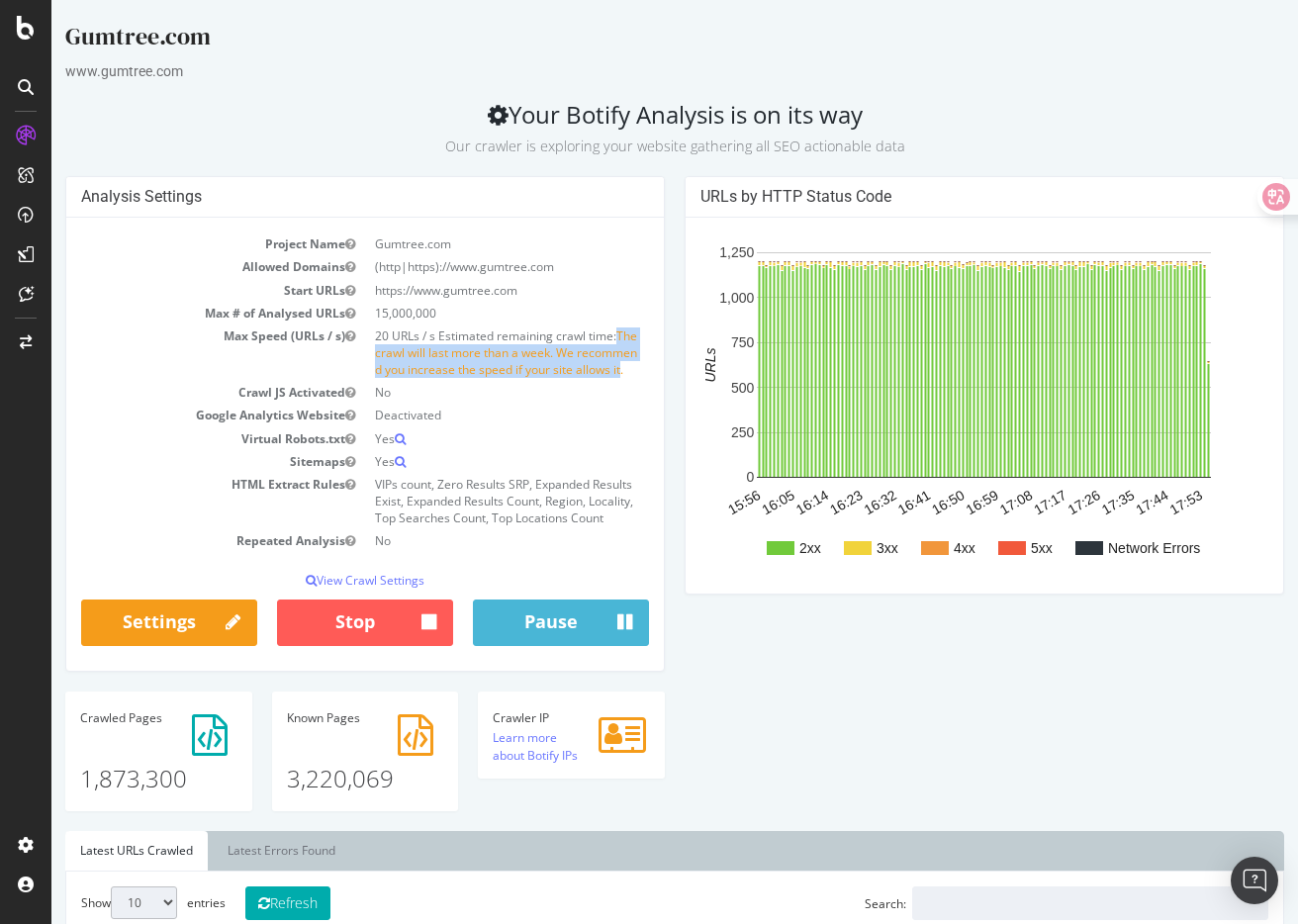 drag, startPoint x: 620, startPoint y: 336, endPoint x: 636, endPoint y: 371, distance: 38.483763 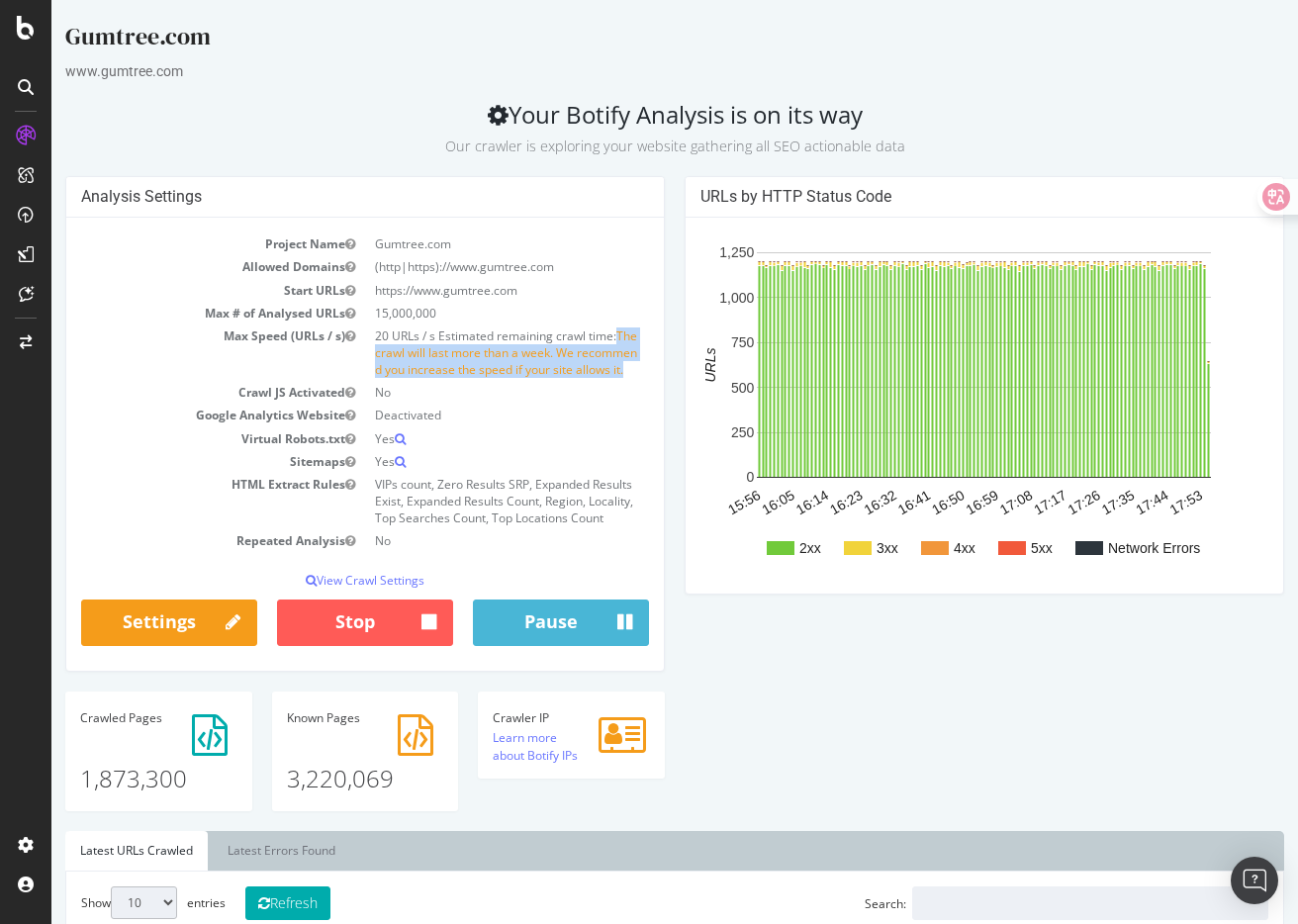 click on "20 URLs / s
Estimated remaining crawl time:  The crawl will last more than a week. We recommend you increase the speed if your site allows it." at bounding box center [507, 352] 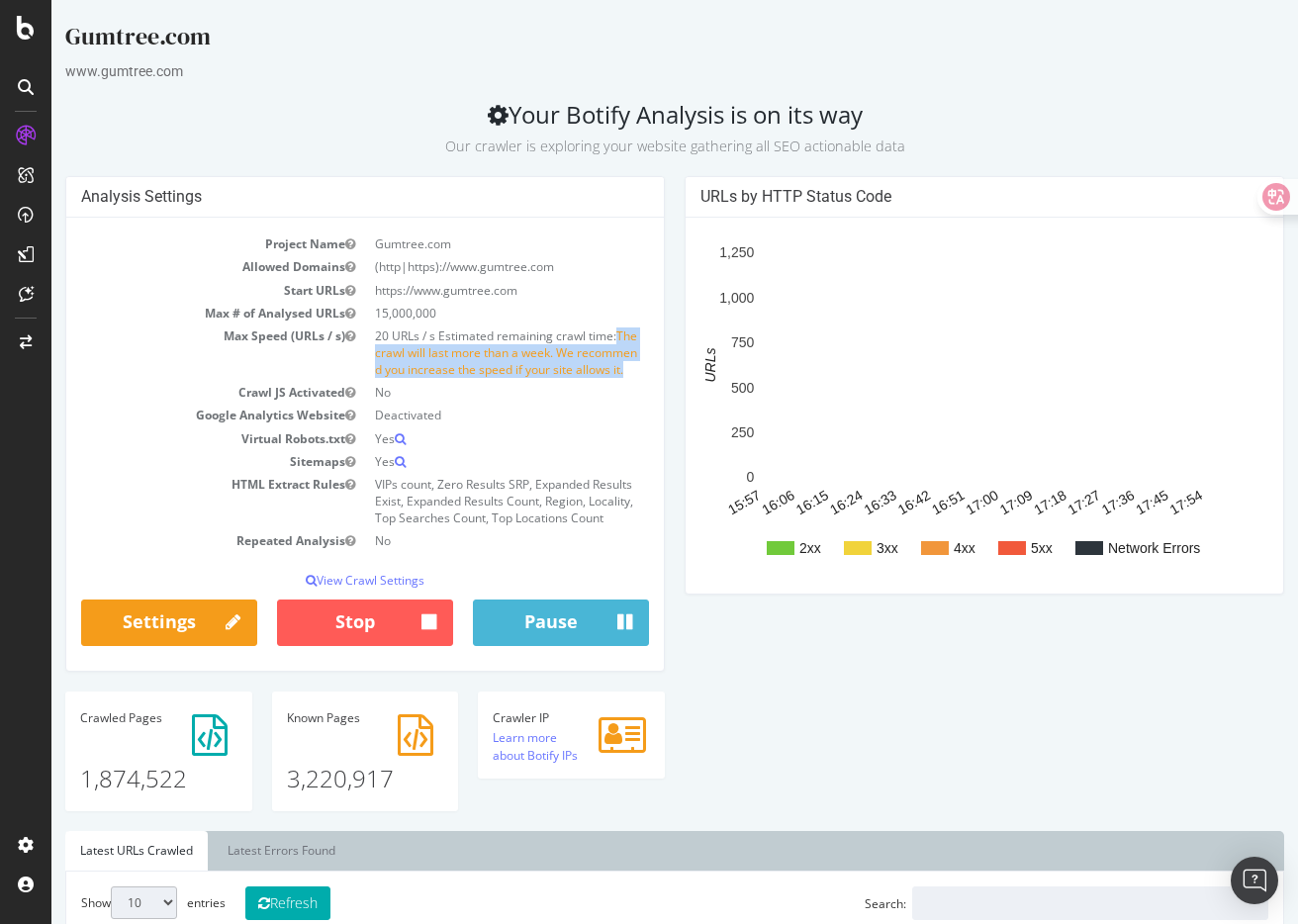 drag, startPoint x: 648, startPoint y: 370, endPoint x: 622, endPoint y: 338, distance: 41.231056 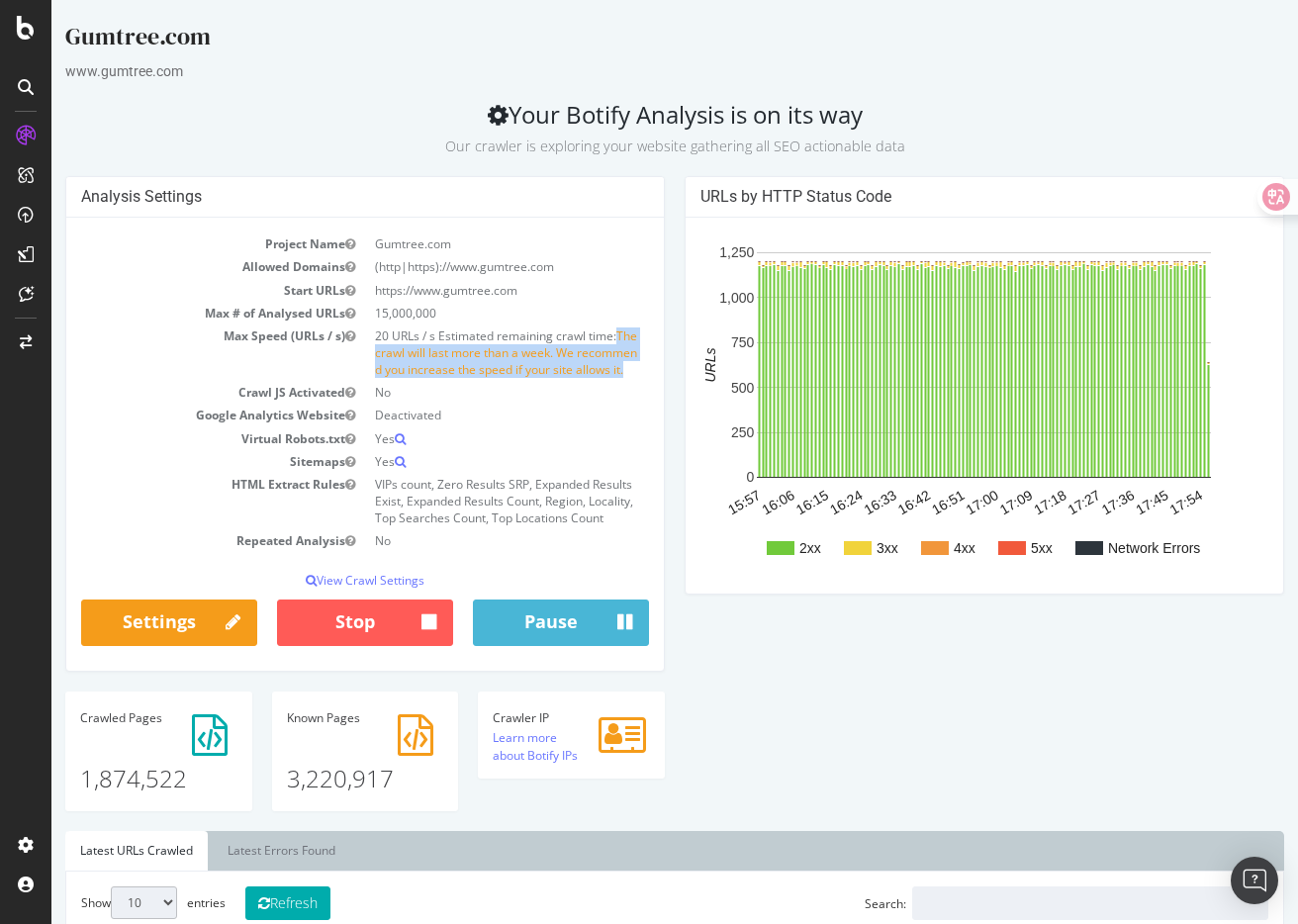 click on "20 URLs / s
Estimated remaining crawl time:  The crawl will last more than a week. We recommend you increase the speed if your site allows it." at bounding box center (507, 352) 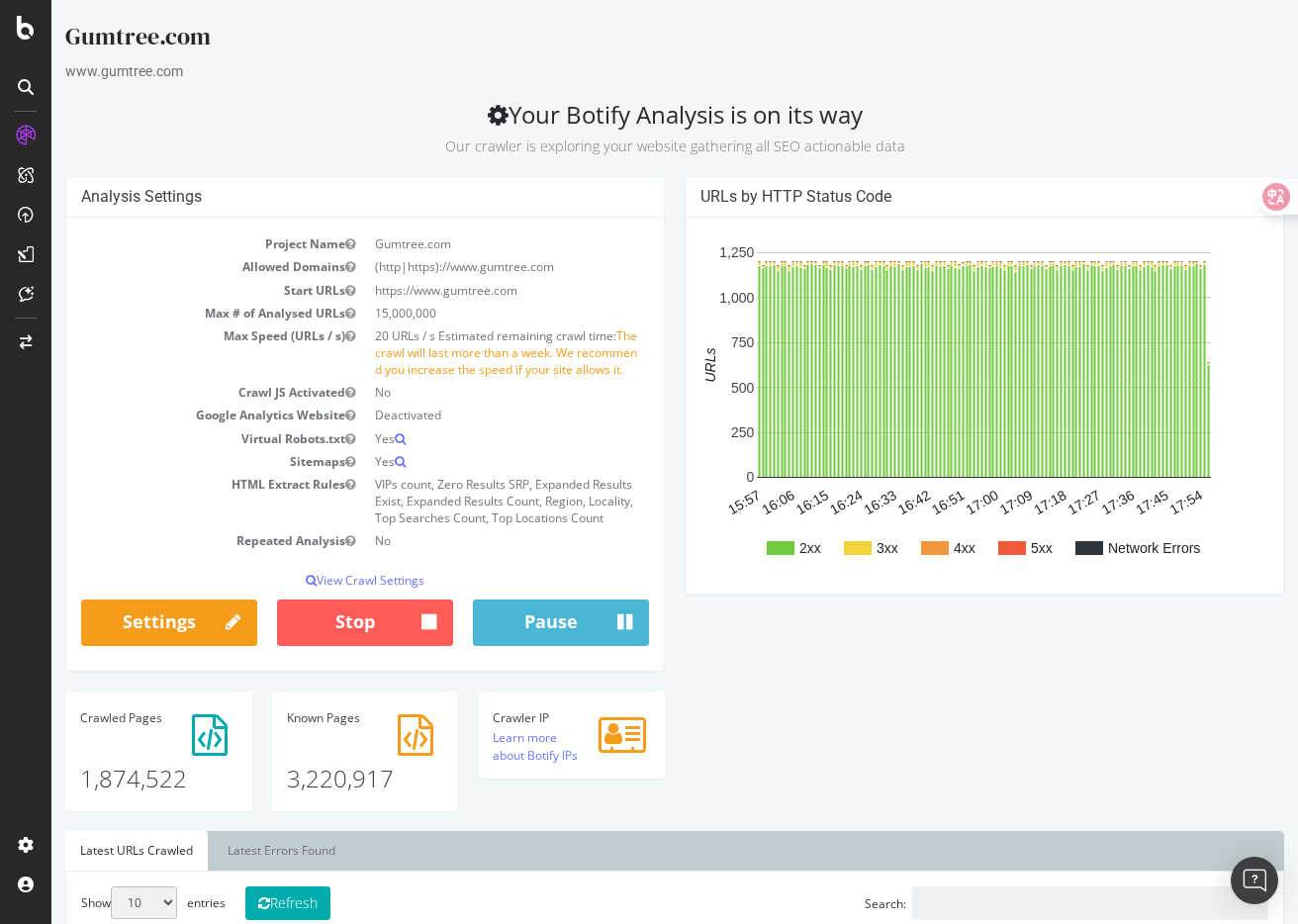 click on "Analysis Settings Project Name
Gumtree.com Allowed Domains
(http|https)://www.gumtree.com
Start URLs
https://www.gumtree.com
Max # of Analysed URLs
15,000,000 Max Speed (URLs / s)
20 URLs / s
Estimated remaining crawl time:  The crawl will last more than a week. We recommend you increase the speed if your site allows it. Crawl JS Activated
No Google Analytics Website
Deactivated
Virtual Robots.txt
Yes
Sitemaps
Yes
HTML Extract Rules
VIPs count, Zero Results SRP, Expanded Results Exist, Expanded Results Count, Region, Locality, Top Searches Count, Top Locations Count
Repeated Analysis
No  View Crawl Settings
× Close Main Project Name
Gumtree.com No Yes" at bounding box center [675, 503] 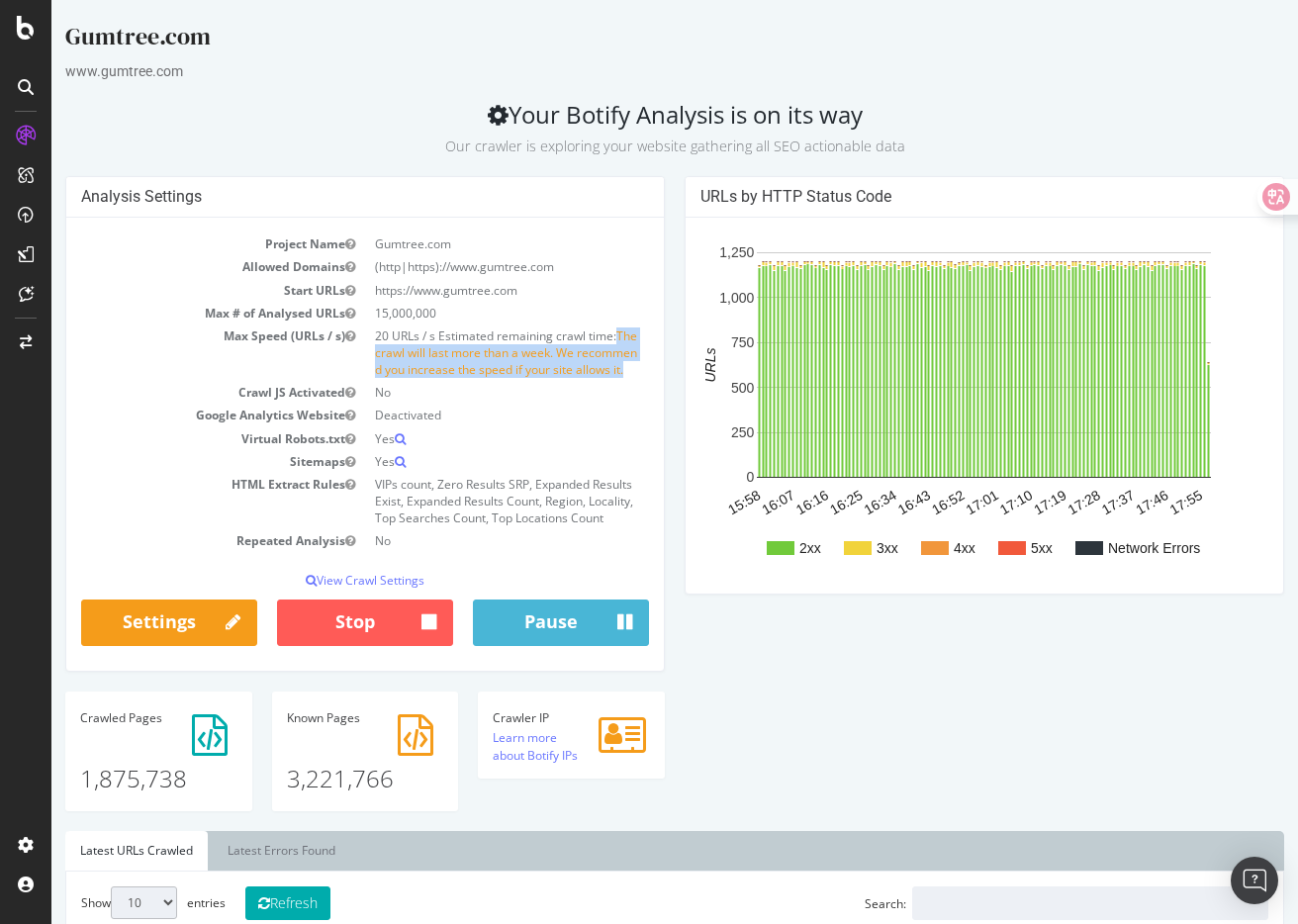 drag, startPoint x: 618, startPoint y: 332, endPoint x: 639, endPoint y: 368, distance: 41.677332 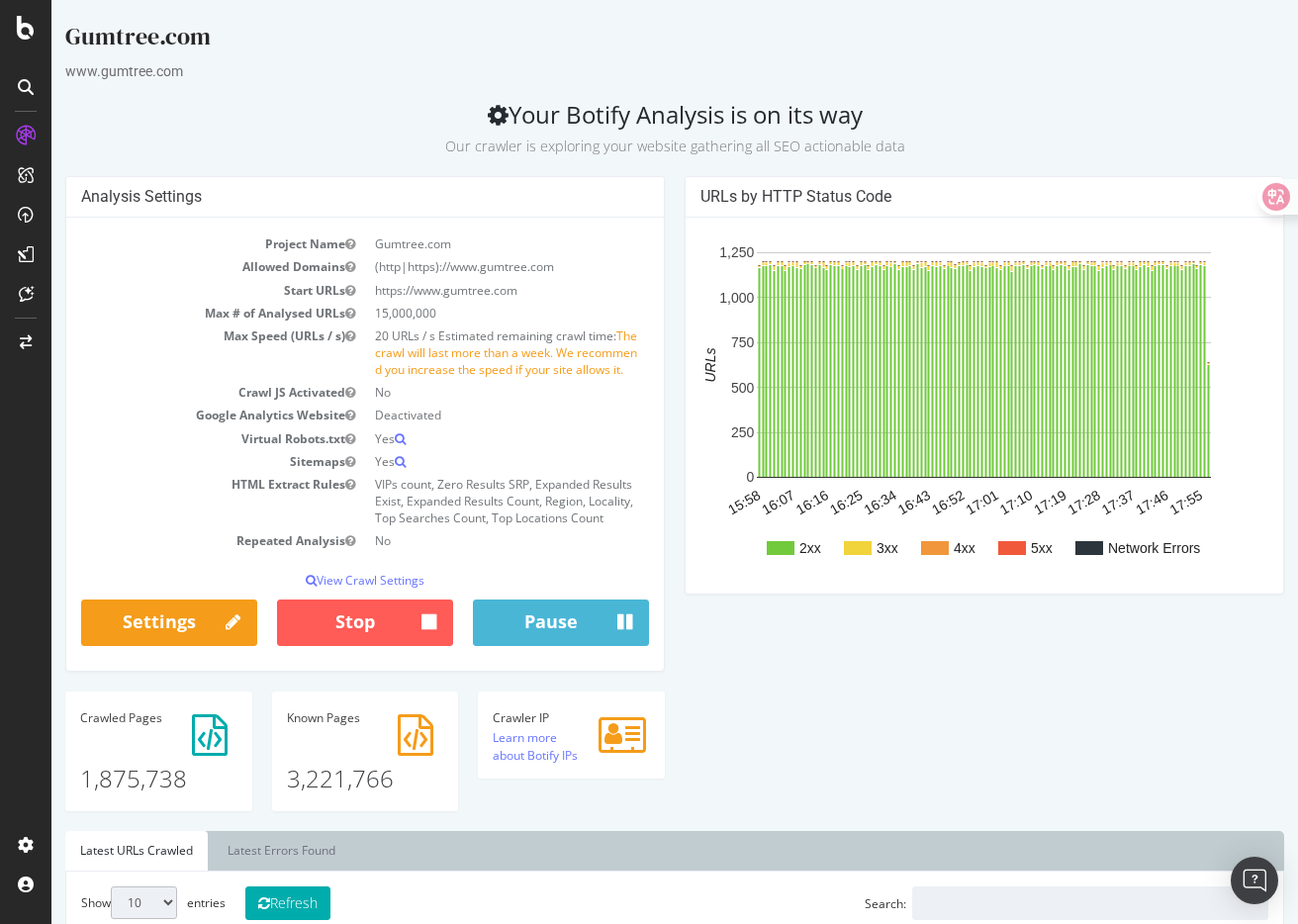 click on "No" at bounding box center [507, 392] 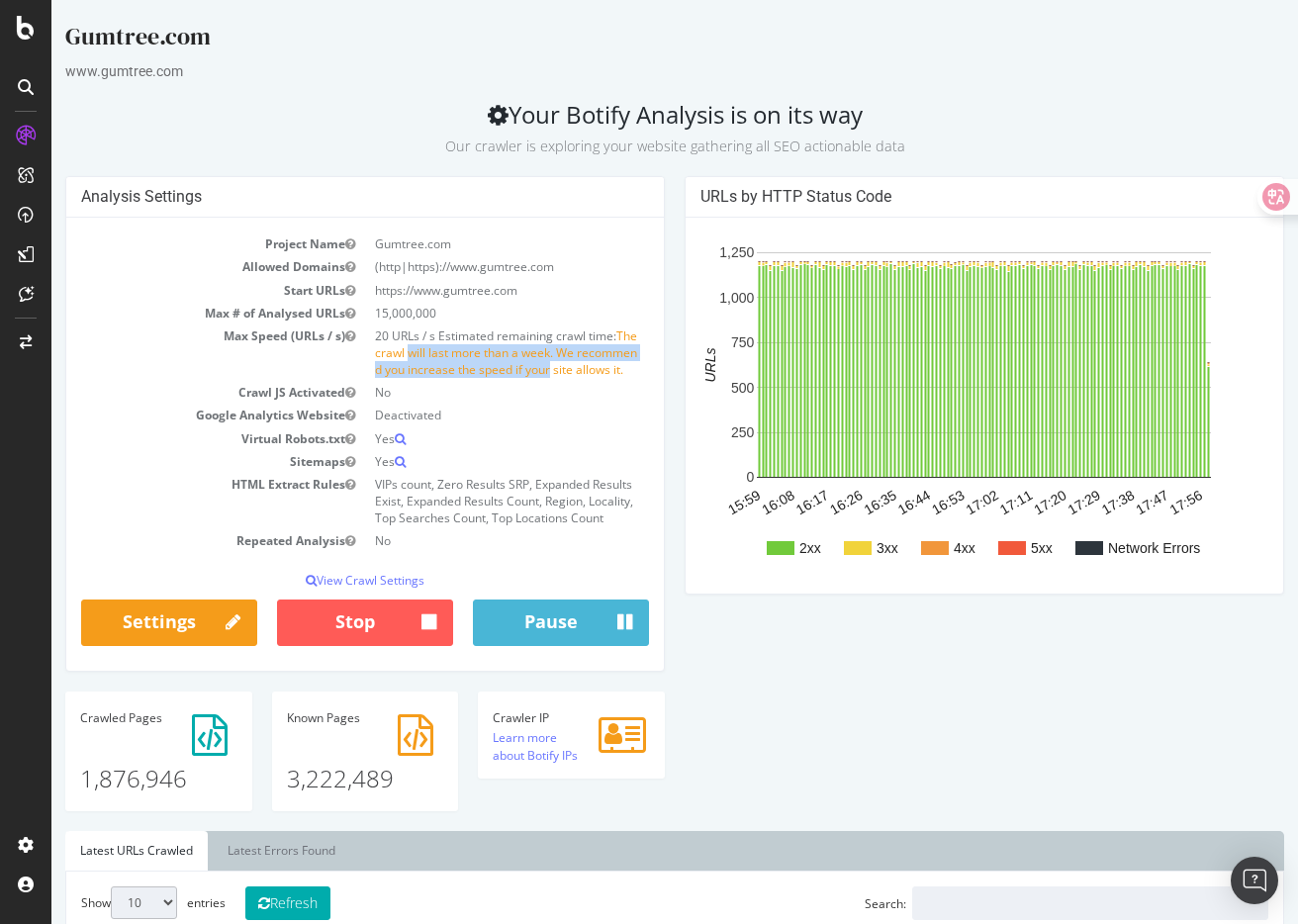 drag, startPoint x: 418, startPoint y: 359, endPoint x: 566, endPoint y: 368, distance: 148.2734 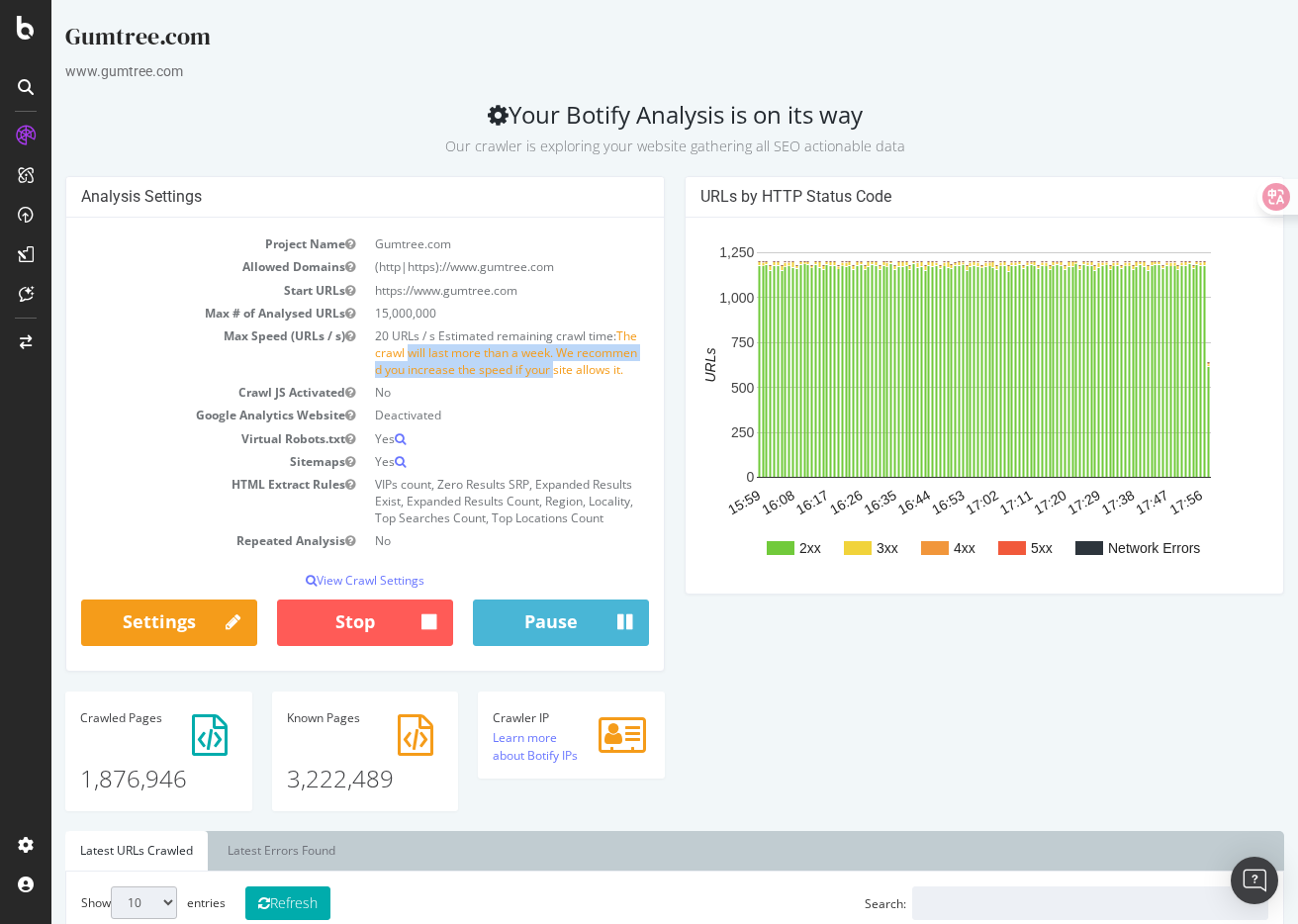 click on "The crawl will last more than a week. We recommend you increase the speed if your site allows it." at bounding box center [506, 352] 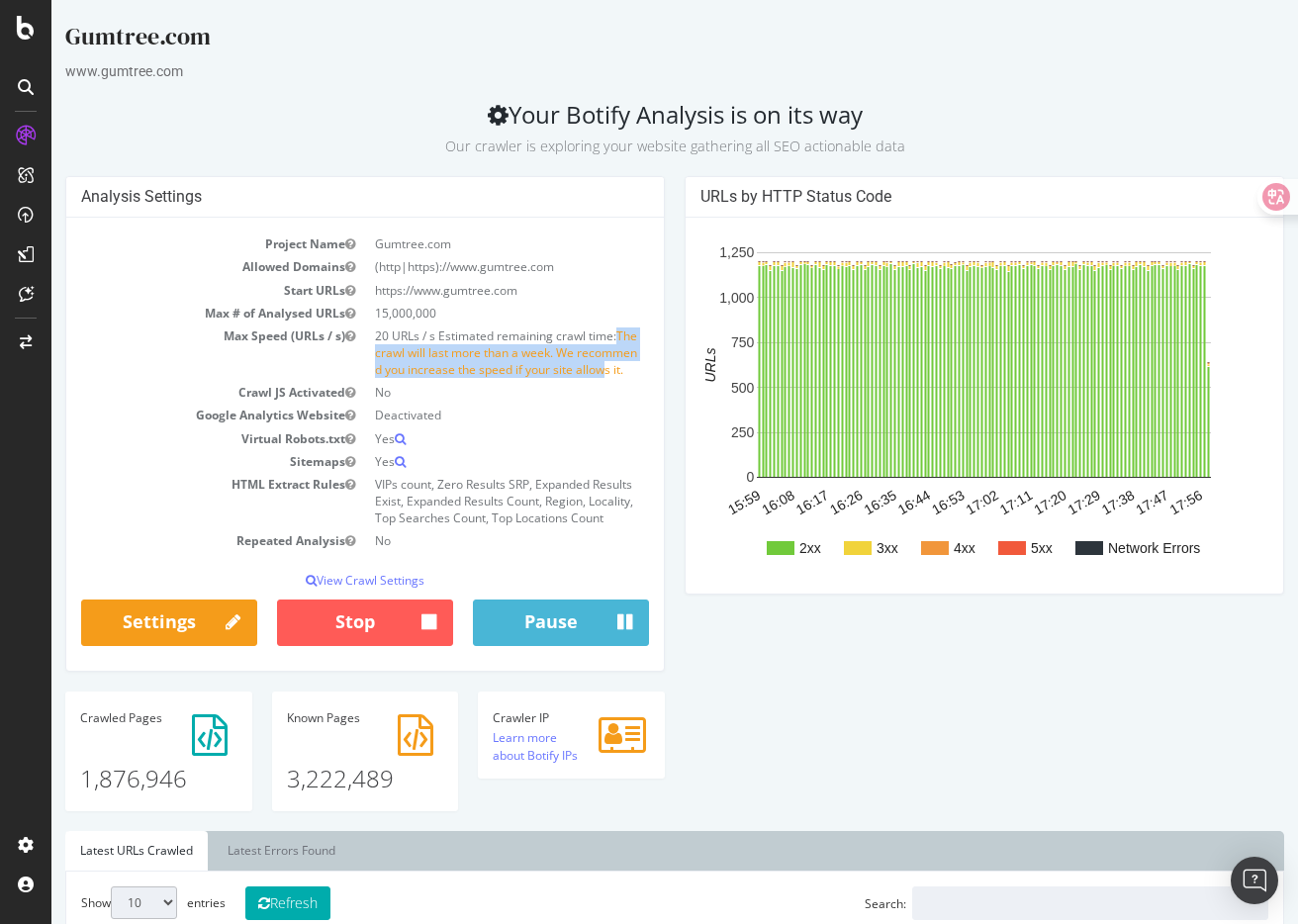 drag, startPoint x: 620, startPoint y: 337, endPoint x: 620, endPoint y: 372, distance: 35 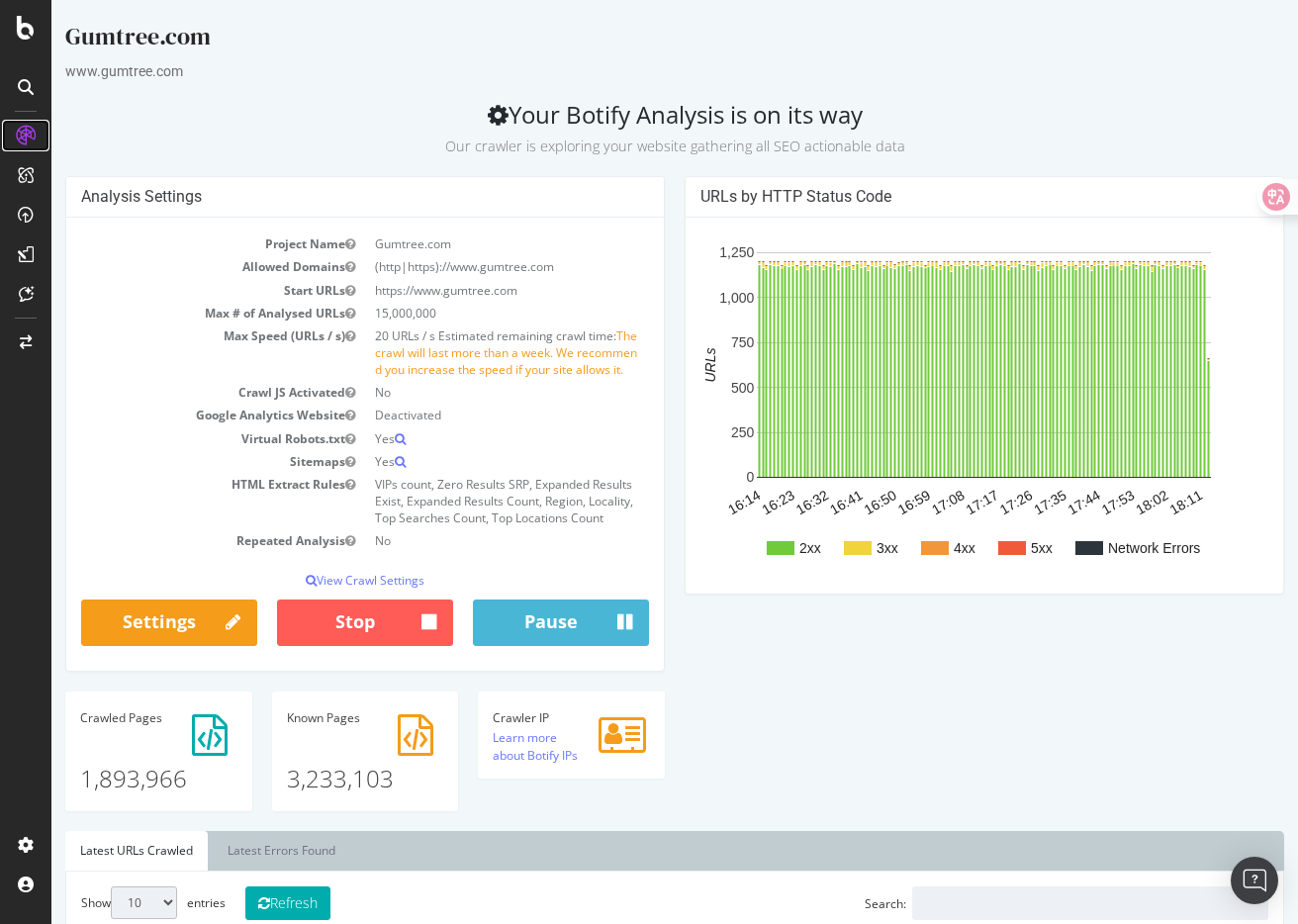 click at bounding box center [26, 136] 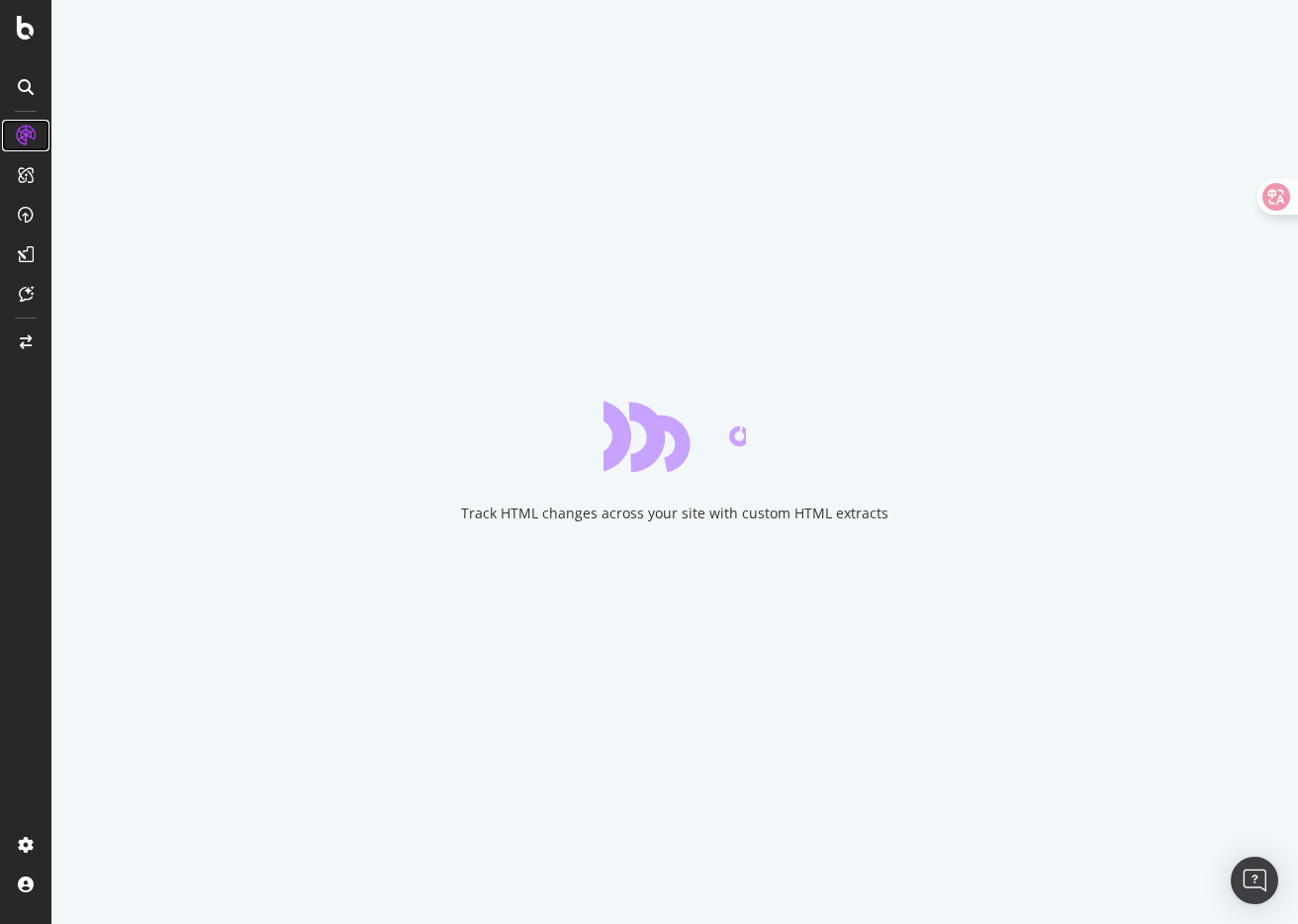 click at bounding box center [26, 136] 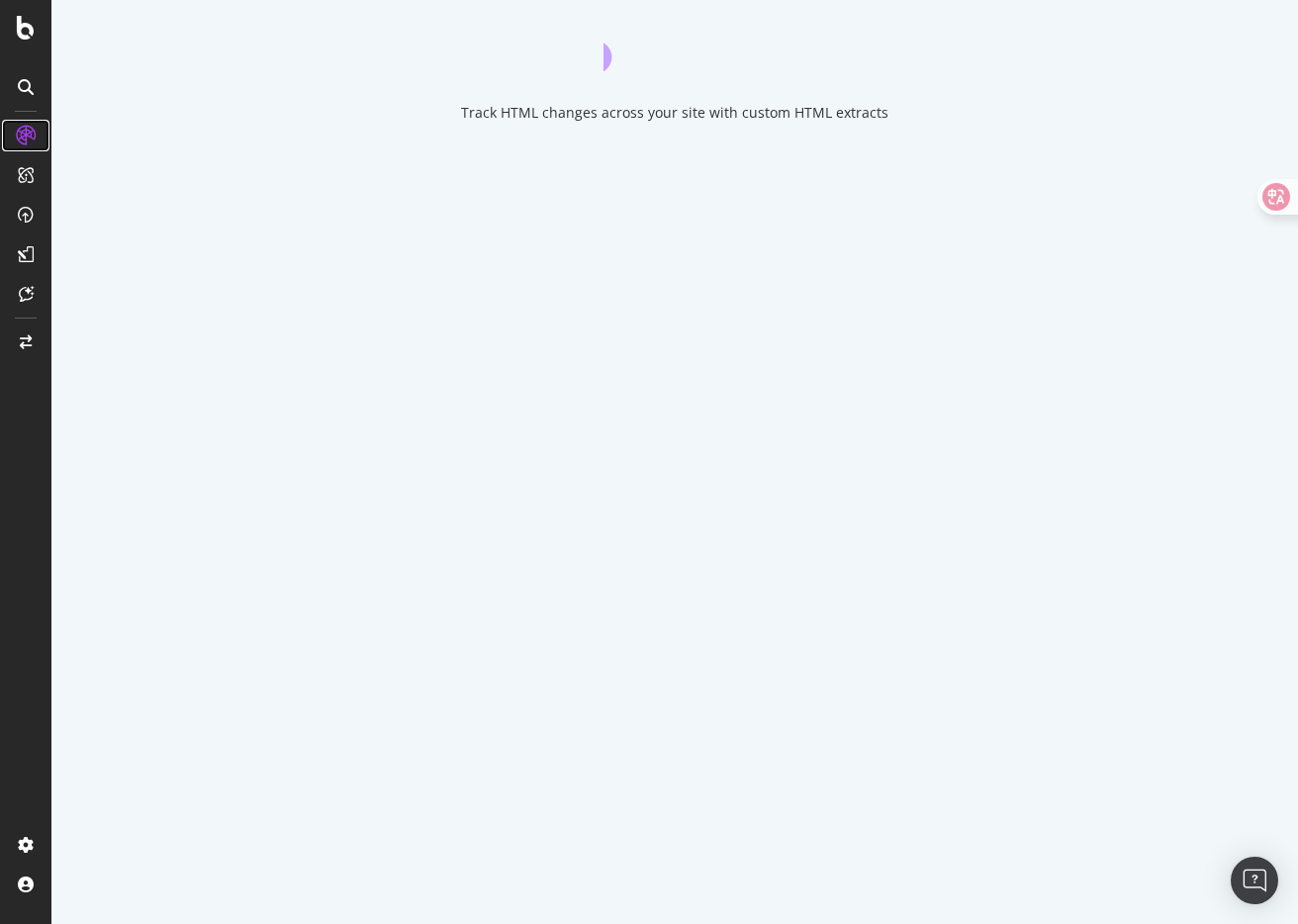 click at bounding box center [26, 136] 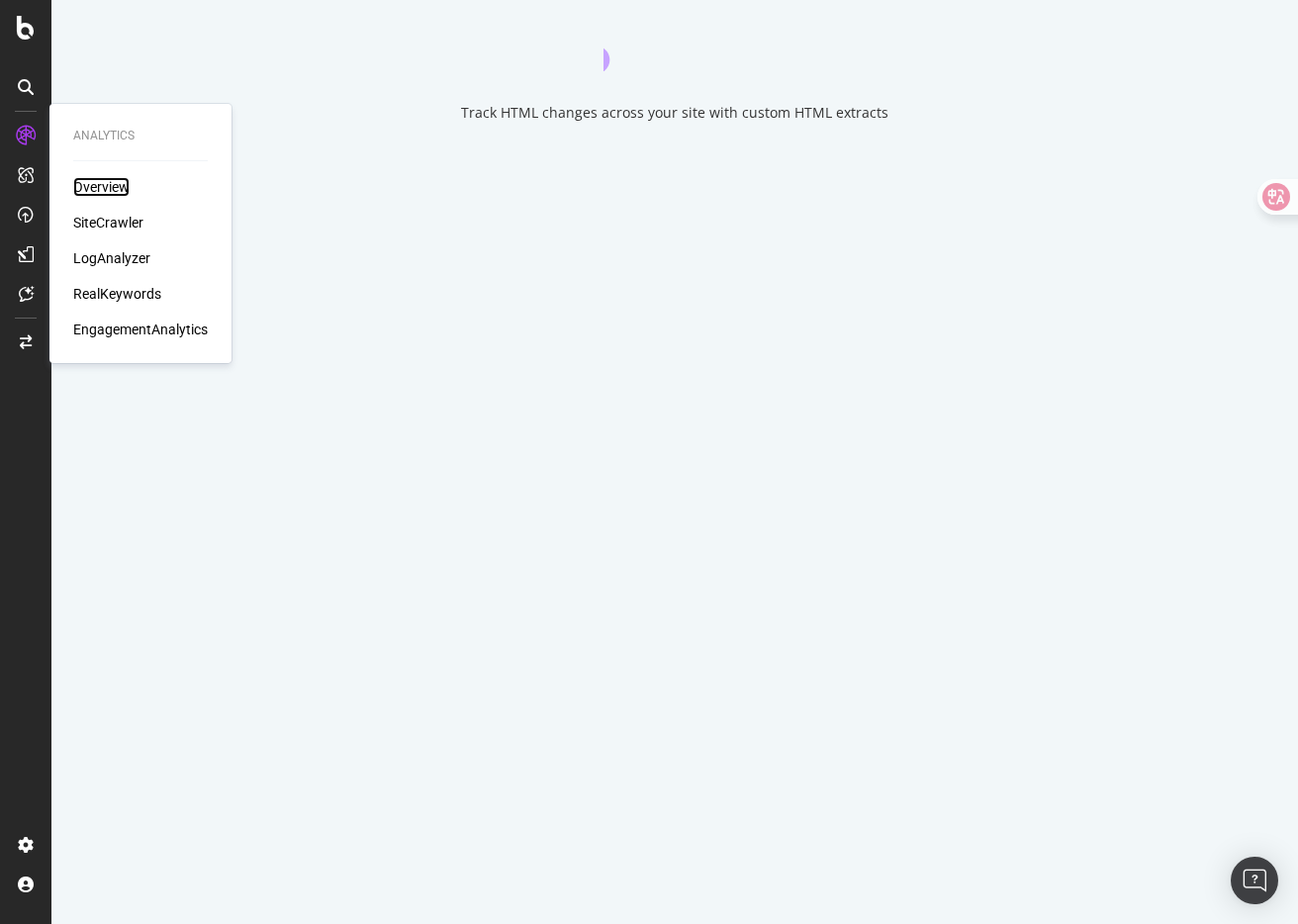 click on "Overview" at bounding box center (101, 187) 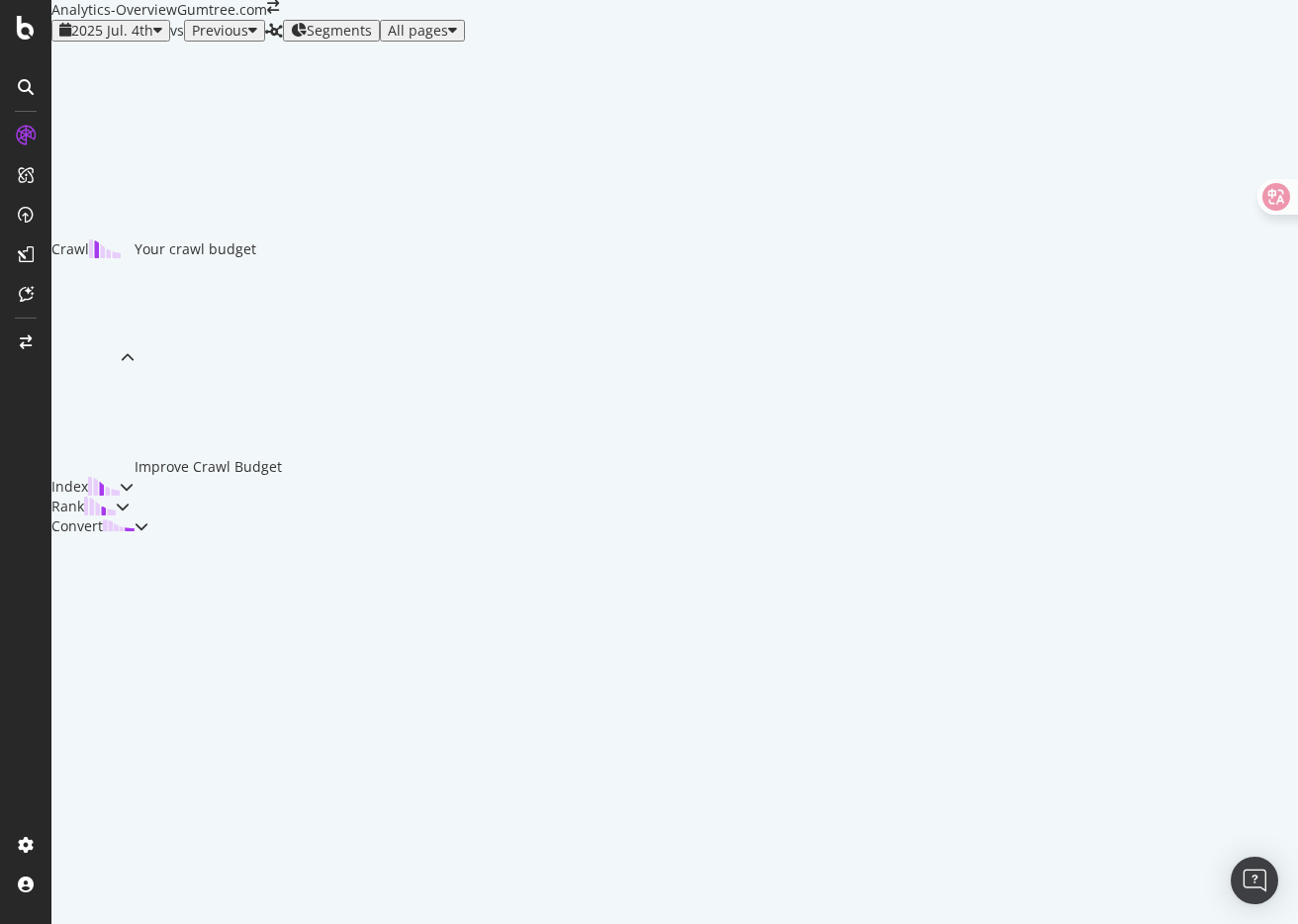 scroll, scrollTop: 0, scrollLeft: 0, axis: both 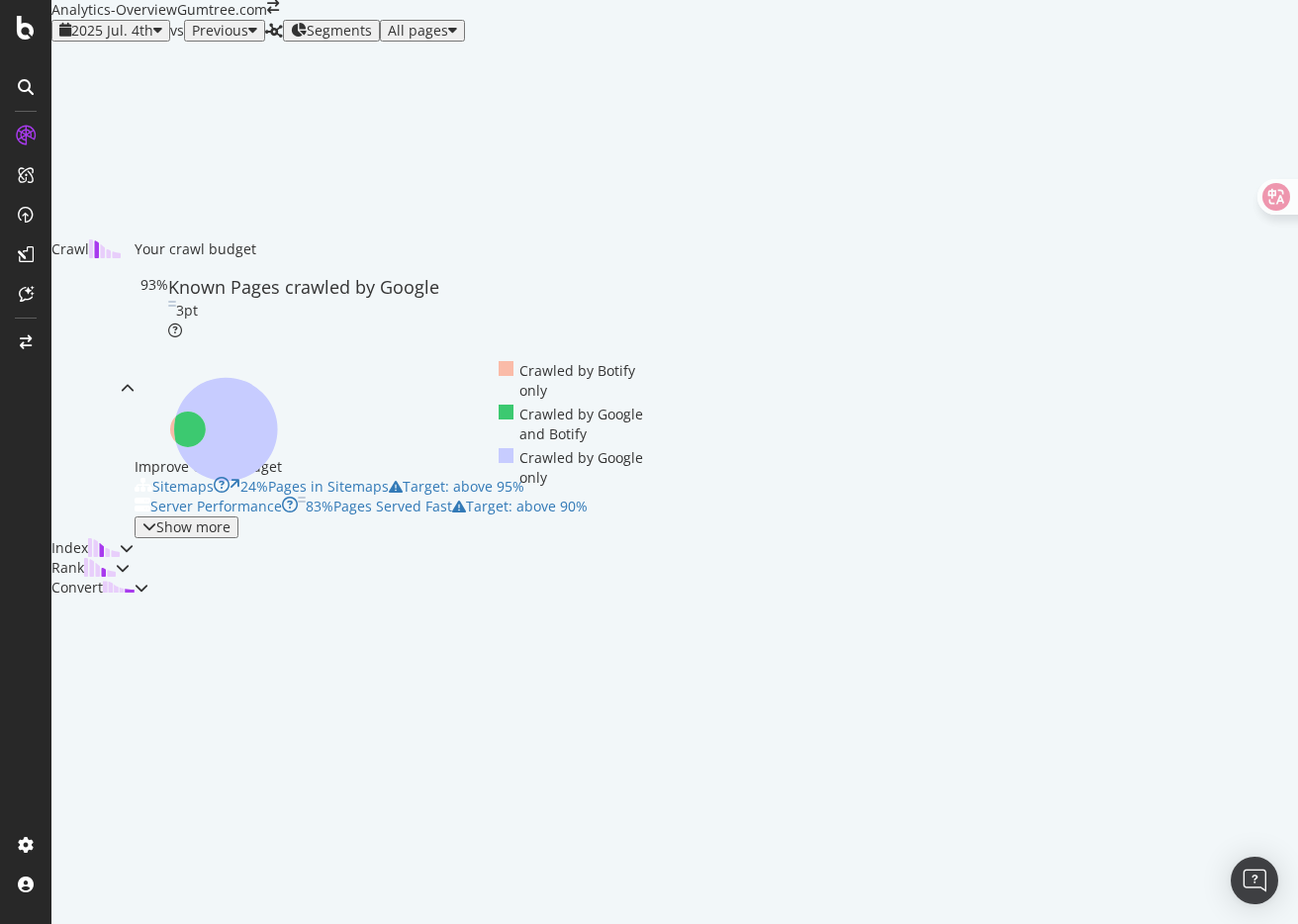 click at bounding box center [355, 140] 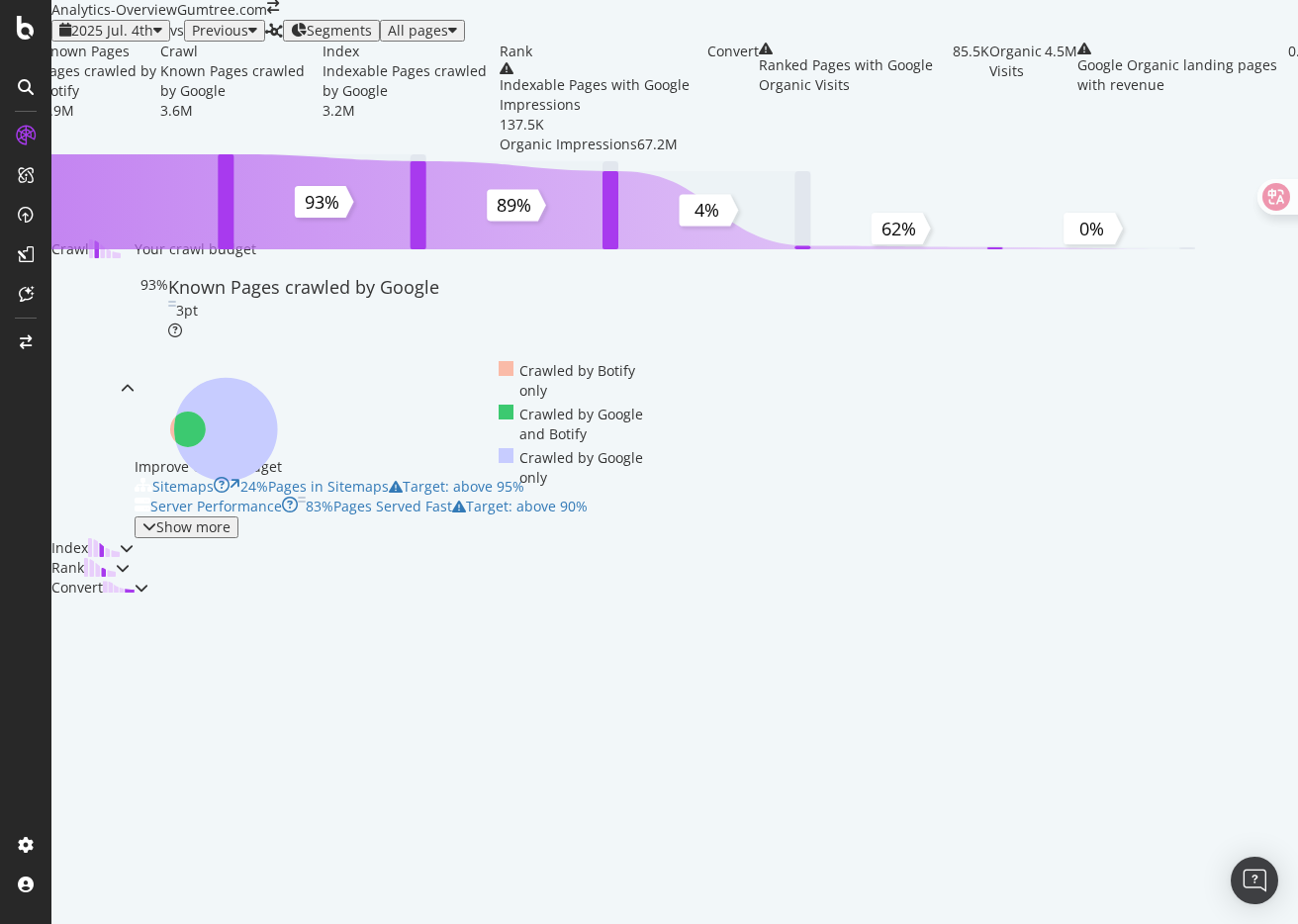 click on "Known Pages Pages crawled by Botify 3.9M Crawl Known Pages crawled by Google 3.6M Index Indexable Pages crawled by Google 3.2M Rank Indexable Pages with Google Impressions 137.5K Organic Impressions 67.2M Convert Ranked Pages with Google Organic Visits 85.5K Organic Visits 4.5M Google Organic landing pages with revenue 0.0 93% 89% 4% 62% 0%" at bounding box center (675, 140) 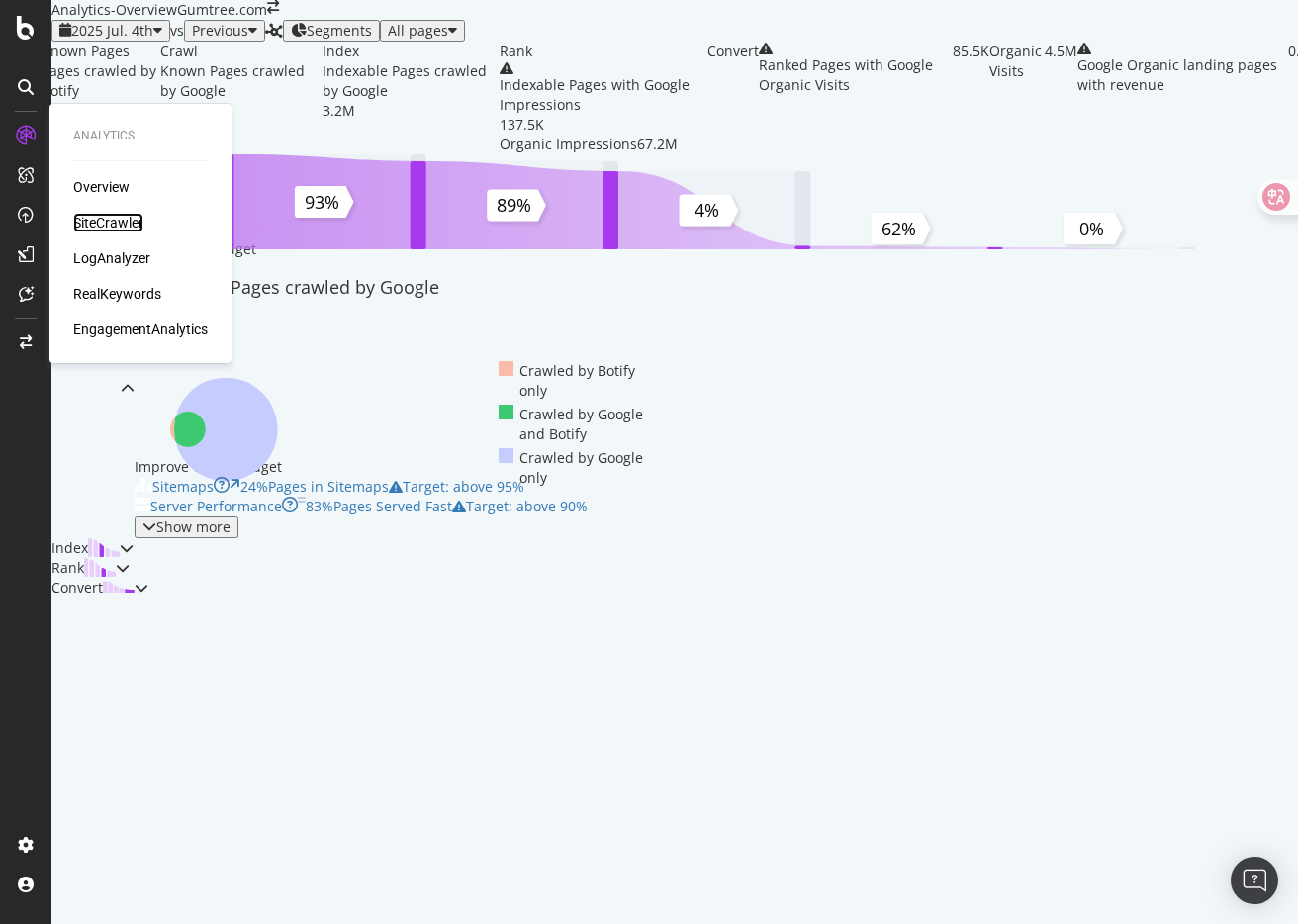 click on "SiteCrawler" at bounding box center [108, 223] 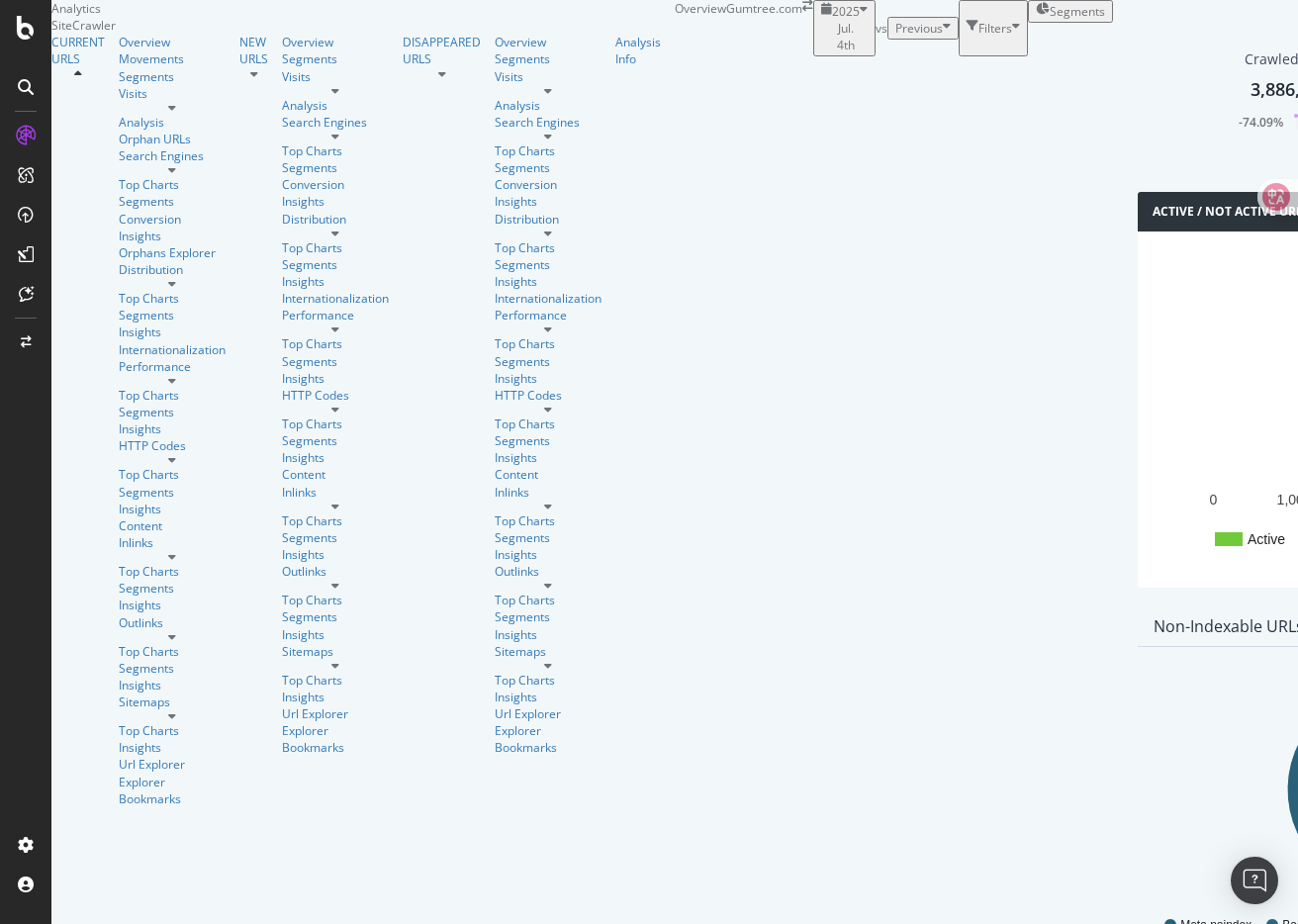 scroll, scrollTop: 0, scrollLeft: 0, axis: both 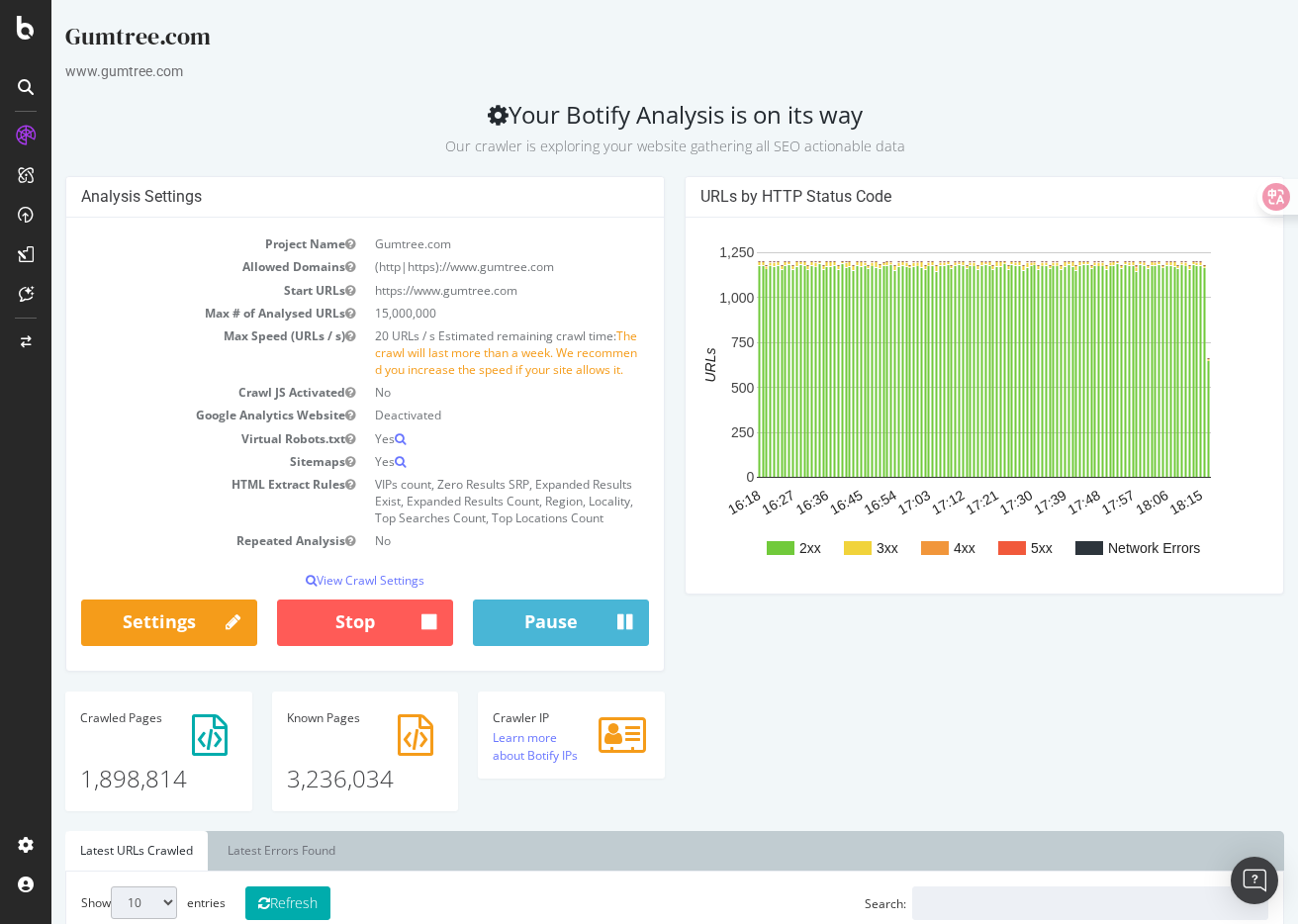 click on "Analysis Settings Project Name
Gumtree.com Allowed Domains
(http|https)://www.gumtree.com
Start URLs
https://www.gumtree.com
Max # of Analysed URLs
15,000,000 Max Speed (URLs / s)
20 URLs / s
Estimated remaining crawl time:  The crawl will last more than a week. We recommend you increase the speed if your site allows it. Crawl JS Activated
No Google Analytics Website
Deactivated
Virtual Robots.txt
Yes
Sitemaps
Yes
HTML Extract Rules
VIPs count, Zero Results SRP, Expanded Results Exist, Expanded Results Count, Region, Locality, Top Searches Count, Top Locations Count
Repeated Analysis
No  View Crawl Settings
× Close Main Project Name
Gumtree.com No Yes" at bounding box center [675, 503] 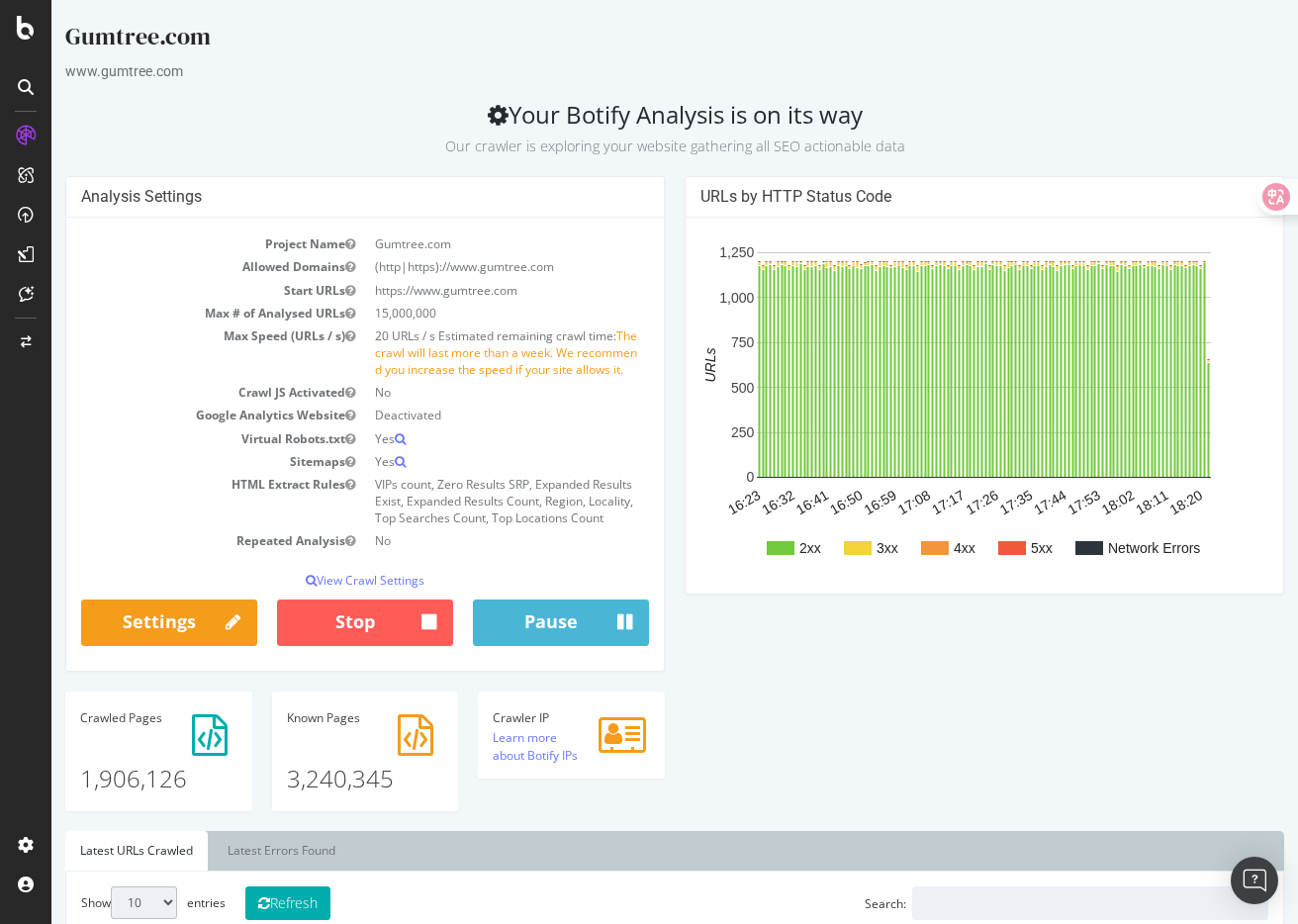 click on "Analysis Settings Project Name
Gumtree.com Allowed Domains
(http|https)://www.gumtree.com
Start URLs
https://www.gumtree.com
Max # of Analysed URLs
15,000,000 Max Speed (URLs / s)
20 URLs / s
Estimated remaining crawl time:  The crawl will last more than a week. We recommend you increase the speed if your site allows it. Crawl JS Activated
No Google Analytics Website
Deactivated
Virtual Robots.txt
Yes
Sitemaps
Yes
HTML Extract Rules
VIPs count, Zero Results SRP, Expanded Results Exist, Expanded Results Count, Region, Locality, Top Searches Count, Top Locations Count
Repeated Analysis
No  View Crawl Settings
× Close Main Project Name
Gumtree.com No Yes" at bounding box center [675, 503] 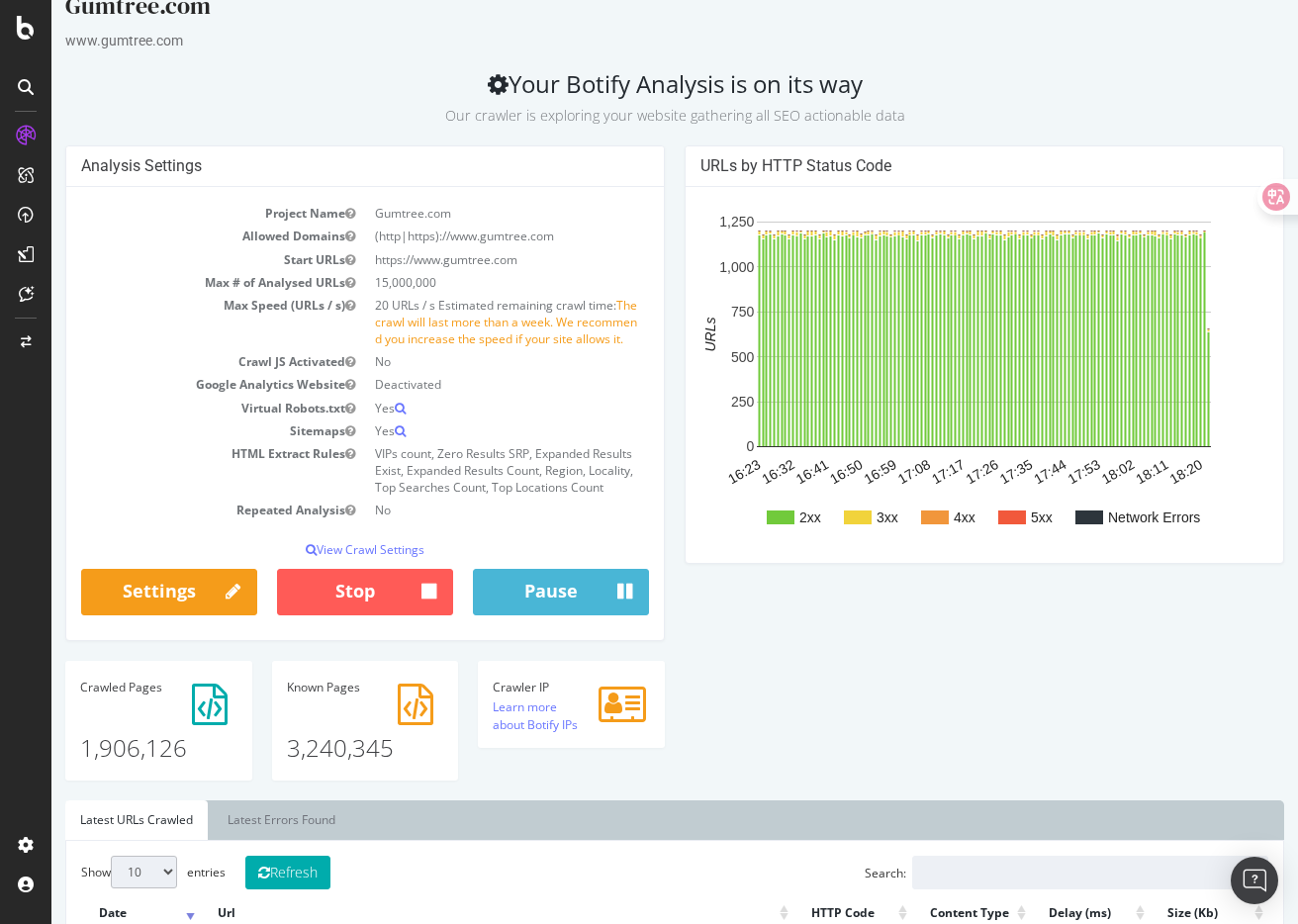 scroll, scrollTop: 33, scrollLeft: 0, axis: vertical 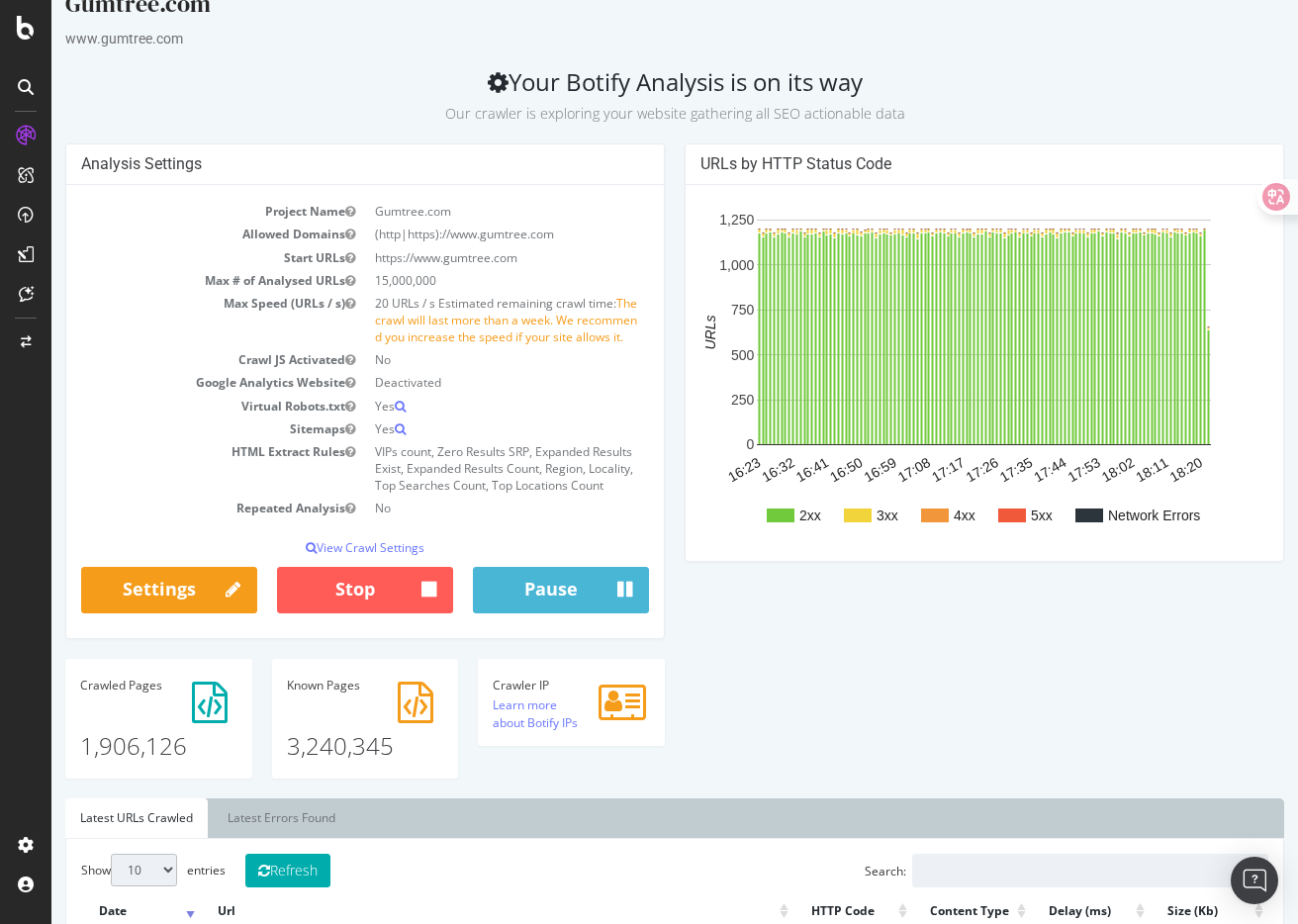 click on "Analysis Settings Project Name
Gumtree.com Allowed Domains
(http|https)://www.gumtree.com
Start URLs
https://www.gumtree.com
Max # of Analysed URLs
15,000,000 Max Speed (URLs / s)
20 URLs / s
Estimated remaining crawl time:  The crawl will last more than a week. We recommend you increase the speed if your site allows it. Crawl JS Activated
No Google Analytics Website
Deactivated
Virtual Robots.txt
Yes
Sitemaps
Yes
HTML Extract Rules
VIPs count, Zero Results SRP, Expanded Results Exist, Expanded Results Count, Region, Locality, Top Searches Count, Top Locations Count
Repeated Analysis
No  View Crawl Settings
× Close Main Project Name
Gumtree.com No Yes" at bounding box center (675, 470) 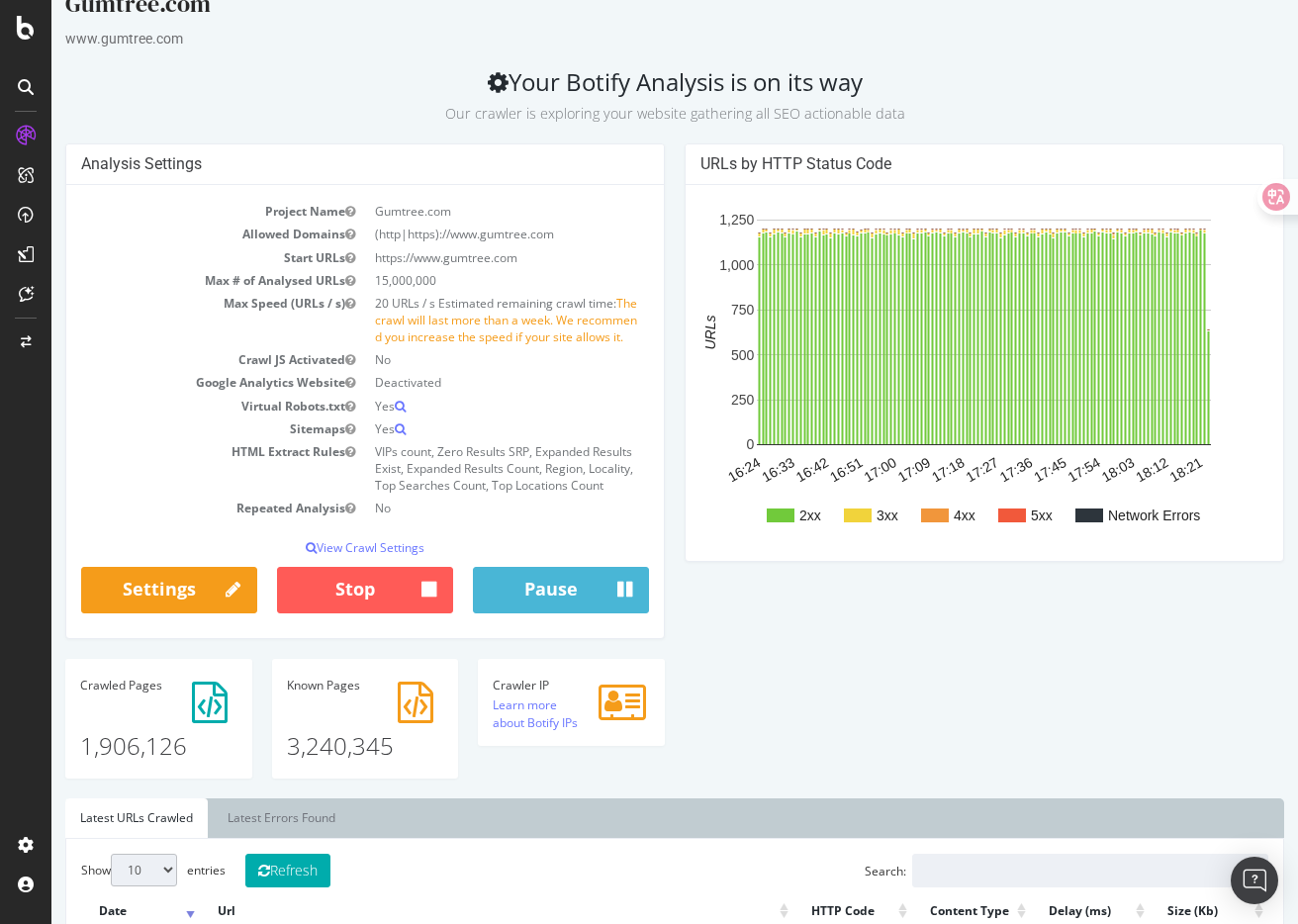 click on "Known Pages 3,240,345" at bounding box center [365, 728] 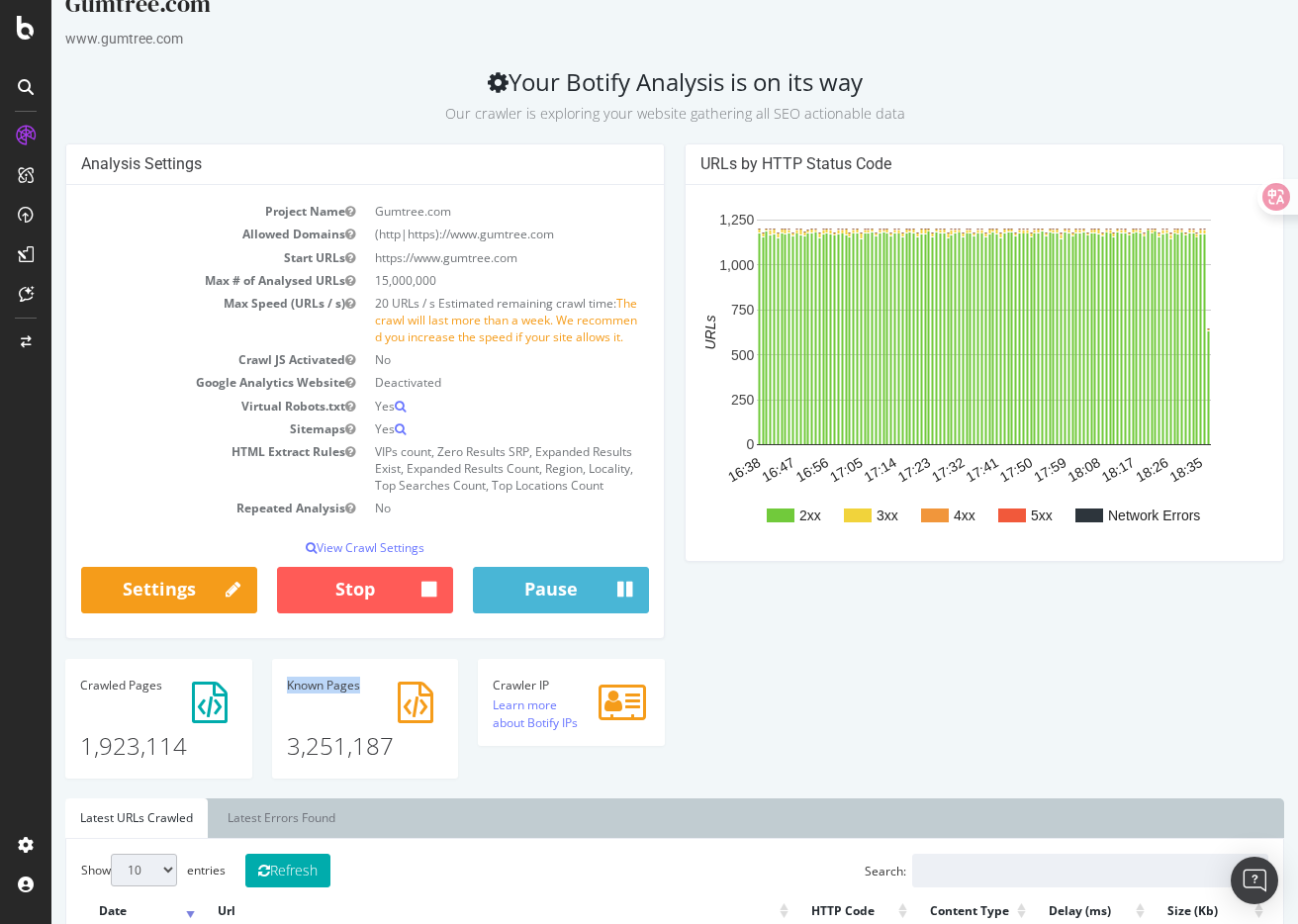 drag, startPoint x: 370, startPoint y: 686, endPoint x: 287, endPoint y: 686, distance: 83 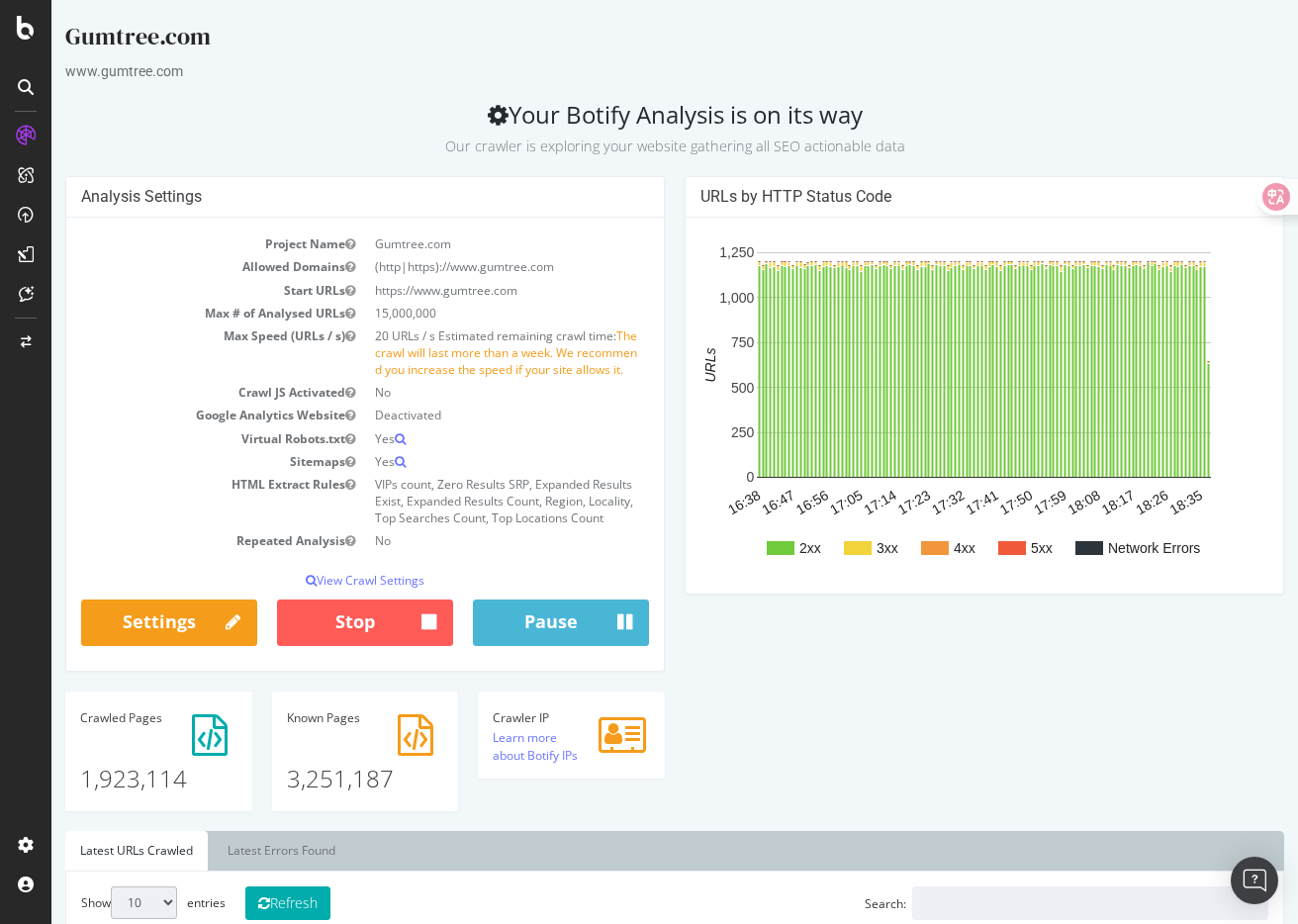 click on "Your Botify Analysis is on its way
Our crawler is exploring your website gathering all SEO actionable data" at bounding box center [675, 129] 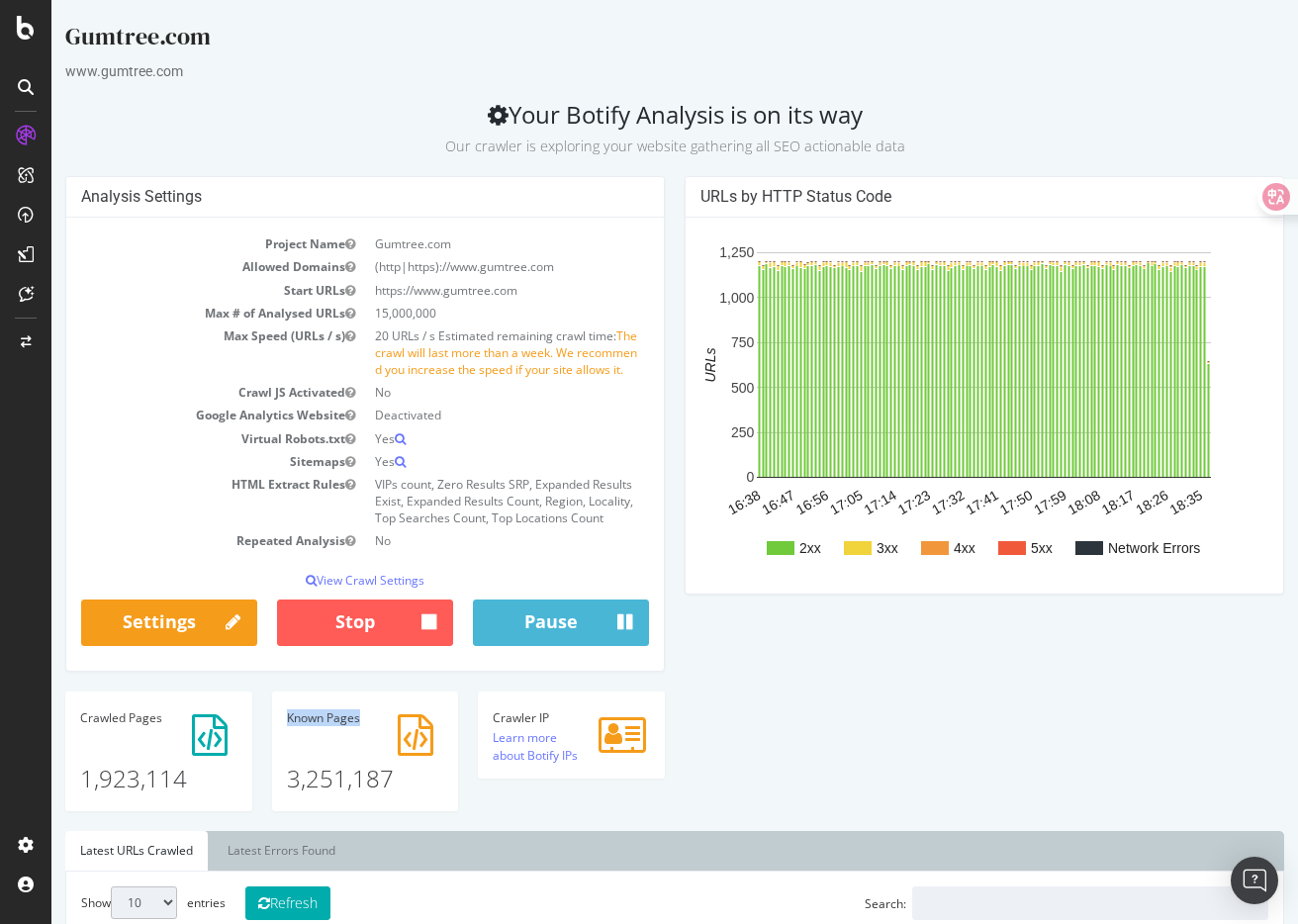 drag, startPoint x: 366, startPoint y: 719, endPoint x: 282, endPoint y: 719, distance: 84 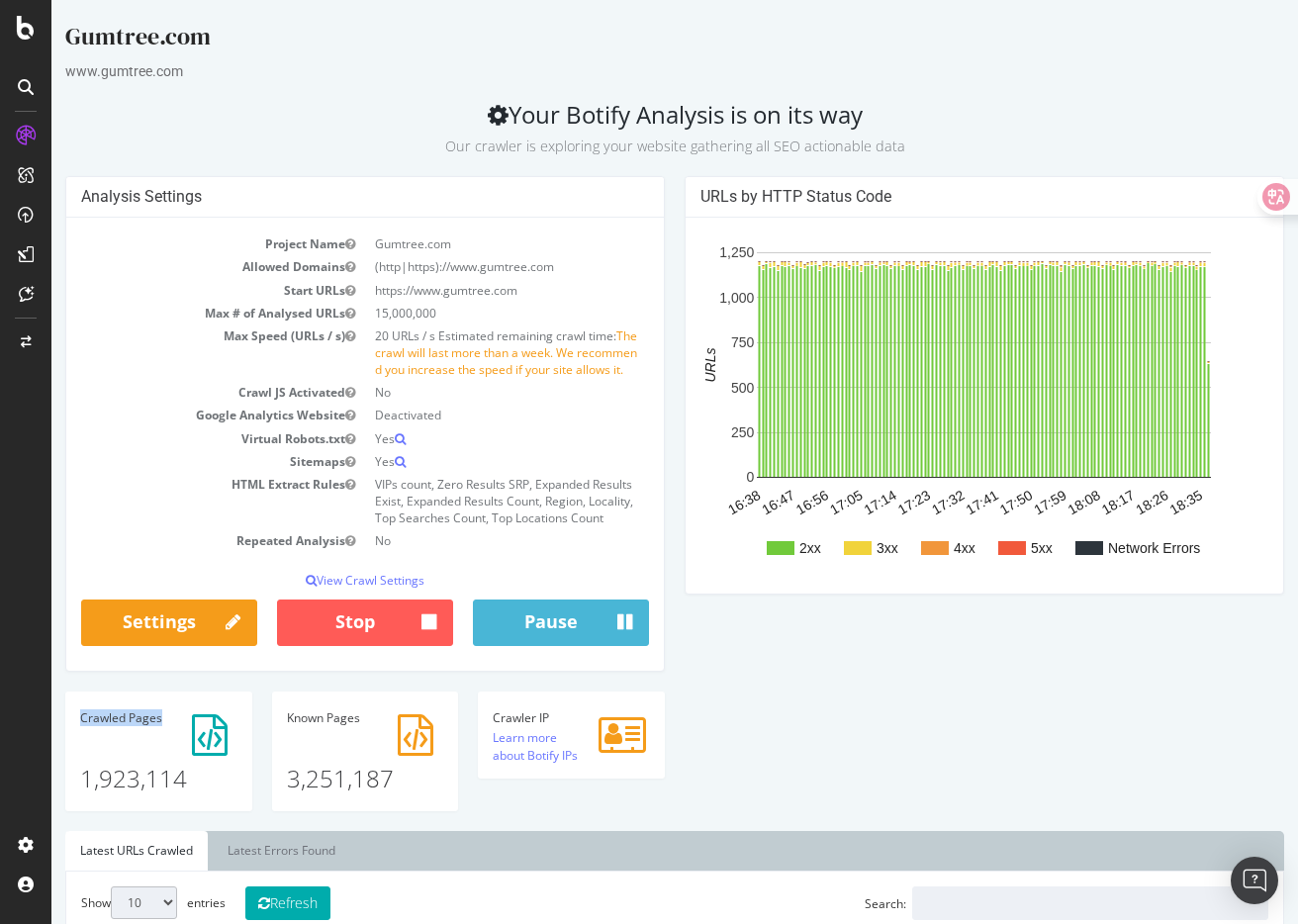 drag, startPoint x: 163, startPoint y: 719, endPoint x: 69, endPoint y: 719, distance: 94 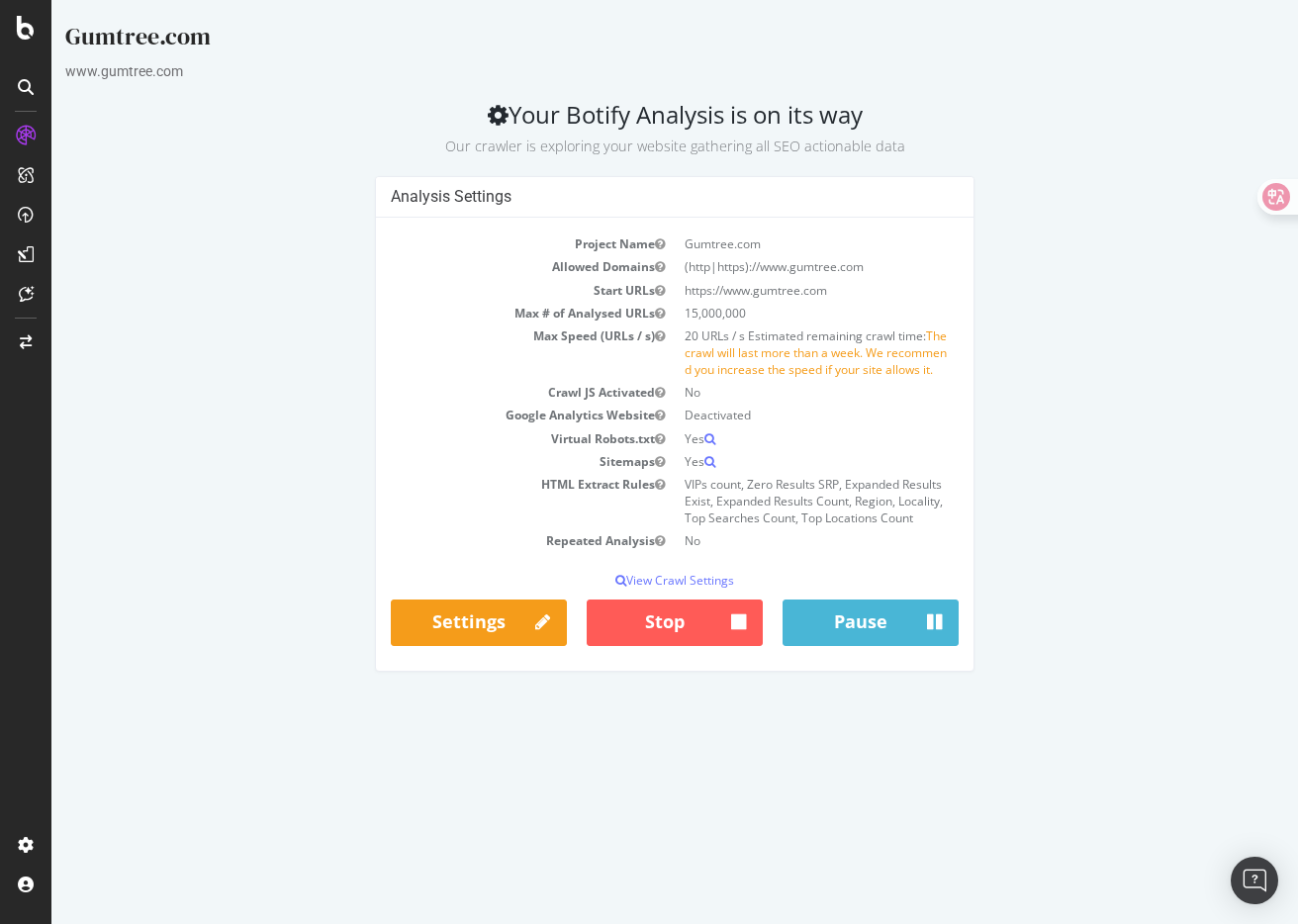 scroll, scrollTop: 0, scrollLeft: 0, axis: both 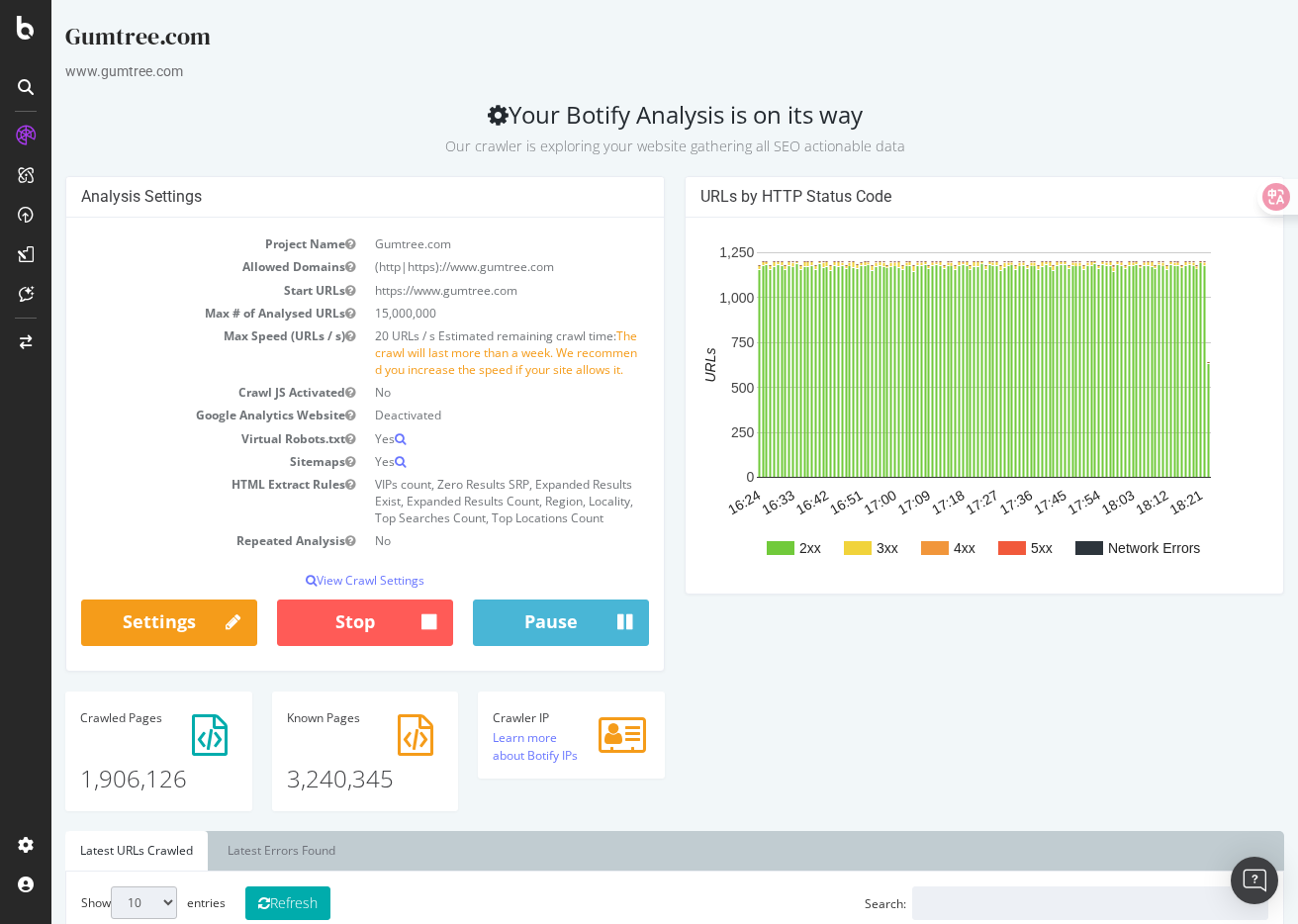 click on "Analysis Settings Project Name
Gumtree.com Allowed Domains
(http|https)://www.gumtree.com
Start URLs
https://www.gumtree.com
Max # of Analysed URLs
15,000,000 Max Speed (URLs / s)
20 URLs / s
Estimated remaining crawl time:  The crawl will last more than a week. We recommend you increase the speed if your site allows it. Crawl JS Activated
No Google Analytics Website
Deactivated
Virtual Robots.txt
Yes
Sitemaps
Yes
HTML Extract Rules
VIPs count, Zero Results SRP, Expanded Results Exist, Expanded Results Count, Region, Locality, Top Searches Count, Top Locations Count
Repeated Analysis
No  View Crawl Settings
× Close Main Project Name
Gumtree.com No Yes" at bounding box center (675, 503) 